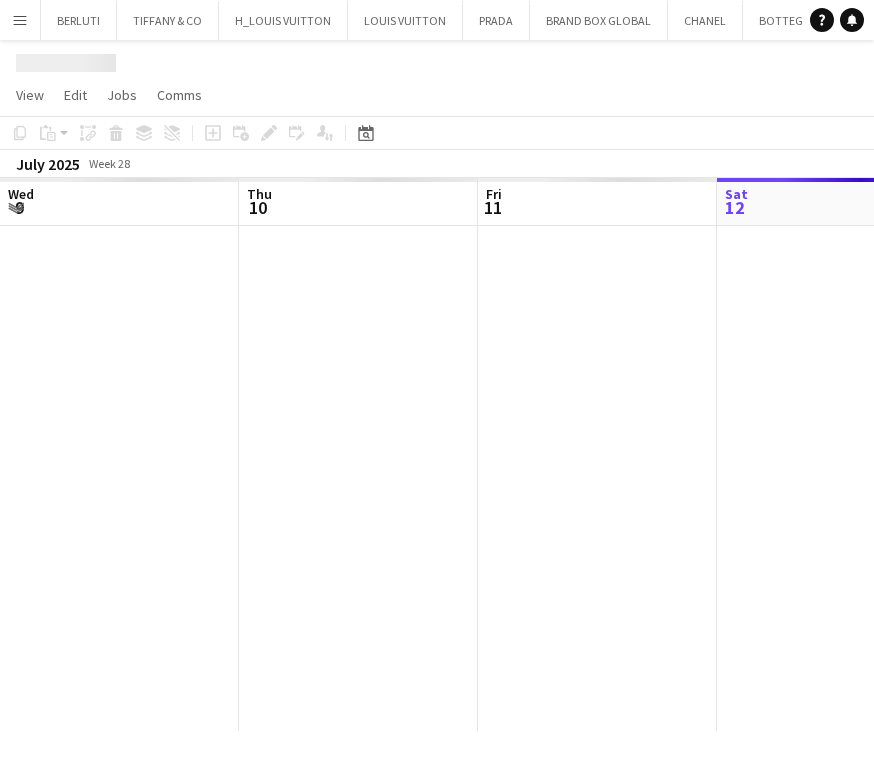 scroll, scrollTop: 0, scrollLeft: 0, axis: both 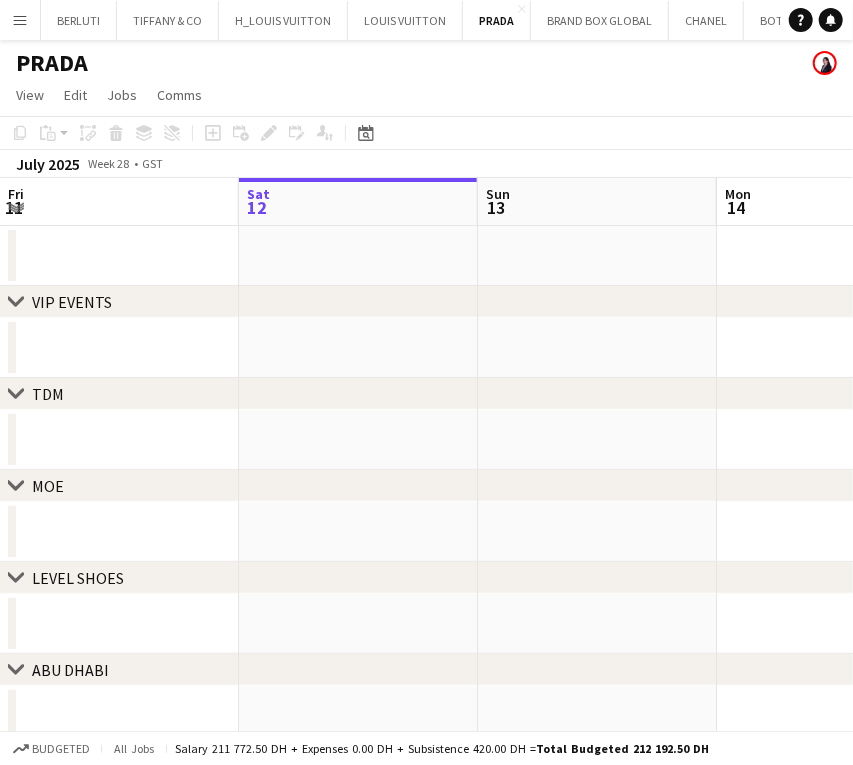 drag, startPoint x: 280, startPoint y: 380, endPoint x: 453, endPoint y: 387, distance: 173.14156 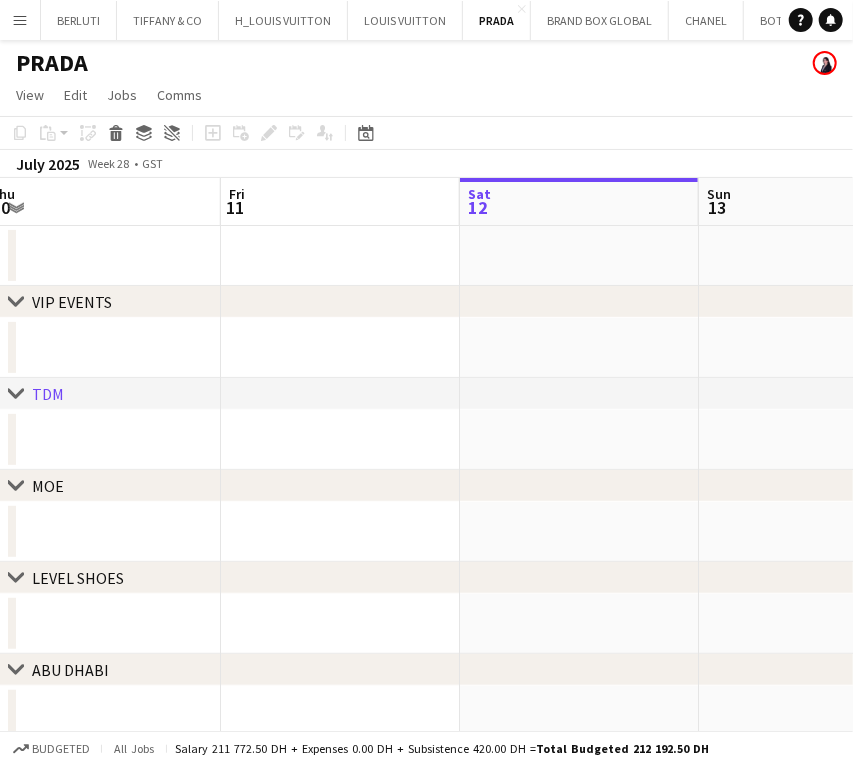 scroll, scrollTop: 0, scrollLeft: 467, axis: horizontal 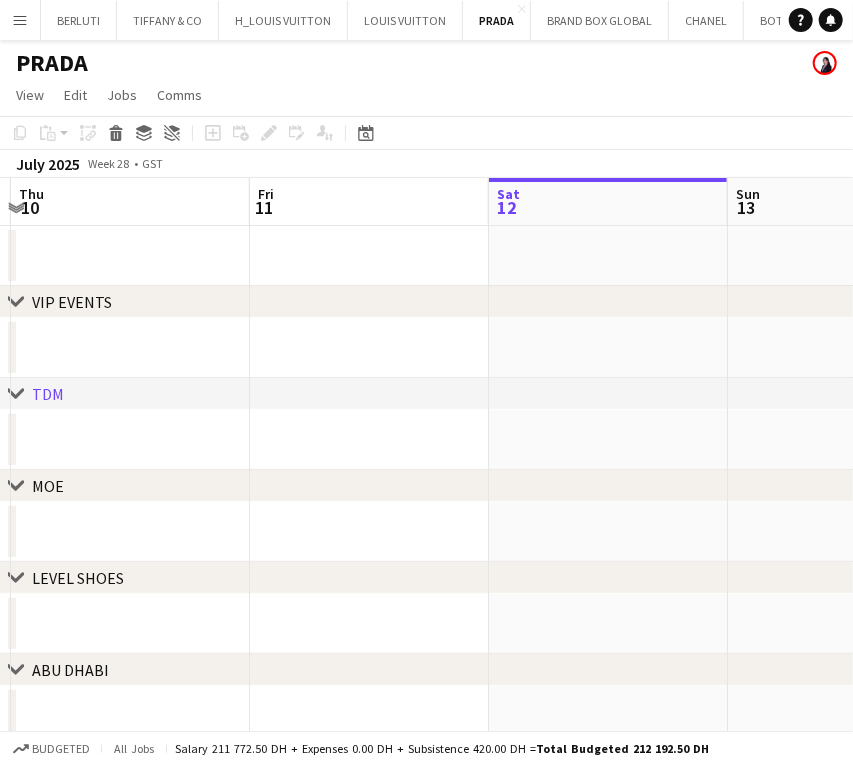 drag, startPoint x: 280, startPoint y: 423, endPoint x: 530, endPoint y: 418, distance: 250.04999 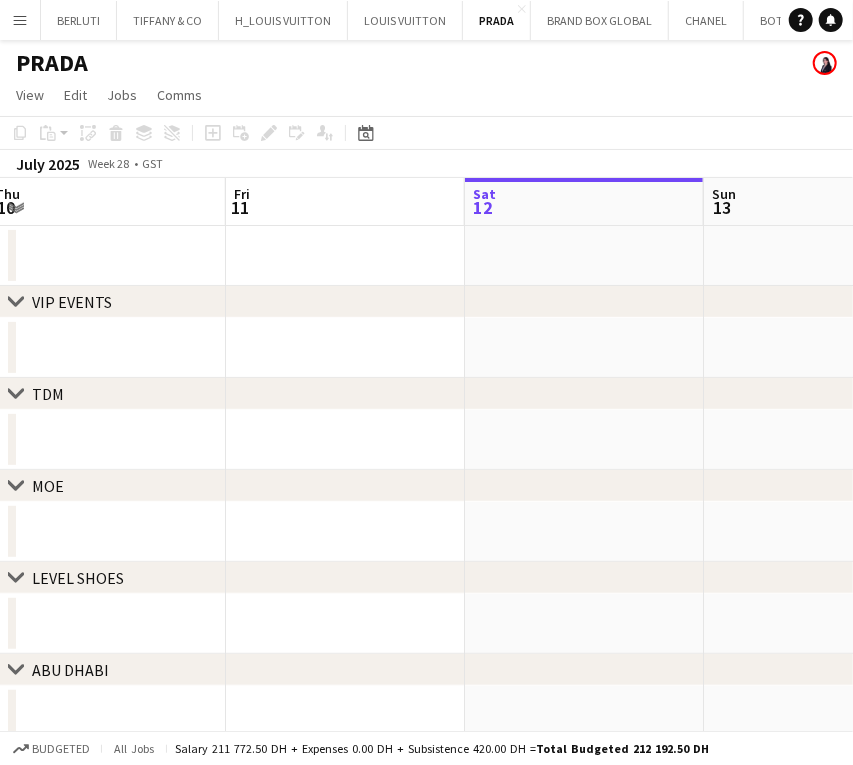 scroll, scrollTop: 0, scrollLeft: 468, axis: horizontal 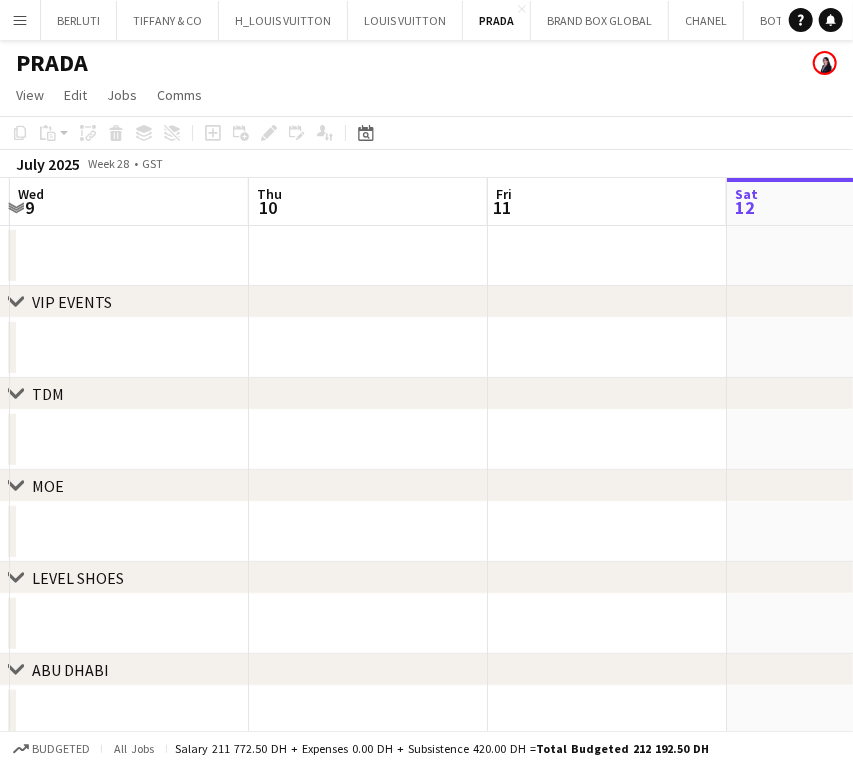 drag, startPoint x: 197, startPoint y: 440, endPoint x: 435, endPoint y: 442, distance: 238.0084 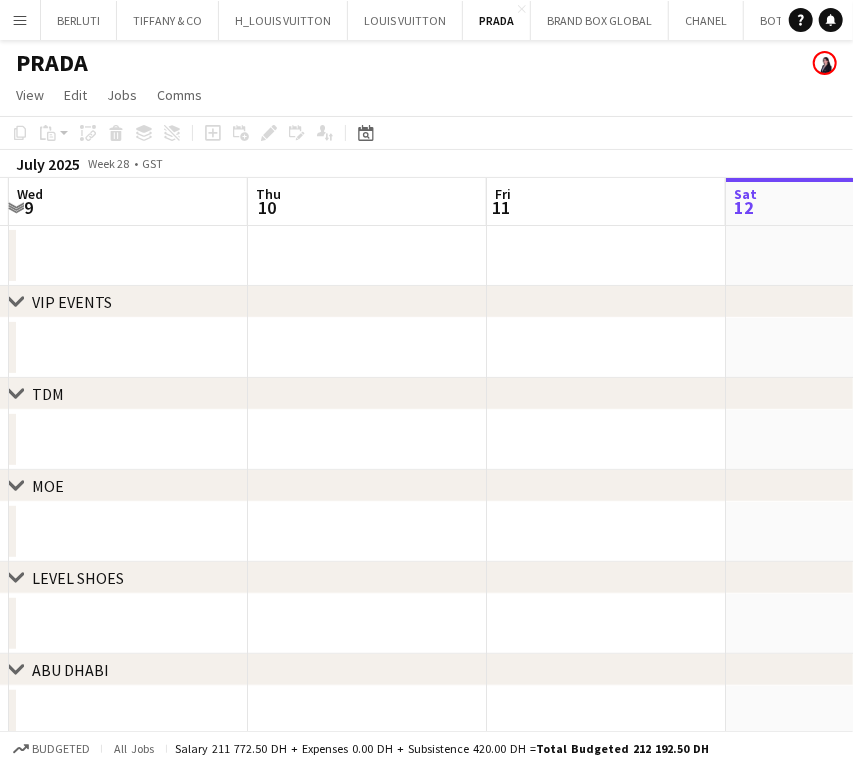 drag, startPoint x: 217, startPoint y: 444, endPoint x: 624, endPoint y: 473, distance: 408.03186 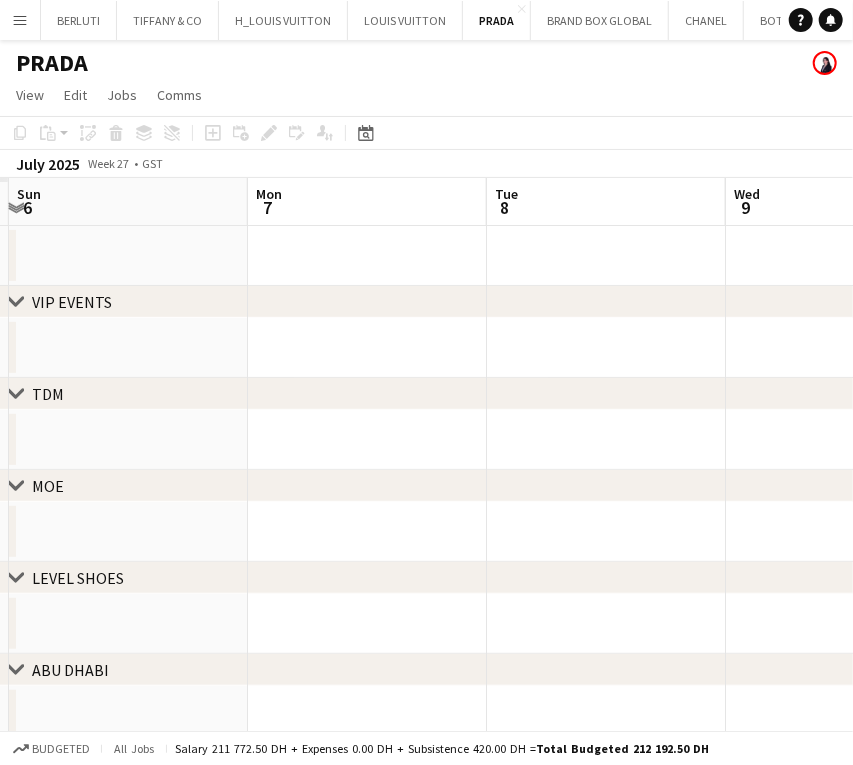 scroll, scrollTop: 0, scrollLeft: 585, axis: horizontal 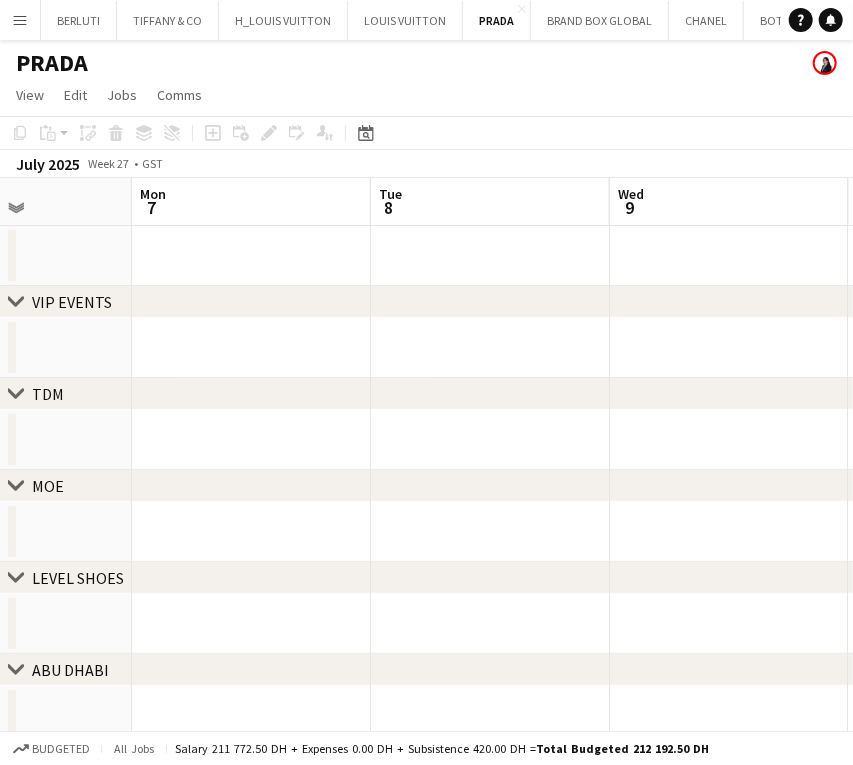drag, startPoint x: 256, startPoint y: 459, endPoint x: 618, endPoint y: 465, distance: 362.0497 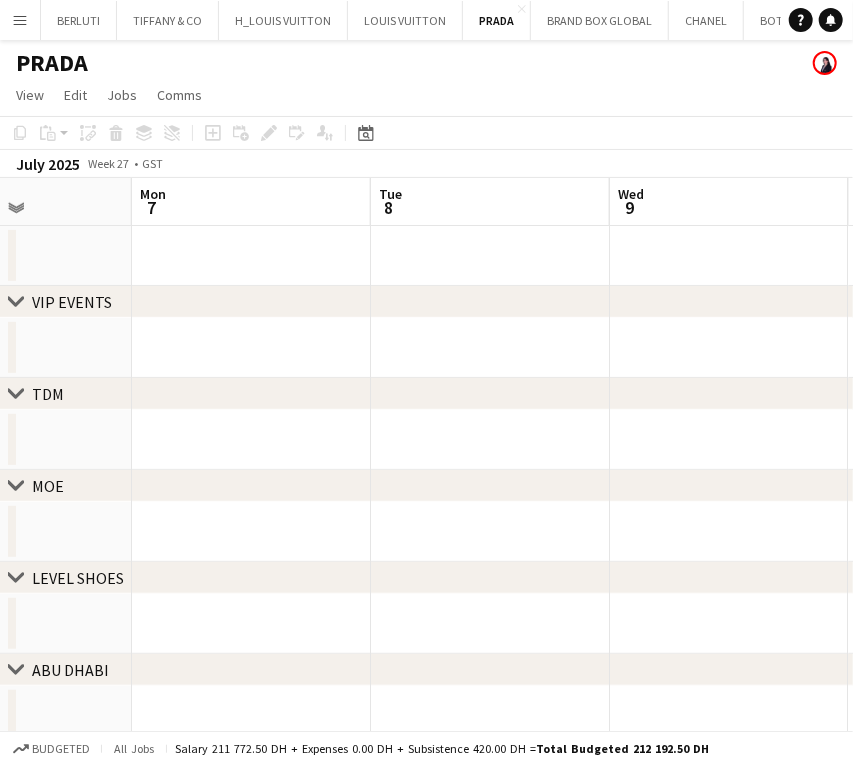 drag, startPoint x: 20, startPoint y: 28, endPoint x: 74, endPoint y: 51, distance: 58.694122 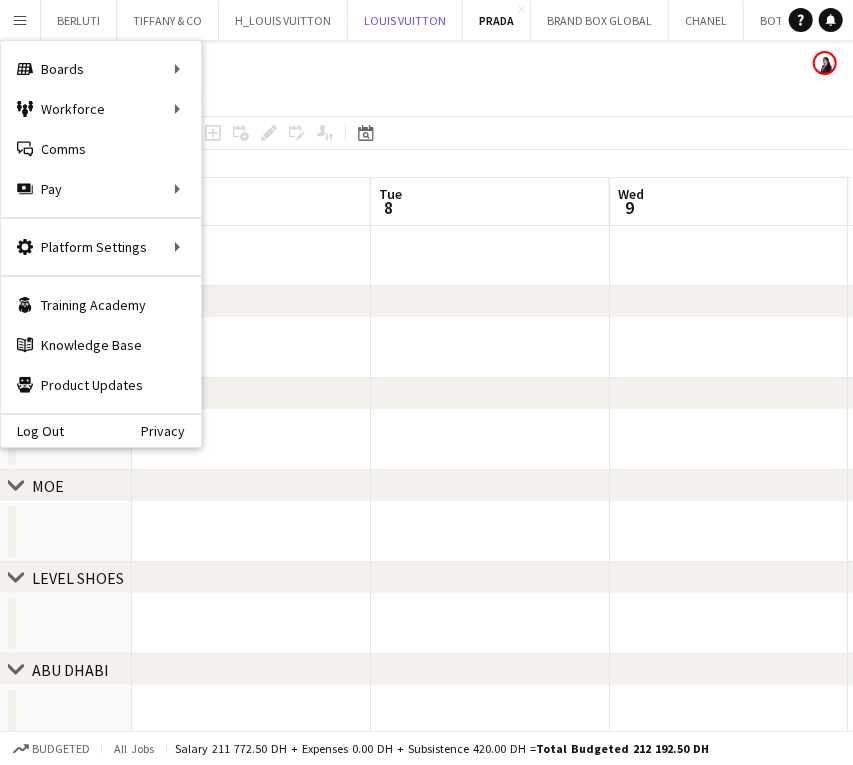 click on "Menu
Boards
Boards   Boards   All jobs   Status
Workforce
Workforce   My Workforce   Recruiting
Comms
Comms
Pay
Pay   Approvals
Platform Settings
Platform Settings   Your settings
Training Academy
Training Academy
Knowledge Base
Knowledge Base
Product Updates
Product Updates   Log Out   Privacy   BERLUTI
Close
TIFFANY & CO
Close
H_LOUIS VUITTON
Close
LOUIS VUITTON
Close
PRADA
Close
BRAND BOX GLOBAL
Close
CHANEL
Close
BOTTEGA VENETA
Close
IWC (RICHEMONT DUBAI FZE)
Close
LOEWE
Close
SOLUSTA
Close" at bounding box center (426, 390) 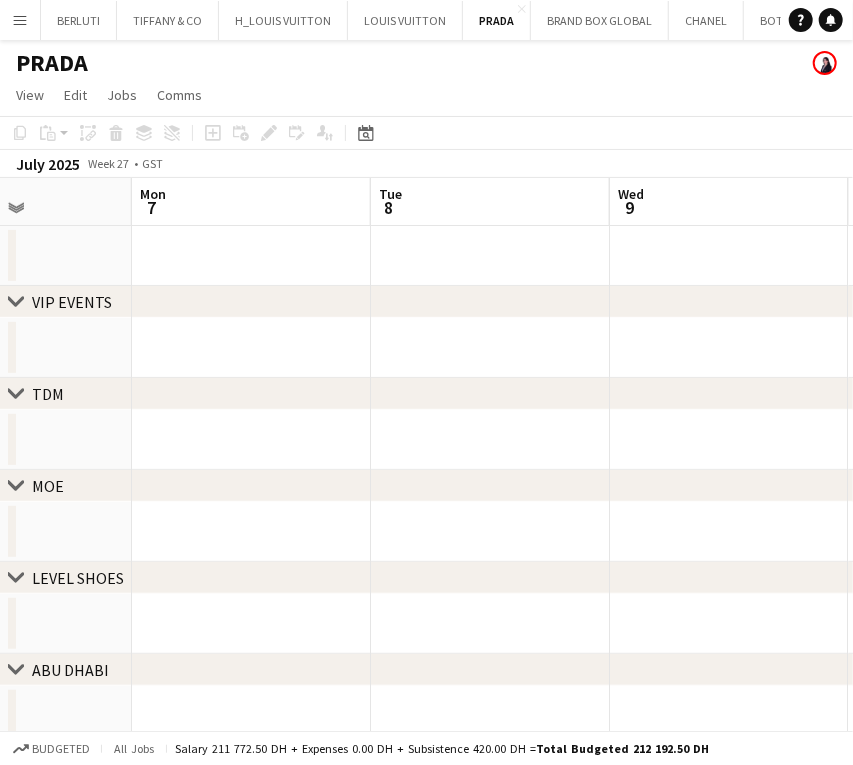 click on "chevron-right
TDM" 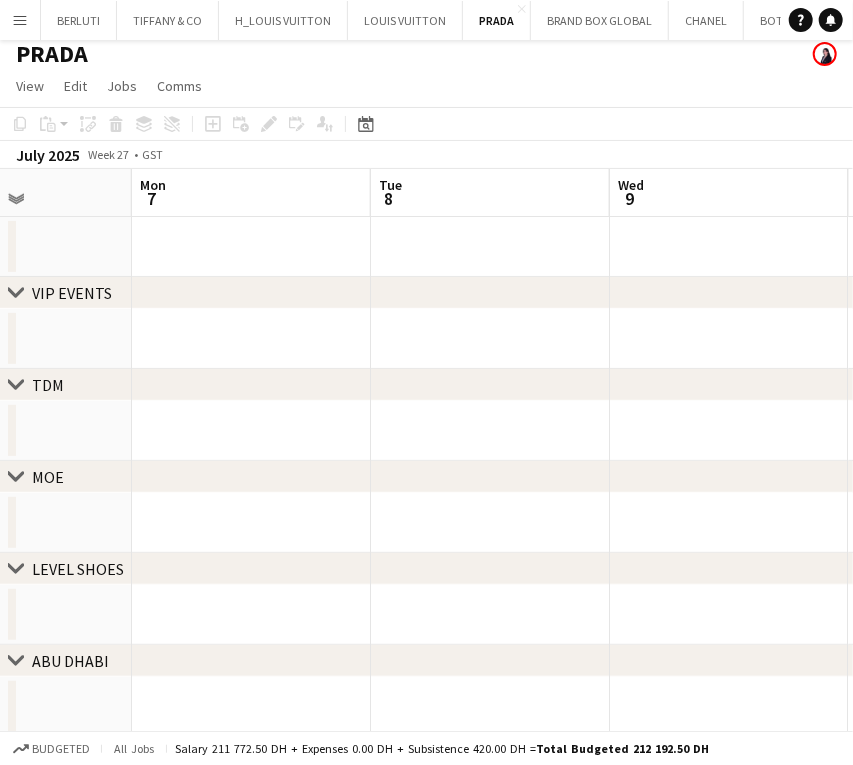 scroll, scrollTop: 15, scrollLeft: 0, axis: vertical 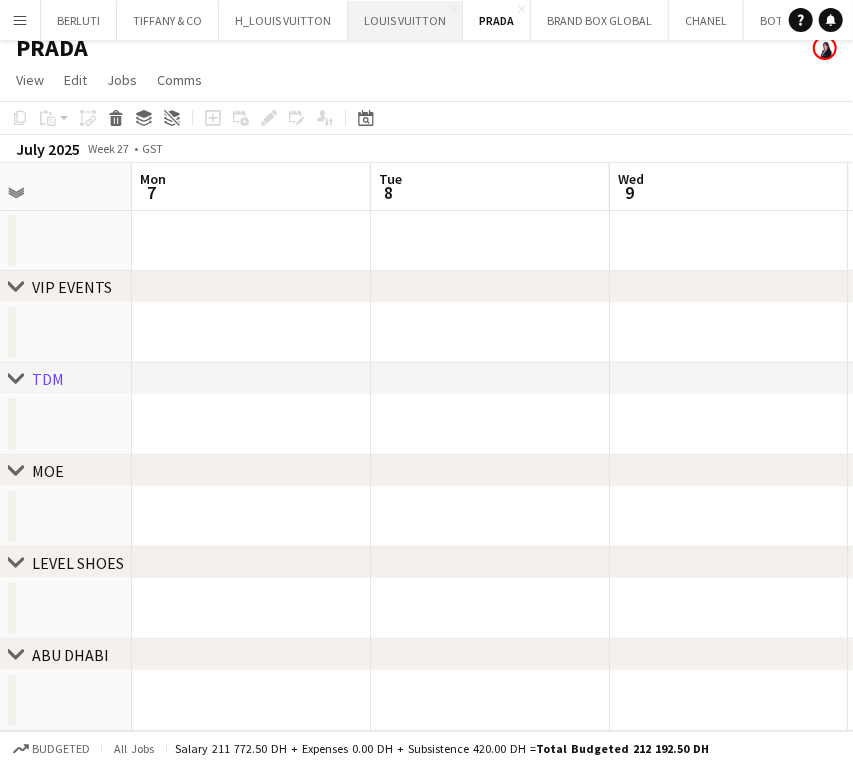 click on "LOUIS VUITTON
Close" at bounding box center (405, 20) 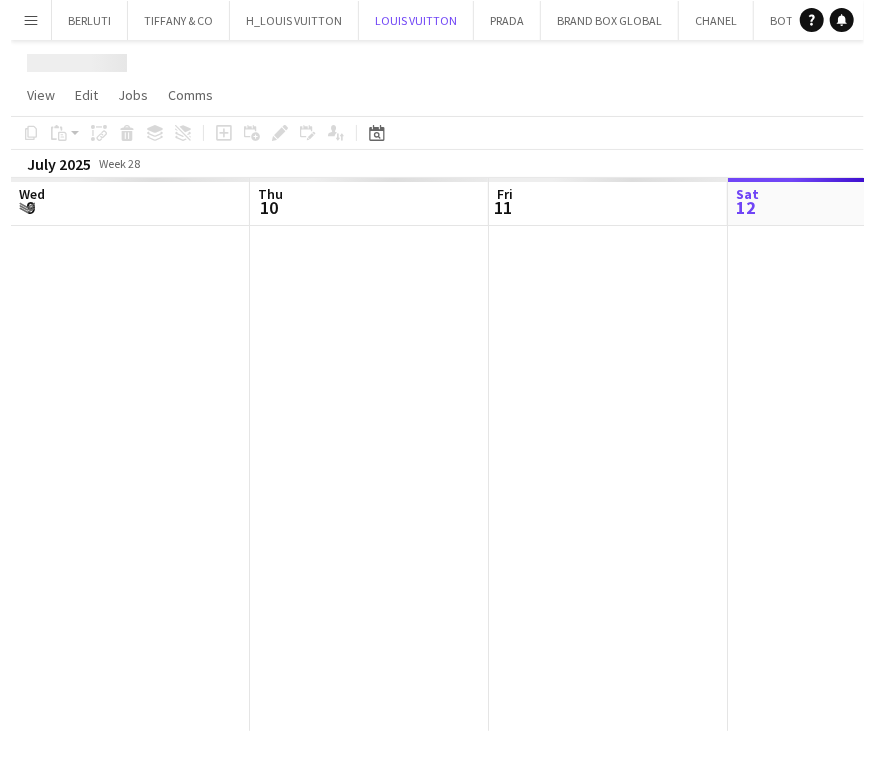 scroll, scrollTop: 0, scrollLeft: 0, axis: both 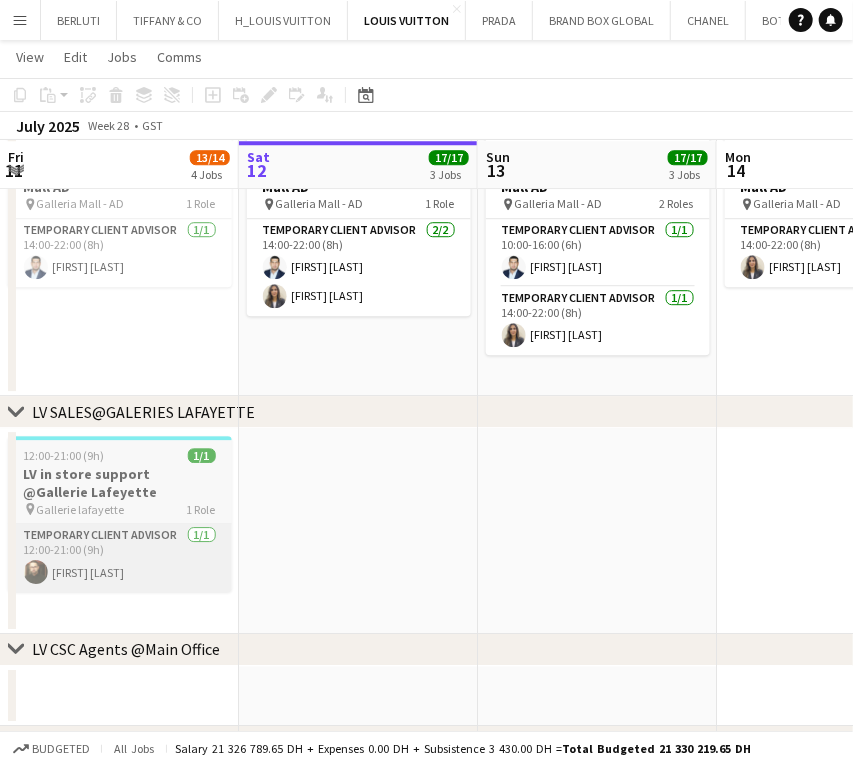 drag, startPoint x: 496, startPoint y: 567, endPoint x: 602, endPoint y: 577, distance: 106.47065 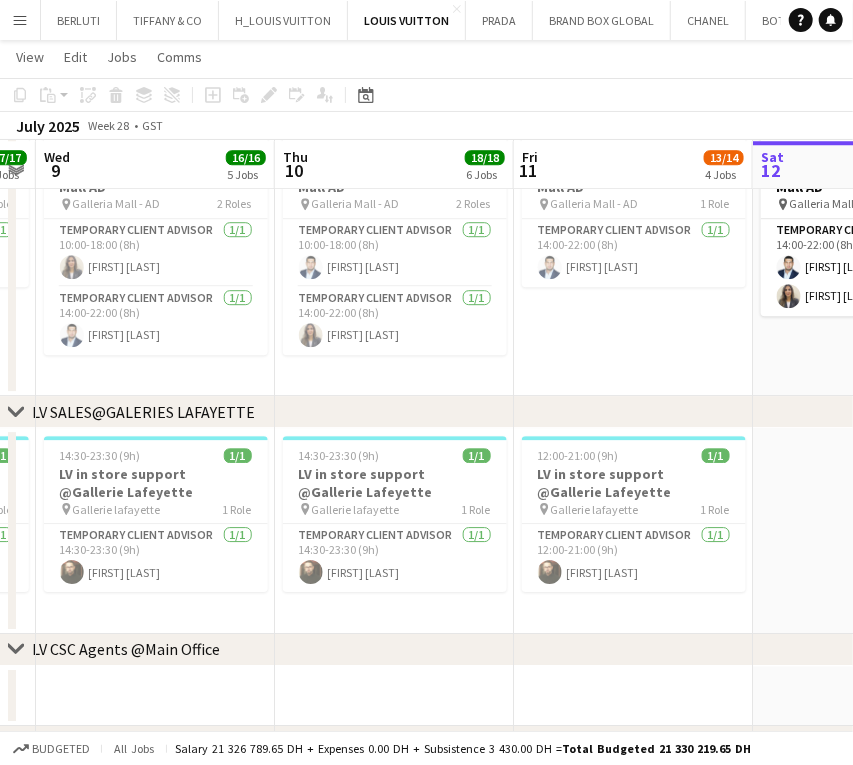 drag, startPoint x: 712, startPoint y: 576, endPoint x: 559, endPoint y: 572, distance: 153.05228 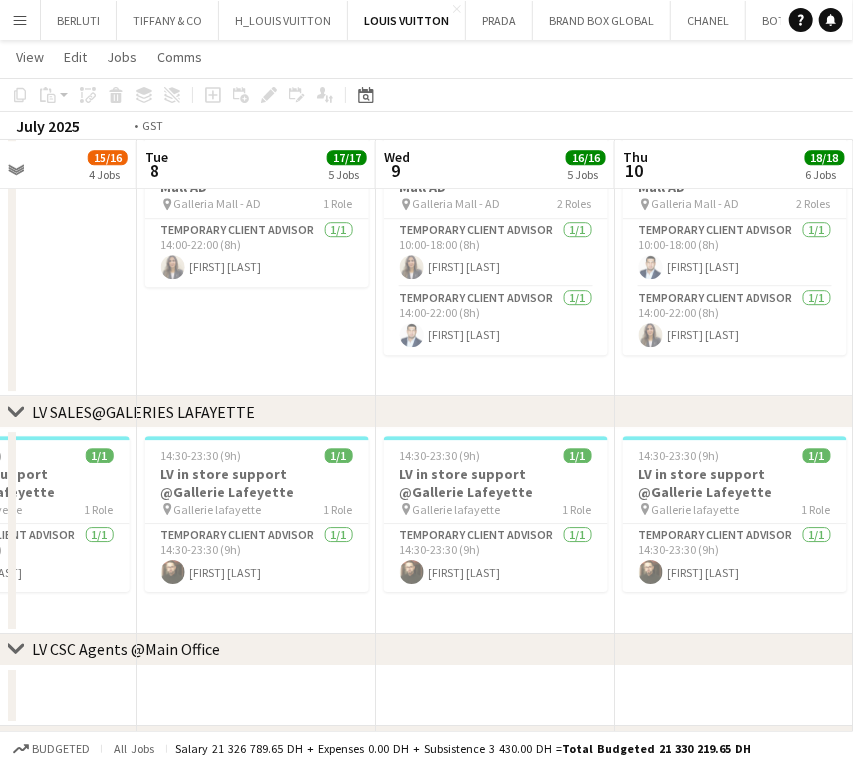 drag, startPoint x: 403, startPoint y: 546, endPoint x: 369, endPoint y: 560, distance: 36.769554 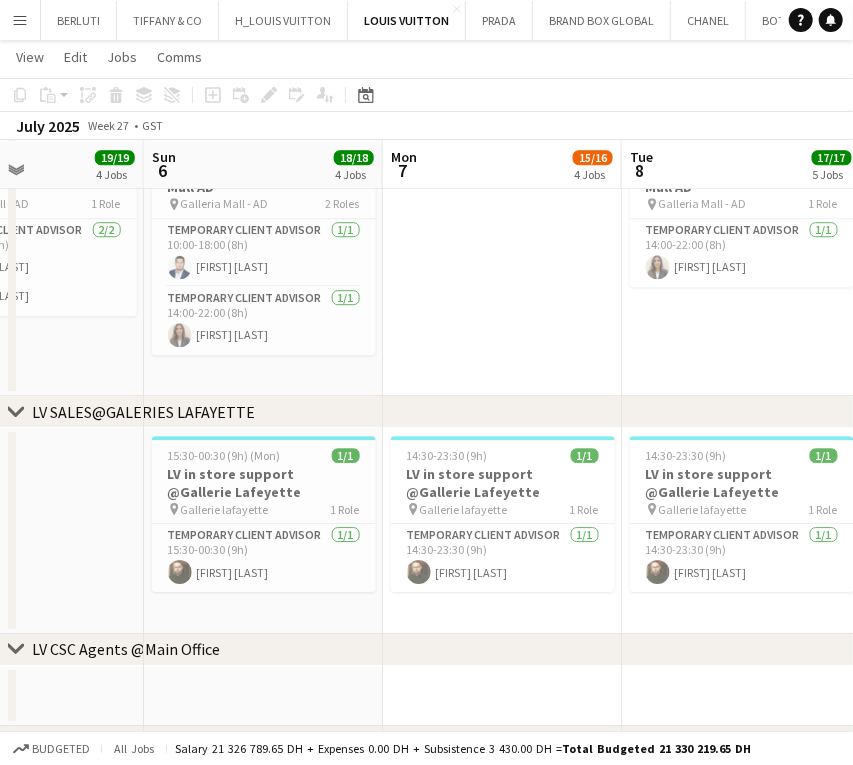 click on "Thu   3   Fri   4   Sat   5   19/19   4 Jobs   Sun   6   18/18   4 Jobs   Mon   7   15/16   4 Jobs   Tue   8   17/17   5 Jobs   Wed   9   16/16   5 Jobs   Thu   10   18/18   6 Jobs   Fri   11   13/14   4 Jobs      13:00-21:00 (8h)    1/1   Louis Vuitton Animation @[REDACTED]
pin
Louis Vuitton boutique, [REDACTED]   1 Role   Host/Hostess   1/1   13:00-21:00 (8h)
[FIRST] [LAST]     07:00-00:00 (17h) (Sun)   11/11   LV Sales Support@[REDACTED]
pin
LOUIS VUITTON Dubai Mall - Fashion Avenue   6 Roles   Temporary Client Advisor   1/1   07:00-16:00 (9h)
[FIRST] [LAST]  Team Leader   1/1   08:00-09:00 (1h)
user
Temporary Client Advisor   1/1   11:00-20:00 (9h)
[FIRST] [LAST]  Temporary Client Advisor   1/1   12:00-21:00 (9h)
[FIRST] [LAST]  Temporary Client Advisor   4/4   14:00-23:00 (9h)
[FIRST] [LAST] [FIRST] [LAST] [FIRST] [LAST]
user
Temporary Client Advisor   3/3     pin" at bounding box center (426, -485) 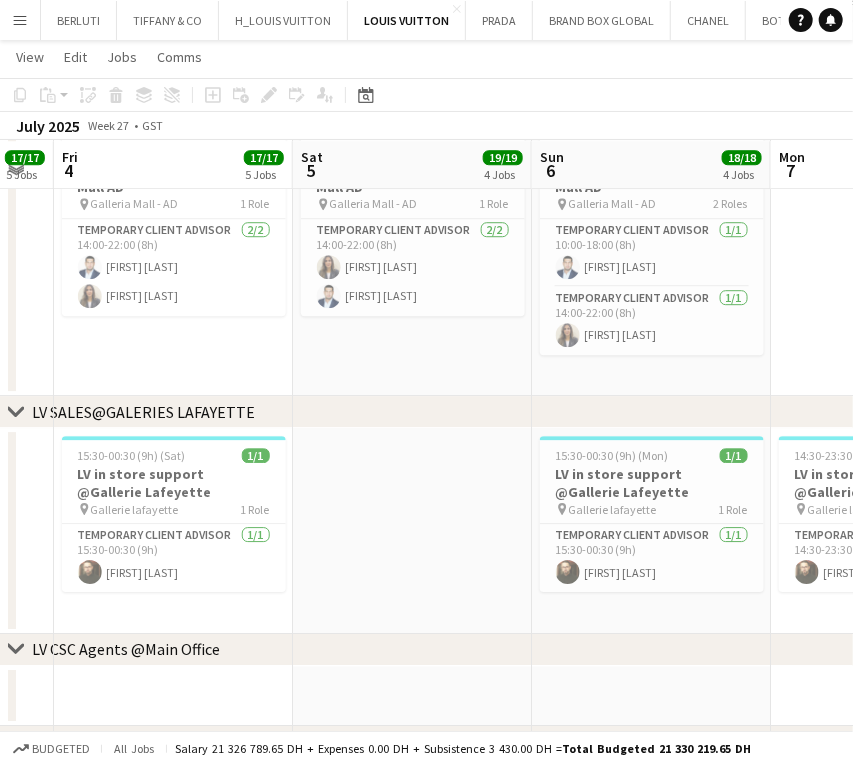 drag, startPoint x: 617, startPoint y: 592, endPoint x: 585, endPoint y: 592, distance: 32 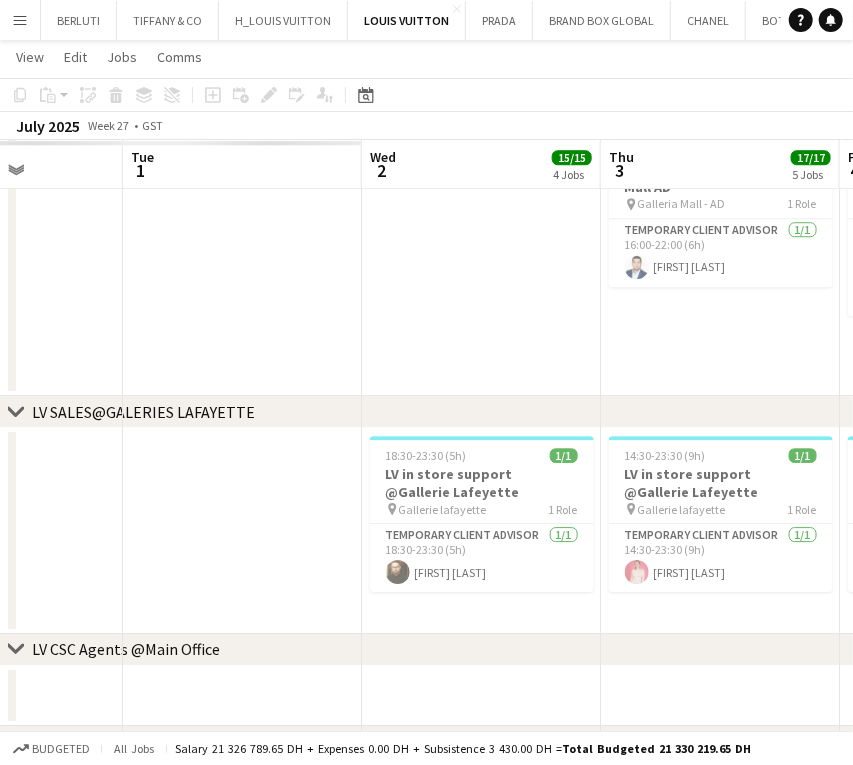click on "Sun   29   Mon   30   Tue   1   Wed   2   15/15   4 Jobs   Thu   3   17/17   5 Jobs   Fri   4   17/17   5 Jobs   Sat   5   19/19   4 Jobs   Sun   6   18/18   4 Jobs   Mon   7   15/16   4 Jobs      07:00-23:00 (16h)    9/9   LV Sales Support@[CITY]
pin
LOUIS VUITTON [CITY] - Fashion Avenue   4 Roles   Temporary Client Advisor   1/1   07:00-16:00 (9h)
[FIRST] [LAST]  Team Leader   1/1   08:00-09:00 (1h)
! [FIRST] [LAST]  Temporary Client Advisor   1/1   12:00-21:00 (9h)
[FIRST] [LAST]  Temporary Client Advisor   6/6   14:00-23:00 (9h)
[FIRST] [LAST] [FIRST] [LAST] [FIRST] [LAST] [FIRST] [LAST] [FIRST] [LAST] [FIRST] [LAST]     07:00-23:00 (16h)    10/10   LV Sales Support@[CITY]
pin
LOUIS VUITTON [CITY] - Fashion Avenue   4 Roles   Temporary Client Advisor   1/1   07:00-16:00 (9h)
[FIRST] [LAST]  Team Leader   1/1   08:00-09:00 (1h)
! [FIRST] [LAST]  Temporary Client Advisor   2/2   12:00-21:00 (9h)
[FIRST] [LAST]" at bounding box center (426, -485) 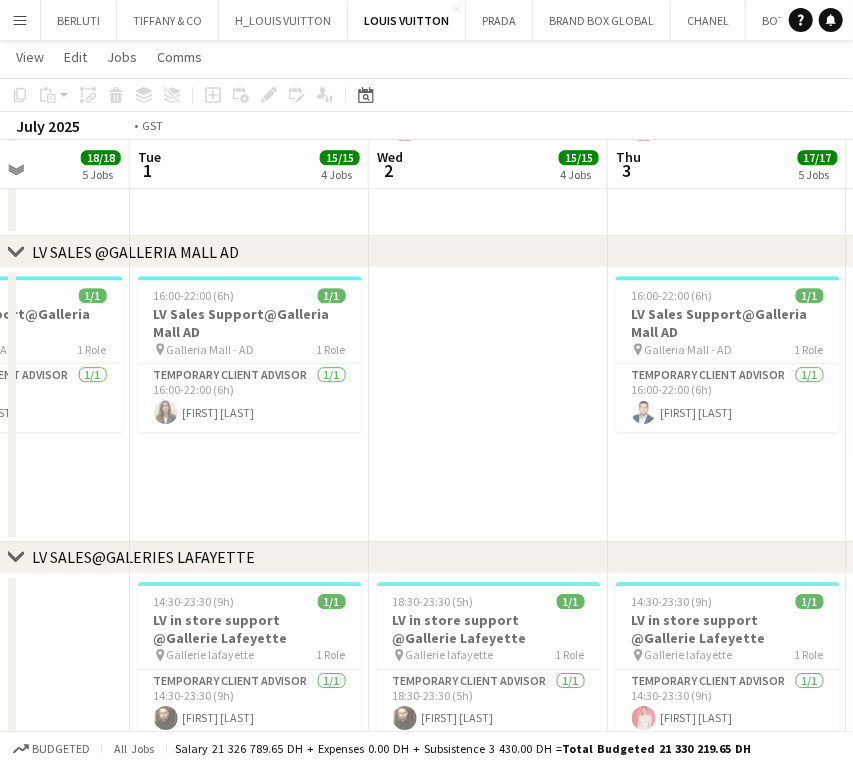 drag, startPoint x: 551, startPoint y: 611, endPoint x: 678, endPoint y: 612, distance: 127.00394 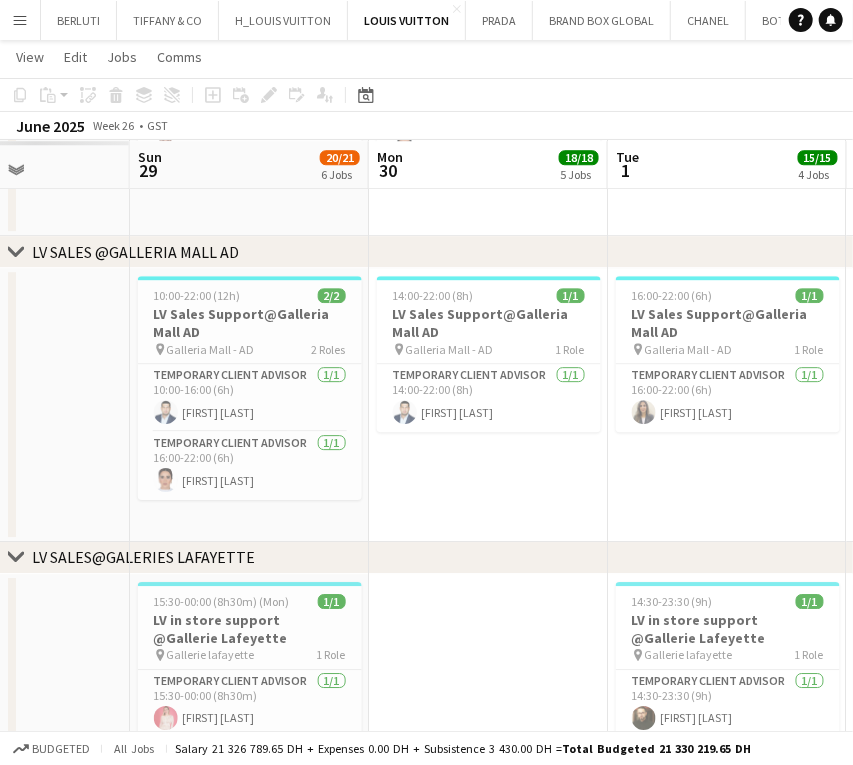 scroll, scrollTop: 0, scrollLeft: 671, axis: horizontal 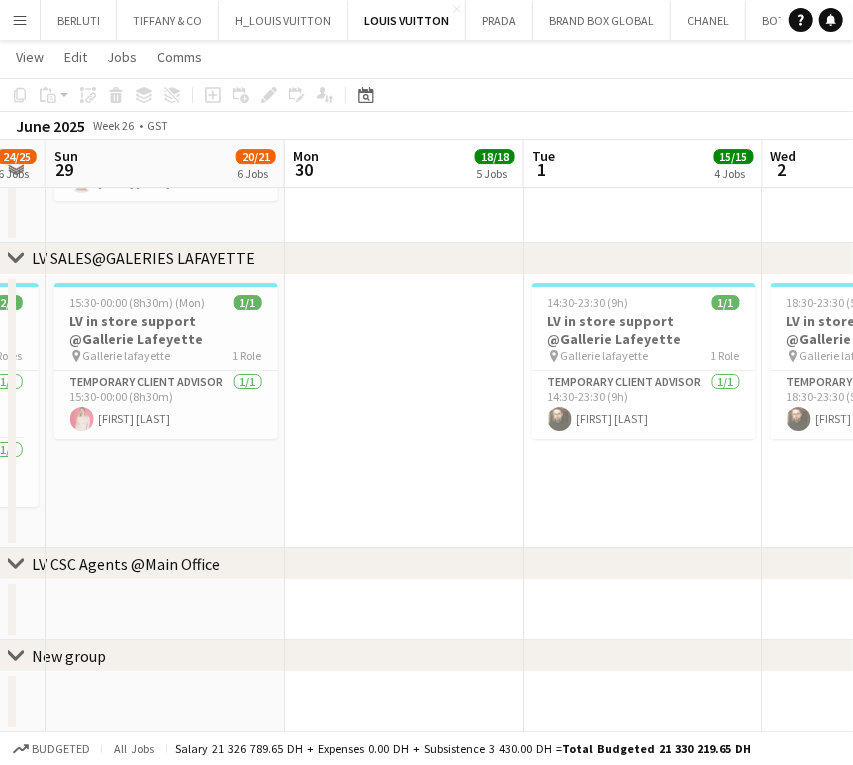 drag, startPoint x: 463, startPoint y: 507, endPoint x: 662, endPoint y: 514, distance: 199.12308 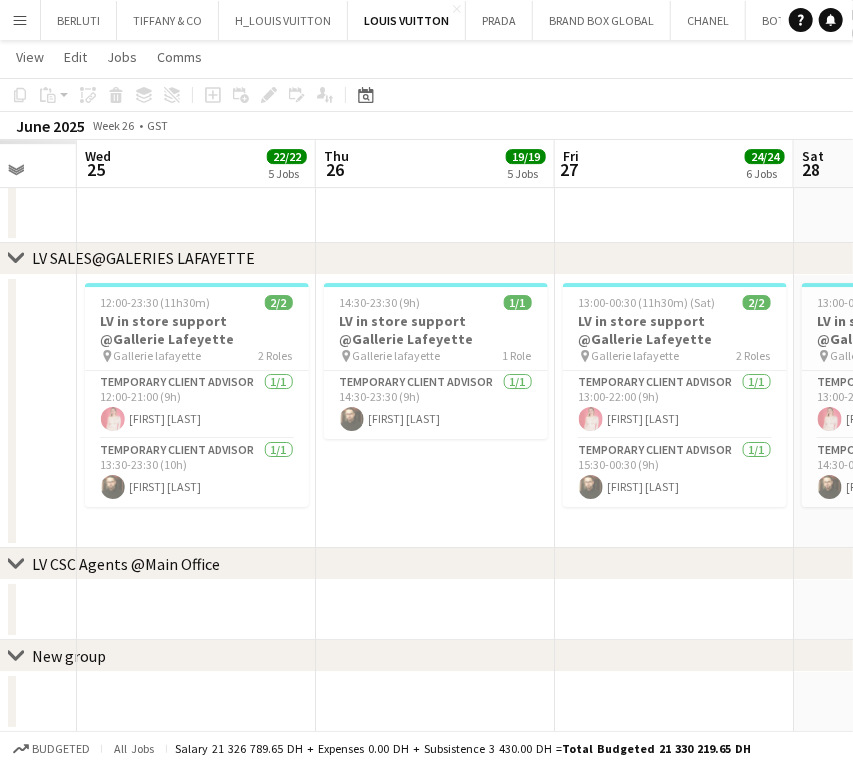 scroll, scrollTop: 0, scrollLeft: 487, axis: horizontal 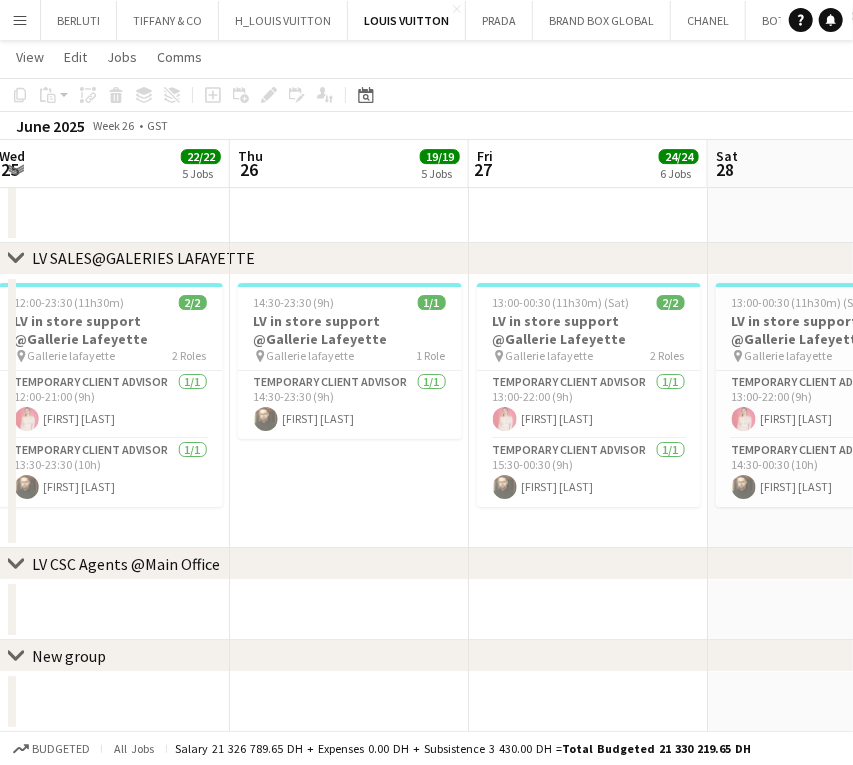 click on "Mon   23   Tue   24   Wed   25   22/22   5 Jobs   Thu   26   19/19   5 Jobs   Fri   27   24/24   6 Jobs   Sat   28   24/25   6 Jobs   Sun   29   20/21   6 Jobs   Mon   30   18/18   5 Jobs   Tue   1   15/15   4 Jobs      07:00-23:00 (16h)    11/11   LV Sales Support@[CITY]
pin
LOUIS VUITTON [CITY] - Fashion Avenue   5 Roles   Temporary Client Advisor   1/1   07:00-16:00 (9h)
[FIRST] [LAST]  Team Leader   1/1   08:00-08:15 (15m)
! [FIRST] [LAST]  Temporary Client Advisor   1/1   10:00-19:00 (9h)
[FIRST] [LAST]  Temporary Client Advisor   2/2   12:00-21:00 (9h)
[FIRST] [LAST] [FIRST] [LAST]  Temporary Client Advisor   6/6   14:00-23:00 (9h)
[FIRST] [LAST] [FIRST] [LAST] [FIRST] [LAST] [FIRST] [LAST] [FIRST] [LAST] [FIRST] [LAST]     07:00-23:00 (16h)    11/11   LV Sales Support@[CITY]
pin
LOUIS VUITTON [CITY] - Fashion Avenue   5 Roles   Temporary Client Advisor   1/1   07:00-16:00 (9h)
[FIRST] [LAST]  Team Leader   1/1  !" at bounding box center [426, -678] 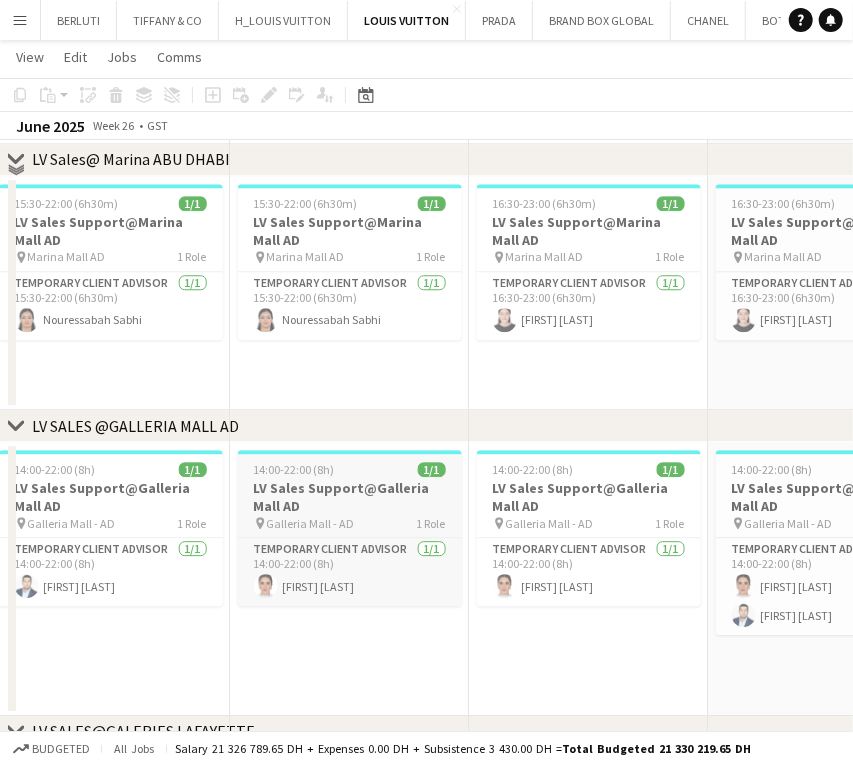 scroll, scrollTop: 1632, scrollLeft: 0, axis: vertical 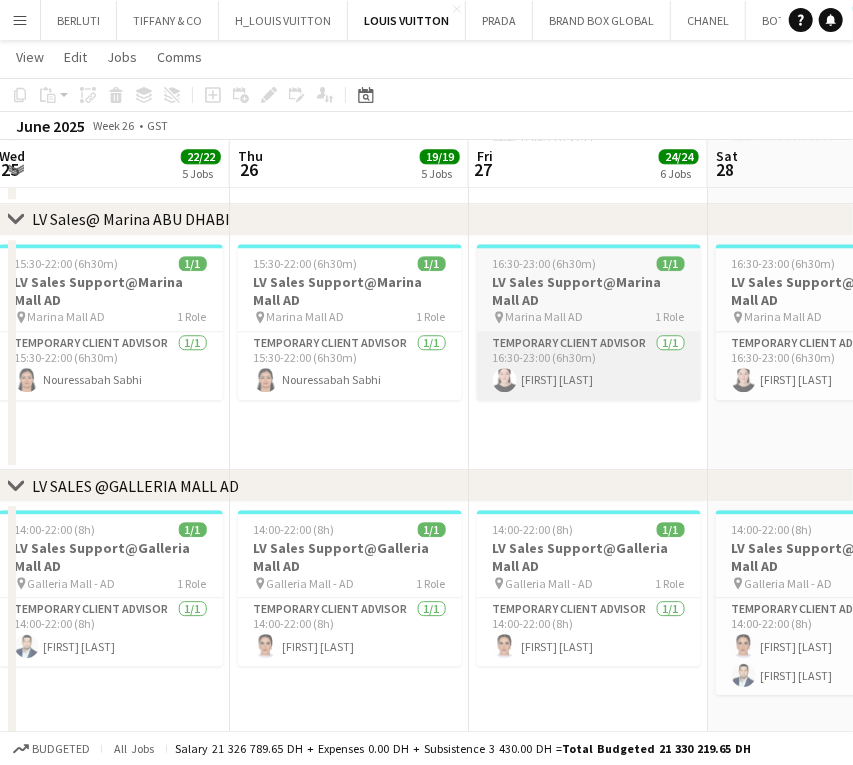 drag, startPoint x: -11, startPoint y: 331, endPoint x: 0, endPoint y: 332, distance: 11.045361 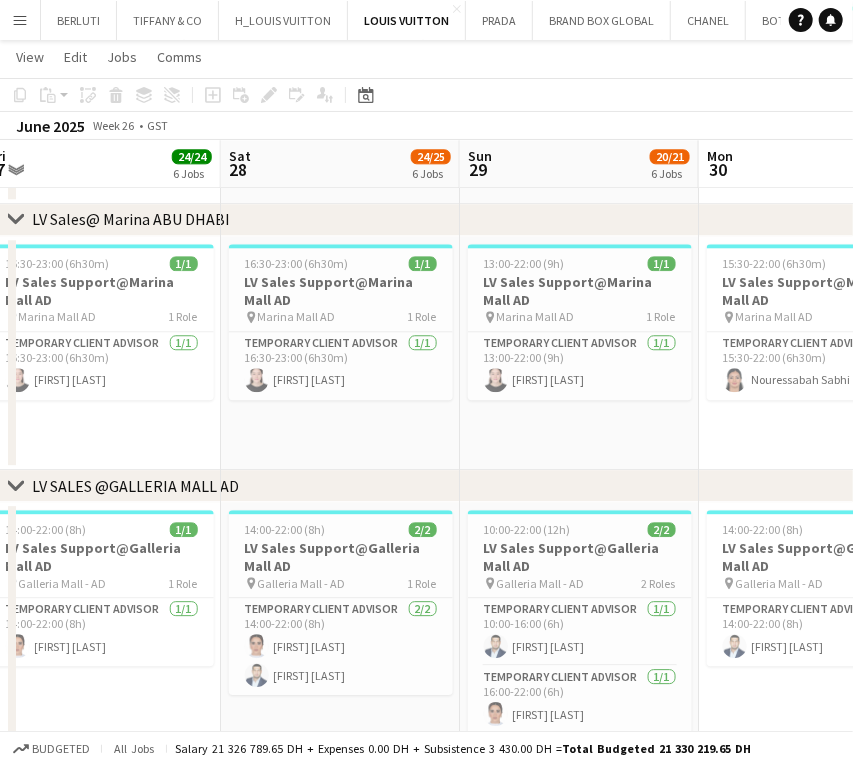 click on "[DAY]   [DATE]   [COUNT]/[COUNT]   [COUNT] Jobs   [DAY]   [DATE]   [COUNT]/[COUNT]   [COUNT] Jobs   [DAY]   [DATE]   [COUNT]/[COUNT]   [COUNT] Jobs   [DAY]   [DATE]   [COUNT]/[COUNT]   [COUNT] Jobs   [DAY]   [DATE]   [COUNT]/[COUNT]   [COUNT] Jobs   [DAY]   [DATE]   [COUNT]/[COUNT]   [COUNT] Jobs   [DAY]   [DATE]   [COUNT]/[COUNT]   [COUNT] Jobs   [DAY]   [DATE]   [COUNT]/[COUNT]   [COUNT] Jobs   [DAY]   [DATE]   [COUNT]/[COUNT]   [COUNT] Jobs      [TIME]-[TIME] ([DURATION])    [COUNT]/[COUNT]   LV Sales Support@Dubai Mall
pin
LOUIS VUITTON Dubai Mall - Fashion Avenue   [COUNT] Roles   Temporary Client Advisor   [COUNT]/[COUNT]   [TIME]-[TIME] ([DURATION])
[FIRST] [LAST]  Team Leader   [COUNT]/[COUNT]   [TIME]-[TIME] ([DURATION])
! [FIRST] [LAST]  Temporary Client Advisor   [COUNT]/[COUNT]   [TIME]-[TIME] ([DURATION])
[FIRST] [LAST]  Temporary Client Advisor   [COUNT]/[COUNT]   [TIME]-[TIME] ([DURATION])
[FIRST] [LAST] [FIRST] [LAST]  Temporary Client Advisor   [COUNT]/[COUNT]   [TIME]-[TIME] ([DURATION])
[FIRST] [LAST] [FIRST] [LAST] [FIRST] [LAST] [FIRST] [LAST] [FIRST] [LAST]     [TIME]-[TIME] ([DURATION])    [COUNT]/[COUNT]   LV Sales Support@Dubai Mall
pin
LOUIS VUITTON Dubai Mall - Fashion Avenue   [COUNT] Roles   Temporary Client Advisor   [COUNT]/[COUNT]   [TIME]-[TIME] ([DURATION])
!" at bounding box center [426, -145] 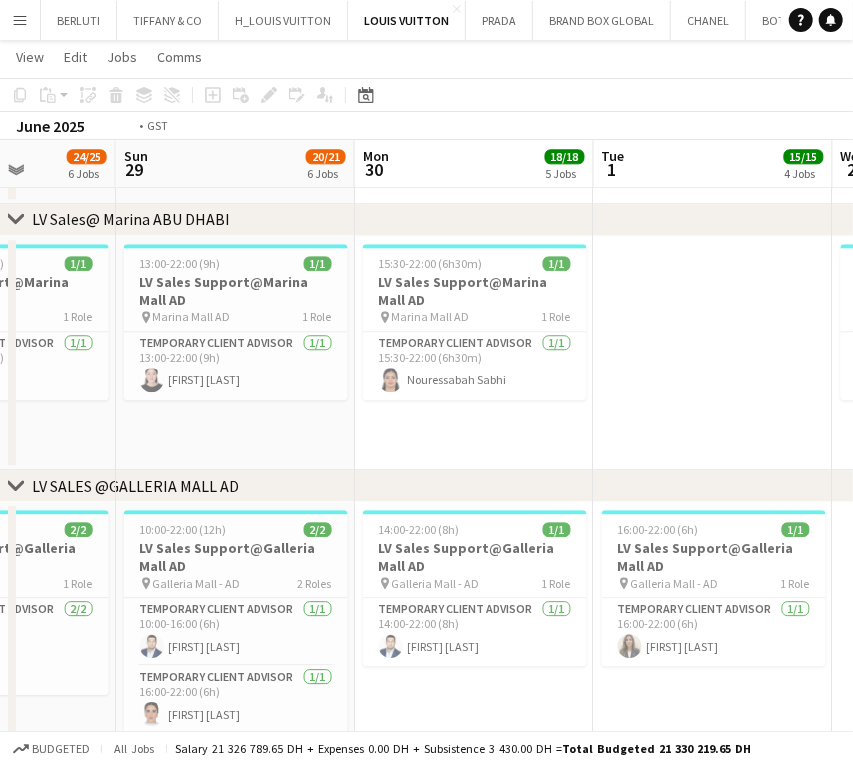 drag, startPoint x: 205, startPoint y: 324, endPoint x: 856, endPoint y: 366, distance: 652.35345 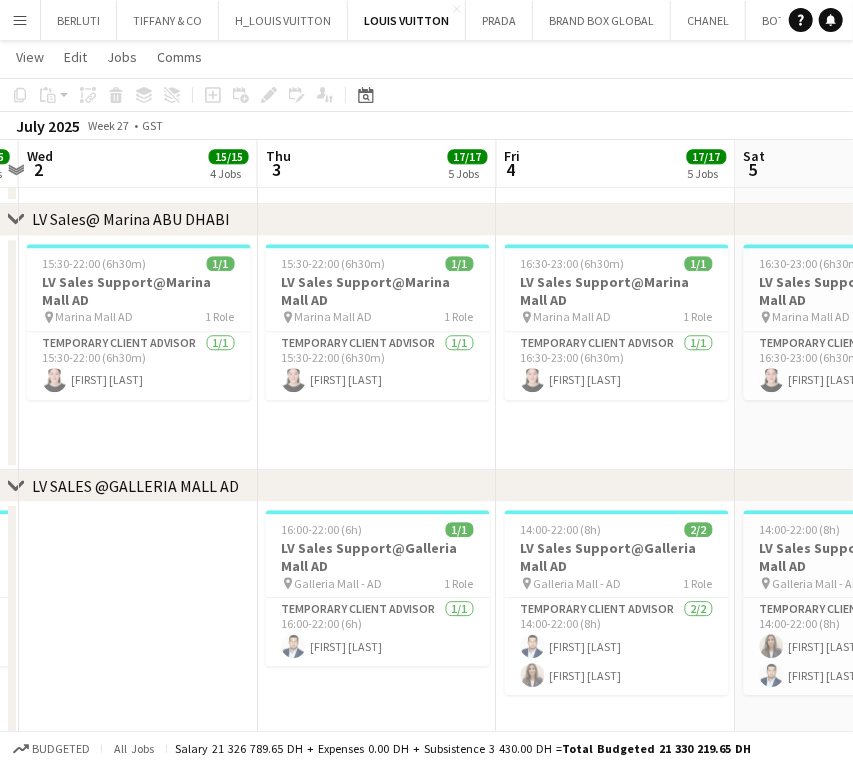 drag, startPoint x: 656, startPoint y: 371, endPoint x: 449, endPoint y: 358, distance: 207.4078 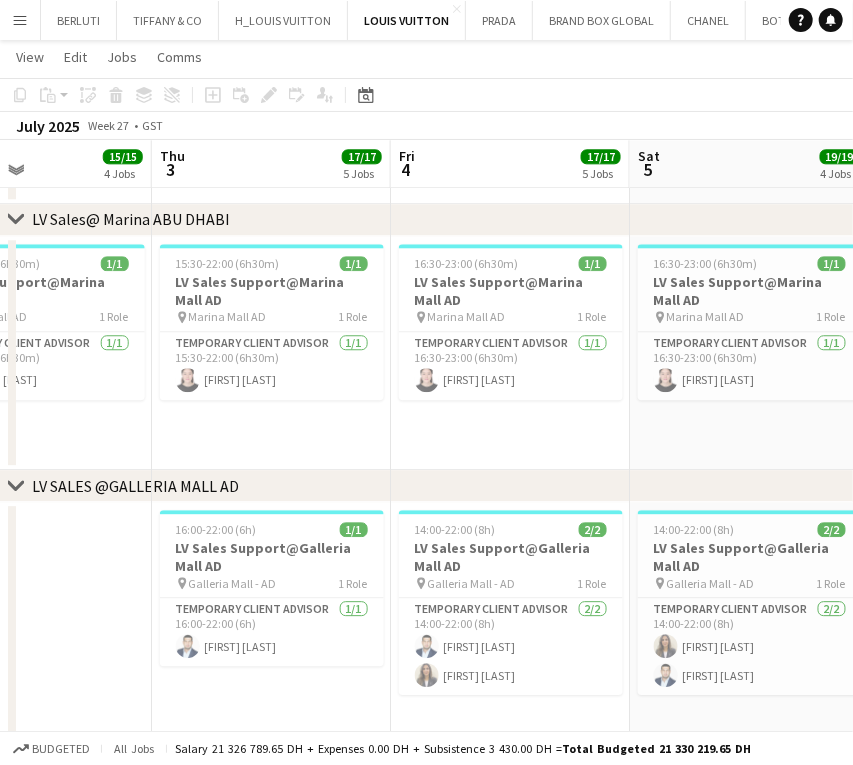 drag, startPoint x: 280, startPoint y: 380, endPoint x: 864, endPoint y: 380, distance: 584 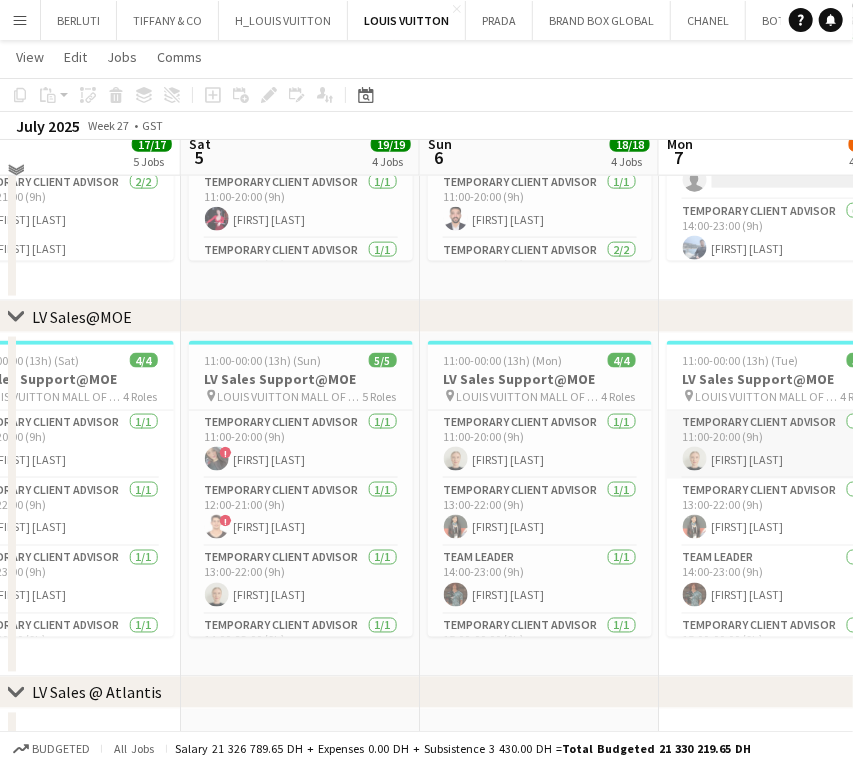 scroll, scrollTop: 696, scrollLeft: 0, axis: vertical 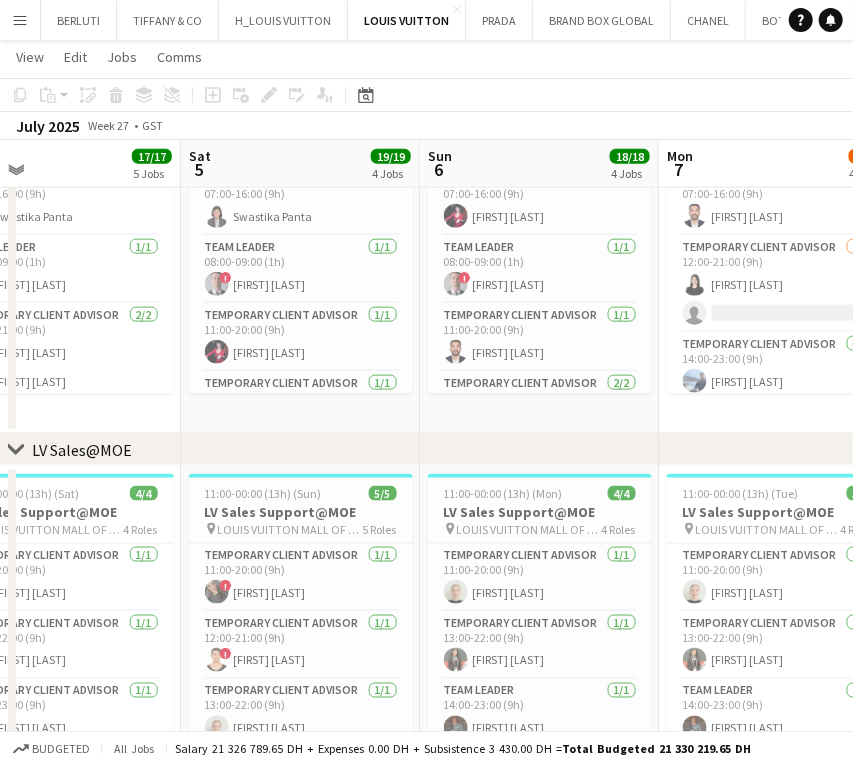 drag, startPoint x: 315, startPoint y: 317, endPoint x: 377, endPoint y: 327, distance: 62.801273 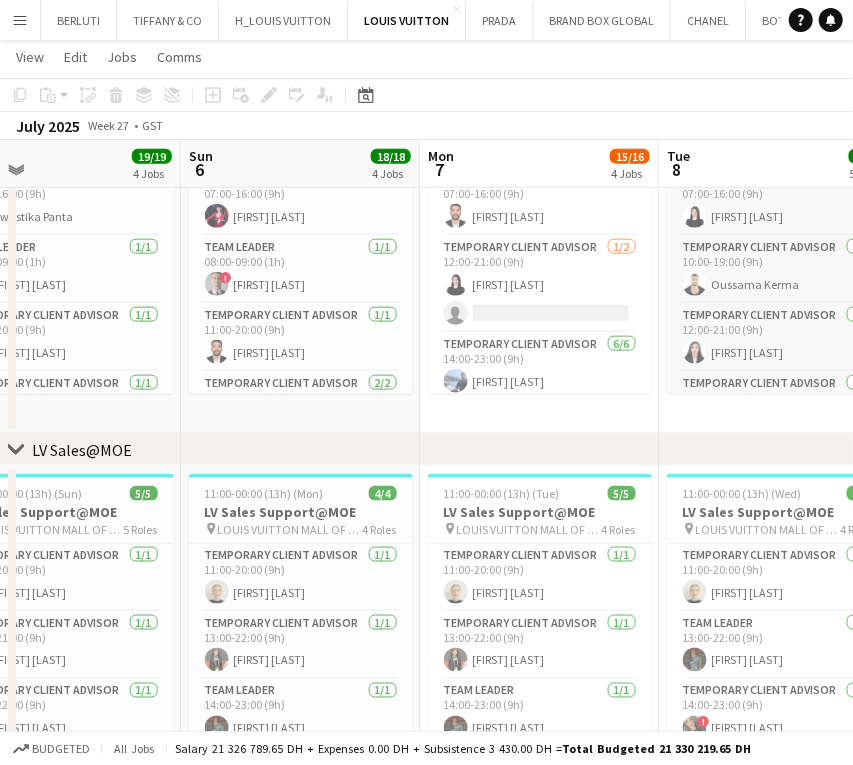 scroll, scrollTop: 0, scrollLeft: 721, axis: horizontal 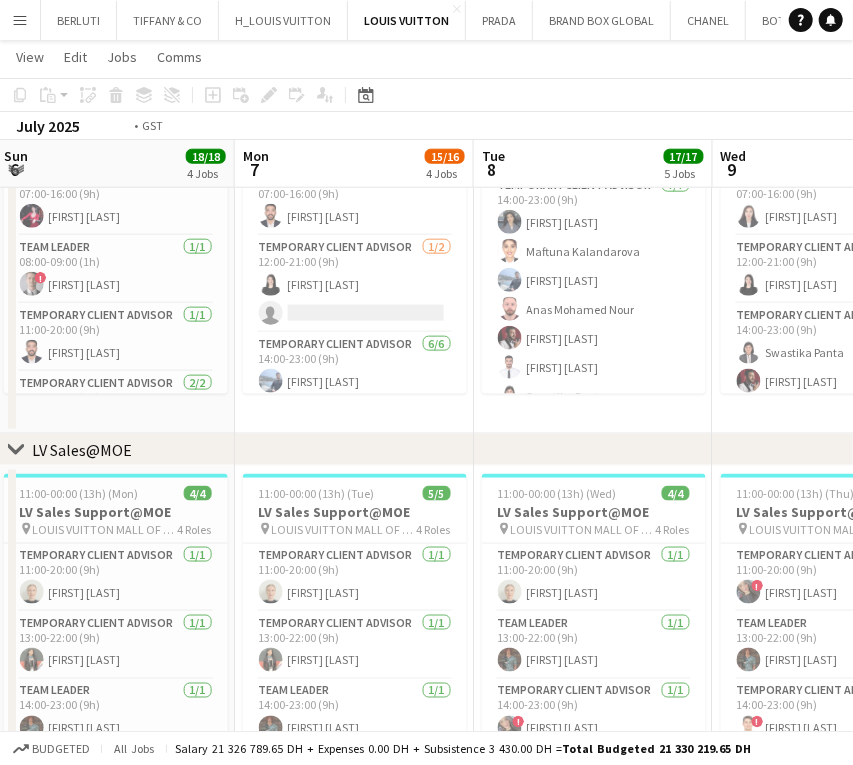 click on "Thu   3   17/17   5 Jobs   Fri   4   17/17   5 Jobs   Sat   5   19/19   4 Jobs   Sun   6   18/18   4 Jobs   Mon   7   15/16   4 Jobs   Tue   8   17/17   5 Jobs   Wed   9   16/16   5 Jobs   Thu   10   18/18   6 Jobs   Fri   11   13/14   4 Jobs      13:00-21:00 (8h)    1/1   Louis Vuitton Animation @[REDACTED]
pin
Louis Vuitton boutique, [REDACTED]   1 Role   Host/Hostess   1/1   13:00-21:00 (8h)
[FIRST] [LAST]     07:00-23:00 (16h)    10/10   LV Sales Support@[REDACTED]
pin
LOUIS VUITTON Dubai Mall - Fashion Avenue   4 Roles   Temporary Client Advisor   1/1   07:00-16:00 (9h)
[FIRST] [LAST]  Team Leader   1/1   08:00-09:00 (1h)
! [FIRST] [LAST]  Temporary Client Advisor   2/2   12:00-21:00 (9h)
[FIRST] [LAST] [FIRST] [LAST]  Temporary Client Advisor   6/6   14:00-23:00 (9h)
[FIRST] [LAST] [FIRST] [LAST] [FIRST] [LAST] [FIRST] [LAST] [FIRST] [LAST] [FIRST] [LAST]     07:00-00:00 (17h) (Sat)   9/9   LV Sales Support@[REDACTED]" at bounding box center (426, 791) 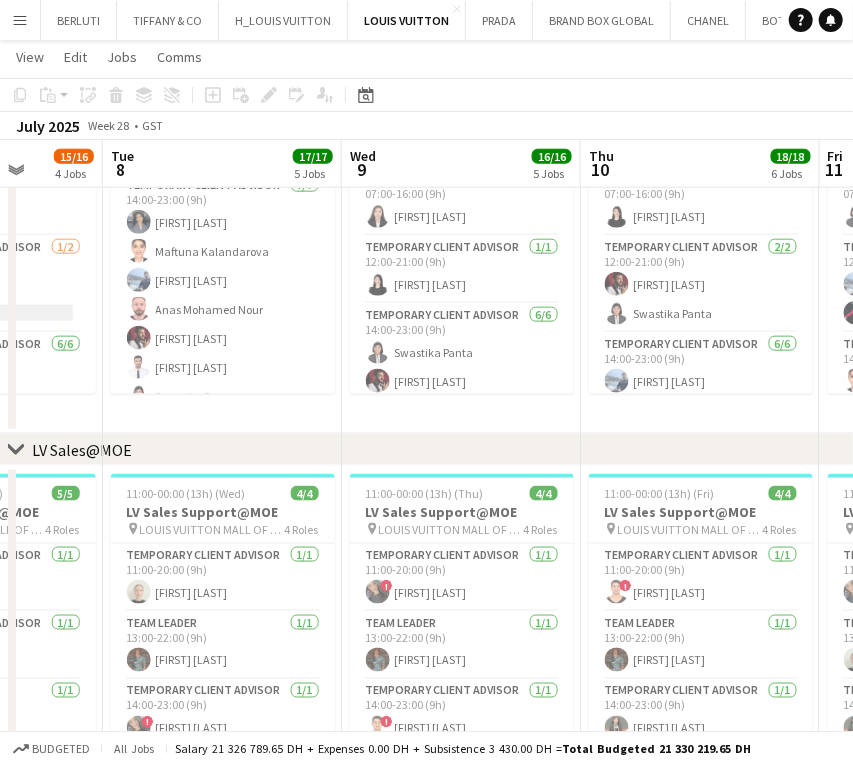 click on "[DAY]   [DATE]   [COUNT]/[COUNT]   [COUNT] Jobs   [DAY]   [DATE]   [COUNT]/[COUNT]   [COUNT] Jobs   [DAY]   [DATE]   [COUNT]/[COUNT]   [COUNT] Jobs   [DAY]   [DATE]   [COUNT]/[COUNT]   [COUNT] Jobs   [DAY]   [DATE]   [COUNT]/[COUNT]   [COUNT] Jobs   [DAY]   [DATE]   [COUNT]/[COUNT]   [COUNT] Jobs   [DAY]   [DATE]   [COUNT]/[COUNT]   [COUNT] Jobs   [DAY]   [DATE]   [COUNT]/[COUNT]   [COUNT] Jobs   [DAY]   [DATE]   [COUNT]/[COUNT]   [COUNT] Jobs      [TIME]-[TIME] ([DURATION])    [COUNT]/[COUNT]   Louis Vuitton Animation @Dubai Mall
pin
Louis Vuitton boutique, Dubai Mall   [COUNT] Role   Host/Hostess   [COUNT]/[COUNT]   [TIME]-[TIME] ([DURATION])
[FIRST] [LAST]     [TIME]-[TIME] ([DURATION]) ([DAY])   [COUNT]/[COUNT]   LOUIS VUITTON Dubai Mall - Fashion Avenue   [COUNT] Roles   Temporary Client Advisor   [COUNT]/[COUNT]   [TIME]-[TIME] ([DURATION])
[FIRST] [LAST]  Team Leader   [COUNT]/[COUNT]   [TIME]-[TIME] ([DURATION])
! [FIRST] [LAST]  Temporary Client Advisor   [COUNT]/[COUNT]   [TIME]-[TIME] ([DURATION])
[FIRST] [LAST]  Temporary Client Advisor   [COUNT]/[COUNT]   [TIME]-[TIME] ([DURATION])
[FIRST] [LAST]  Temporary Client Advisor   [COUNT]/[COUNT]   [TIME]-[TIME] ([DURATION])
[FIRST] [LAST] [FIRST] [LAST] [FIRST] [LAST] [FIRST] [LAST]  Temporary Client Advisor   [COUNT]/[COUNT]  [FIRST] [LAST]" at bounding box center [426, 791] 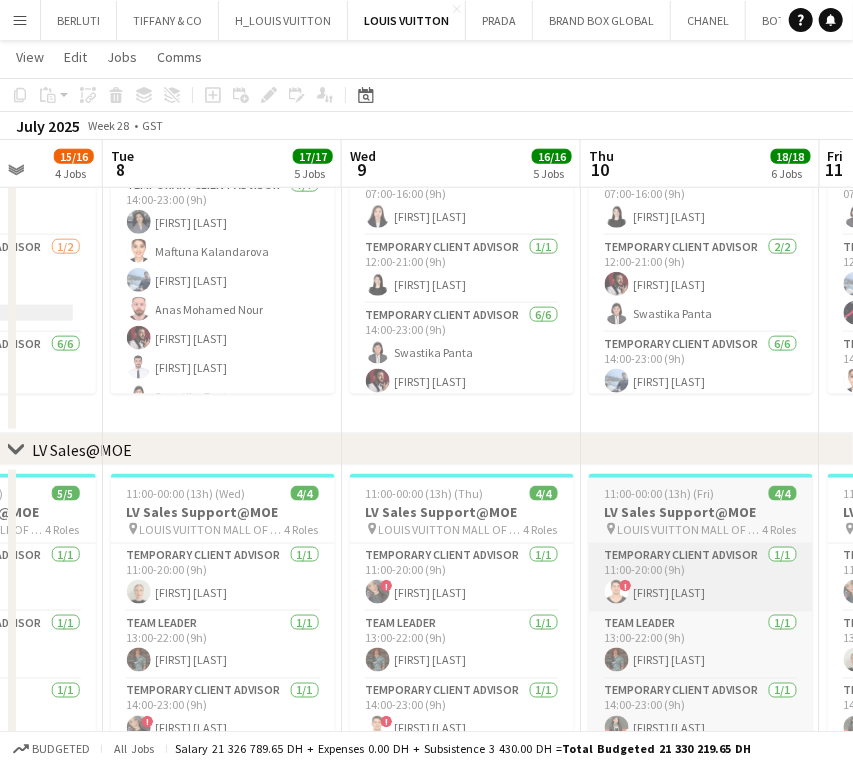scroll, scrollTop: 0, scrollLeft: 621, axis: horizontal 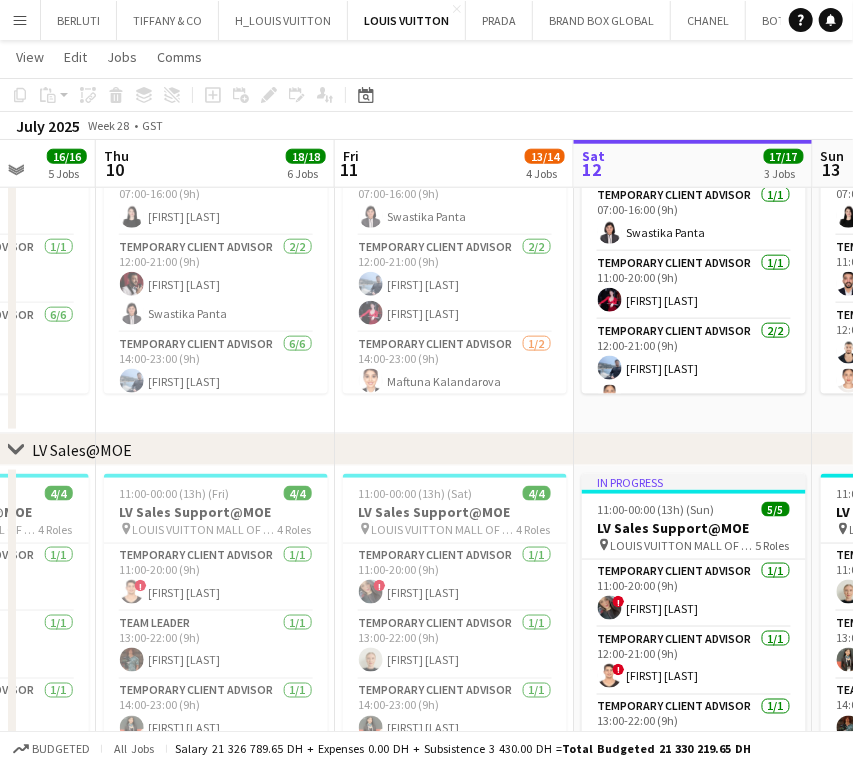 drag, startPoint x: 317, startPoint y: 591, endPoint x: 656, endPoint y: 589, distance: 339.0059 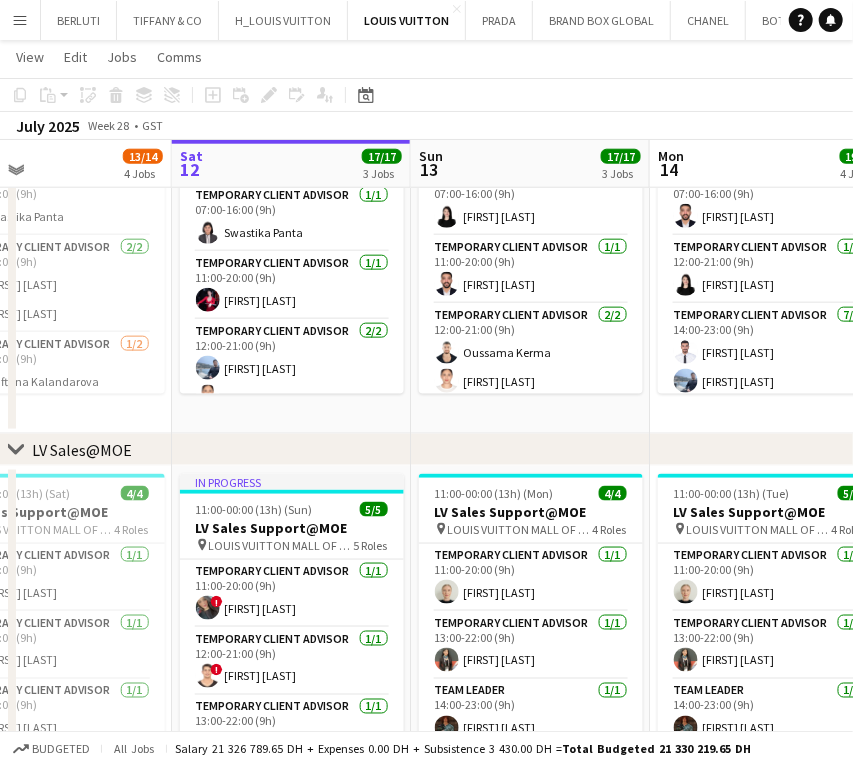 drag, startPoint x: 676, startPoint y: 591, endPoint x: 281, endPoint y: 566, distance: 395.79034 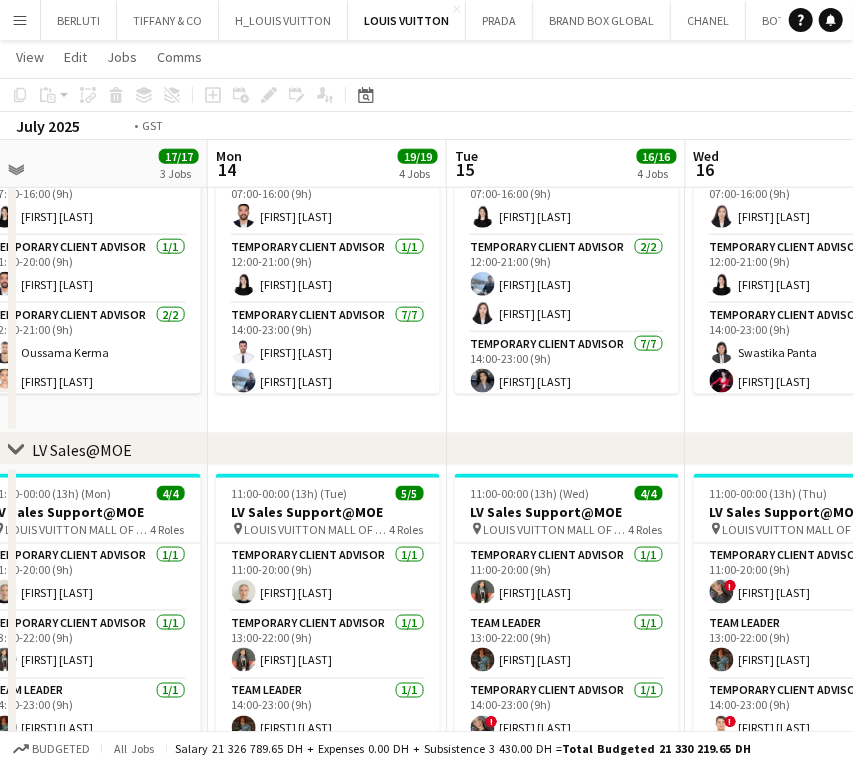 drag, startPoint x: 210, startPoint y: 572, endPoint x: 538, endPoint y: 588, distance: 328.39 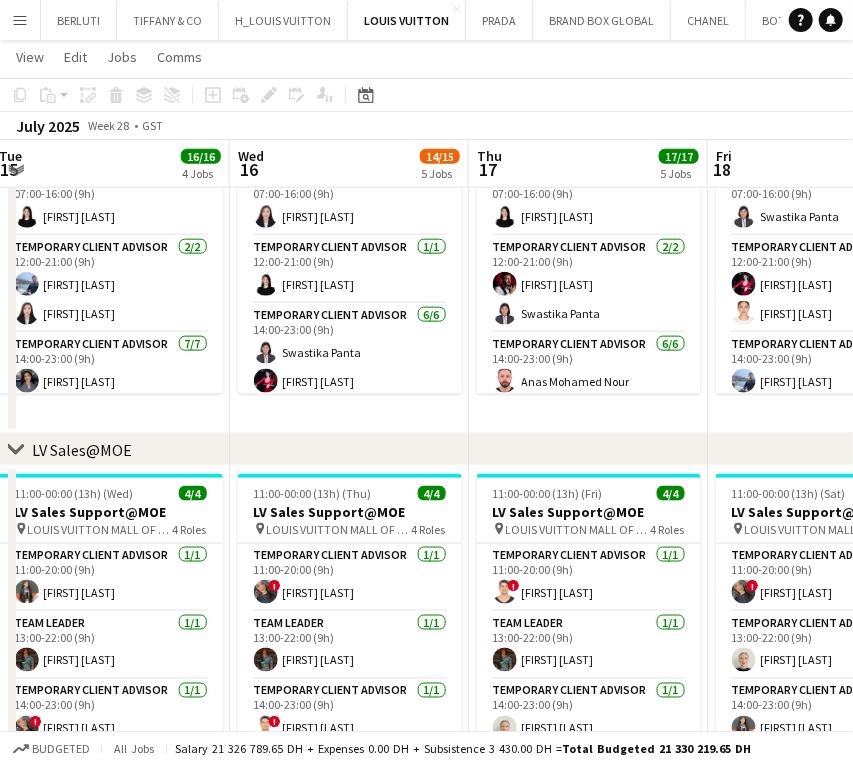 drag, startPoint x: 767, startPoint y: 608, endPoint x: 738, endPoint y: 636, distance: 40.311287 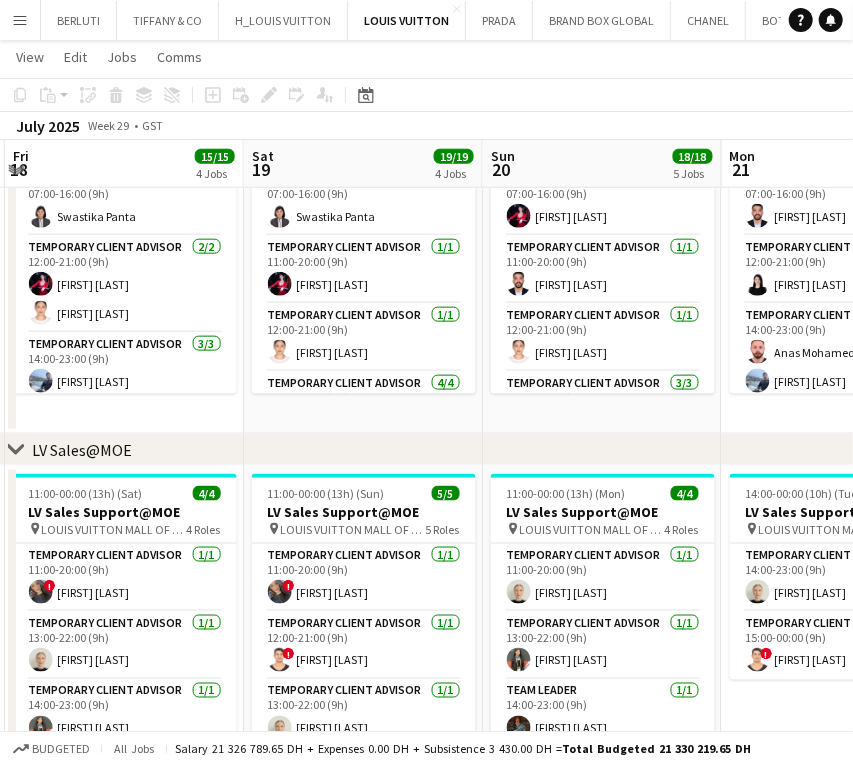 click on "Tue   15   16/16   4 Jobs   Wed   16   14/15   5 Jobs   Thu   17   17/17   5 Jobs   Fri   18   15/15   4 Jobs   Sat   19   19/19   4 Jobs   Sun   20   18/18   5 Jobs   Mon   21   13/13   5 Jobs   Tue   22   15/15   4 Jobs   Wed   23      15:00-00:00 (9h) (Thu)   0/1   LV Sales Support@ Dubai Mall
pin
LV - Fashion Avenue TDM   1 Role   Team Leader   72A   0/1   15:00-00:00 (9h)
single-neutral-actions
07:00-23:00 (16h)    10/10   LV Sales Support@Dubai Mall
pin
LOUIS VUITTON Dubai Mall - Fashion Avenue   3 Roles   Temporary Client Advisor   1/1   07:00-16:00 (9h)
[FIRST] [LAST]  Temporary Client Advisor   2/2   12:00-21:00 (9h)
[FIRST] [LAST] [FIRST] [LAST]  Temporary Client Advisor   7/7   14:00-23:00 (9h)
[FIRST] [LAST] [FIRST] [LAST] [FIRST] [LAST] [FIRST] [LAST] [FIRST] [LAST]     07:00-23:00 (16h)    8/8   LV Sales Support@Dubai Mall
pin" at bounding box center [426, 811] 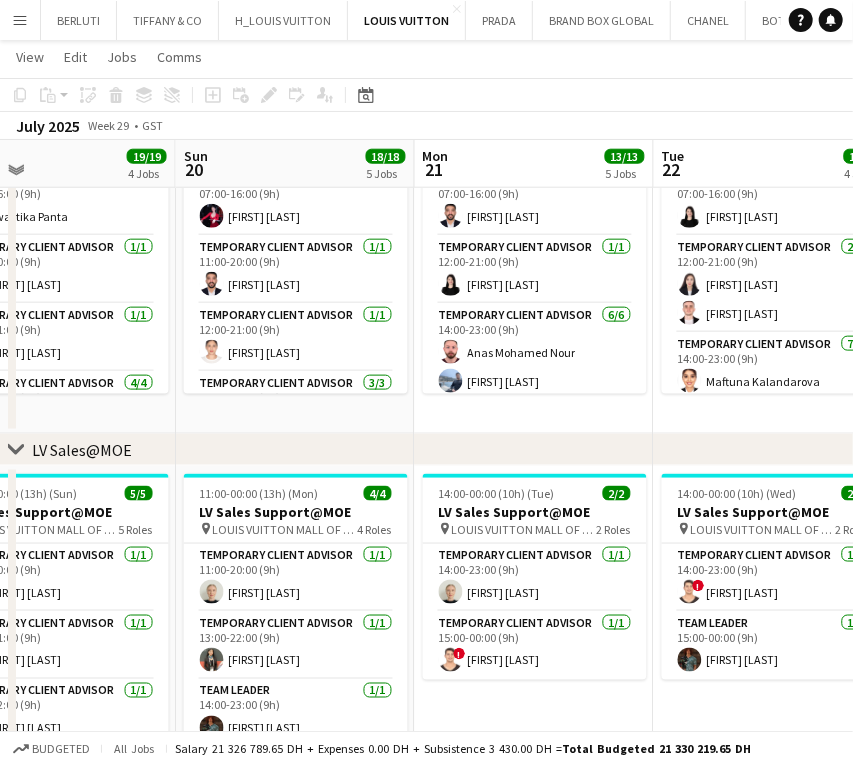 drag, startPoint x: 608, startPoint y: 602, endPoint x: 398, endPoint y: 595, distance: 210.11664 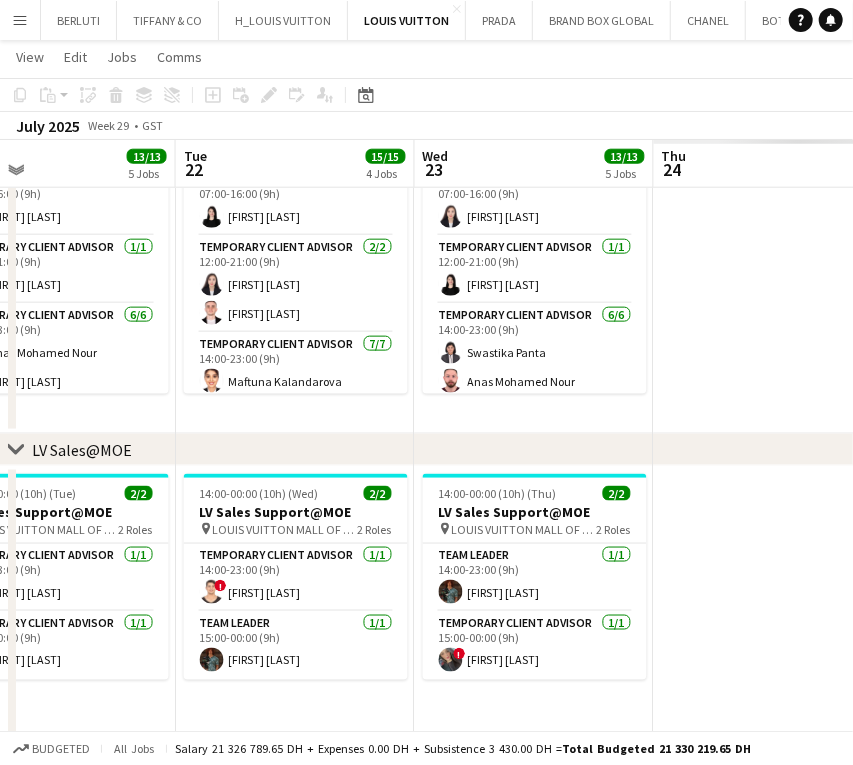 scroll, scrollTop: 0, scrollLeft: 622, axis: horizontal 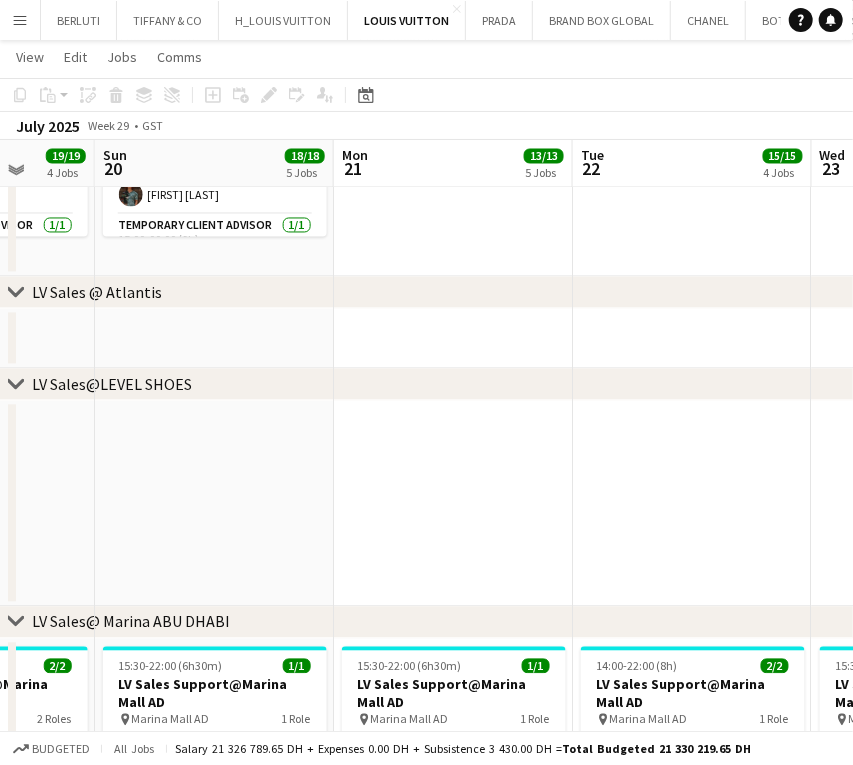drag, startPoint x: 688, startPoint y: 616, endPoint x: 366, endPoint y: 513, distance: 338.07248 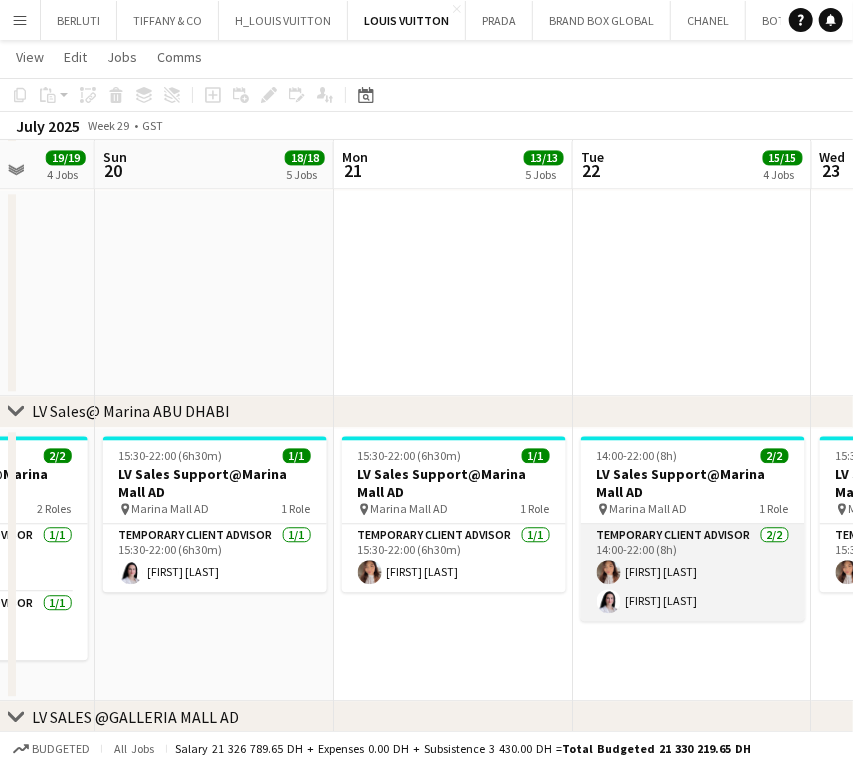 scroll, scrollTop: 1496, scrollLeft: 0, axis: vertical 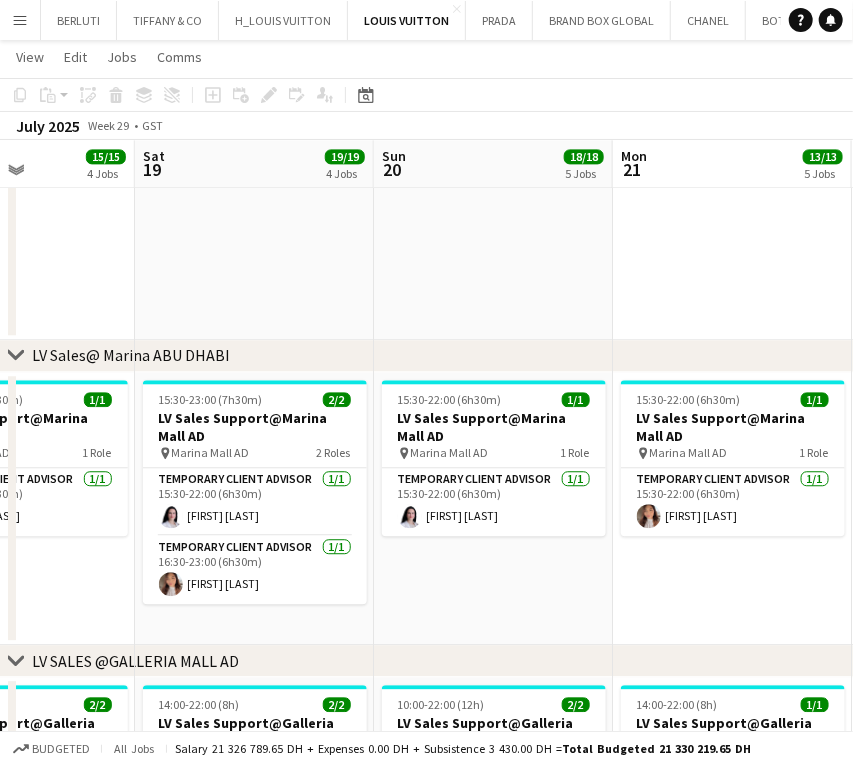 drag, startPoint x: 399, startPoint y: 574, endPoint x: 749, endPoint y: 604, distance: 351.28336 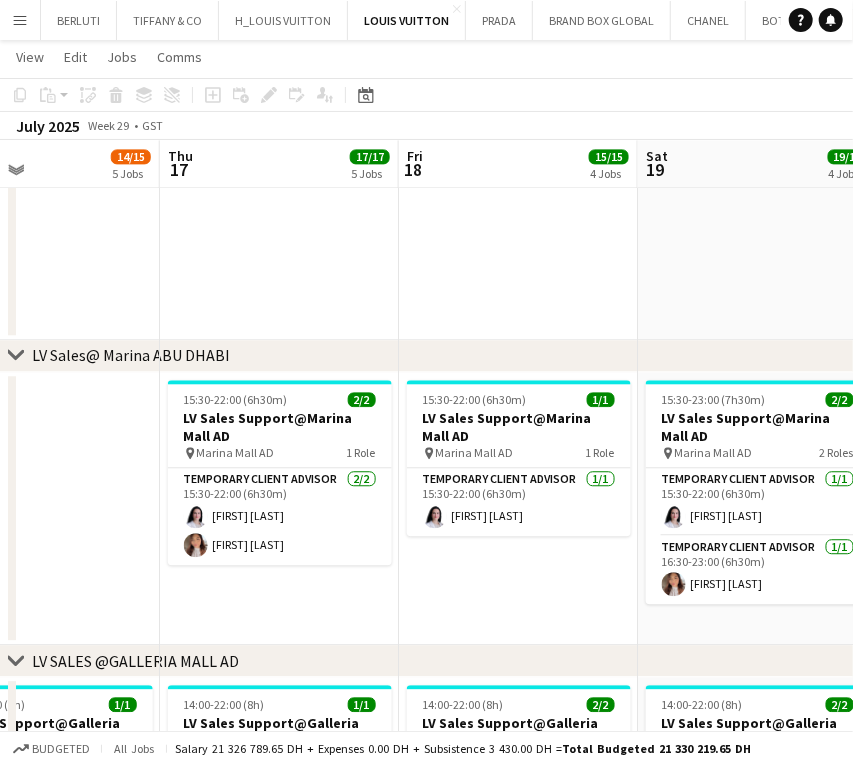 drag, startPoint x: 320, startPoint y: 606, endPoint x: 860, endPoint y: 614, distance: 540.05927 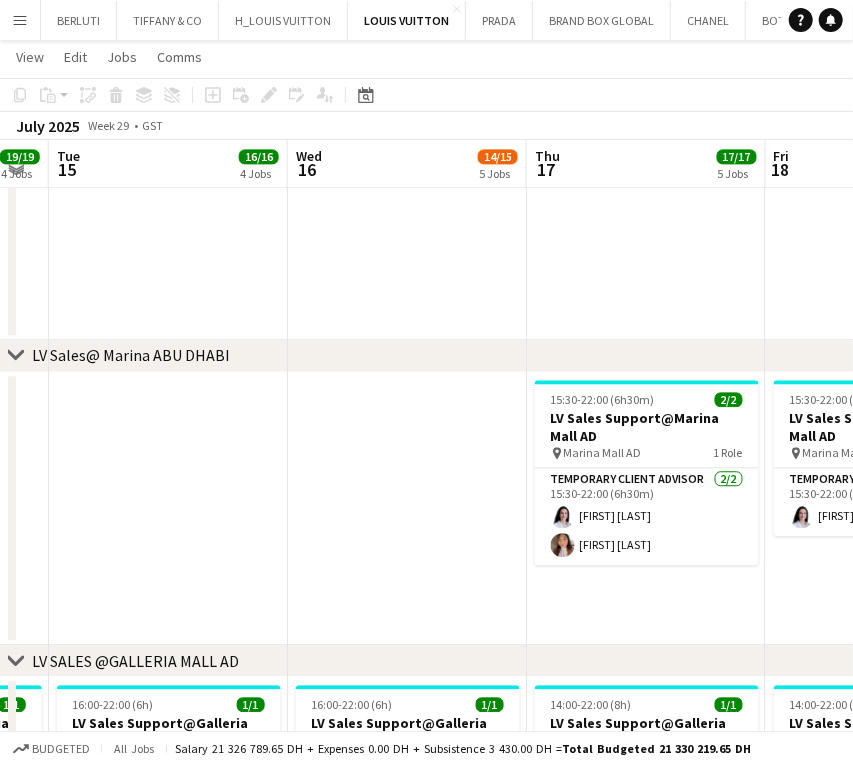 drag, startPoint x: 634, startPoint y: 587, endPoint x: 690, endPoint y: 588, distance: 56.008926 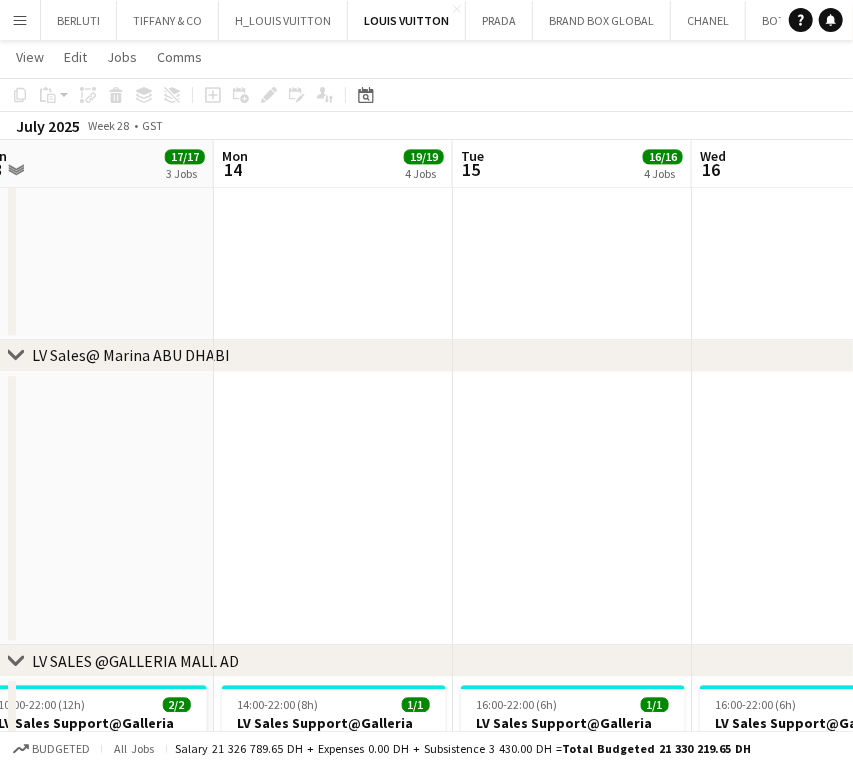 drag, startPoint x: 312, startPoint y: 572, endPoint x: 658, endPoint y: 579, distance: 346.0708 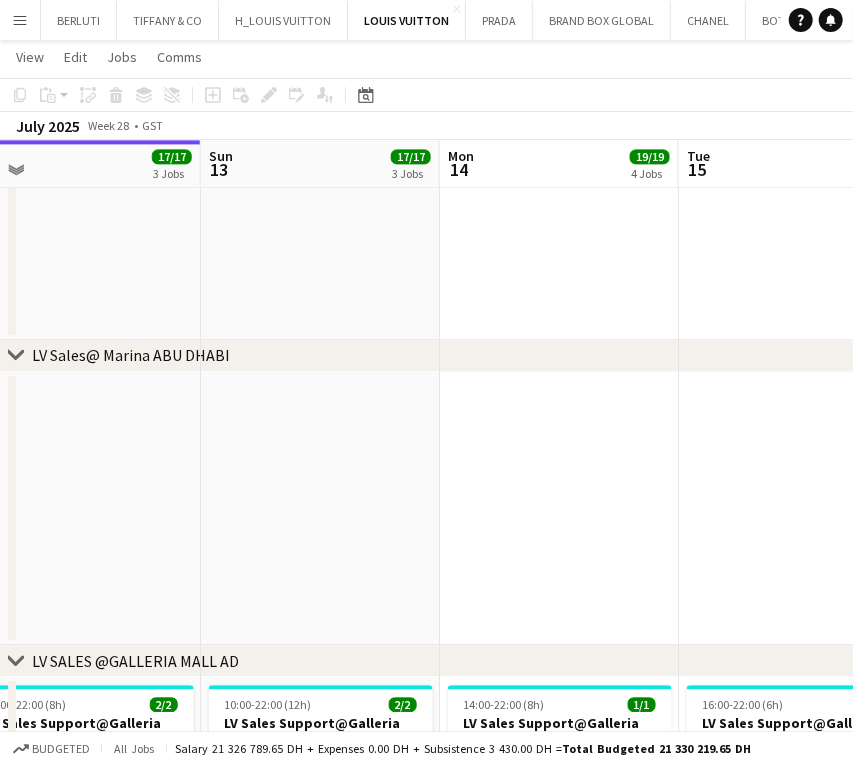 drag, startPoint x: 428, startPoint y: 556, endPoint x: 633, endPoint y: 557, distance: 205.00244 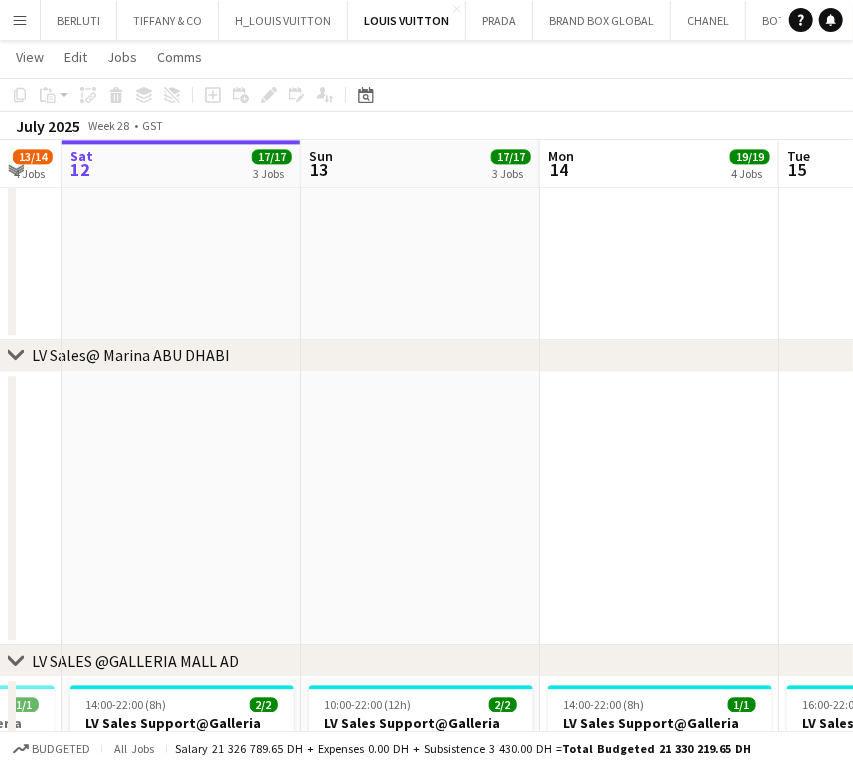 scroll, scrollTop: 0, scrollLeft: 593, axis: horizontal 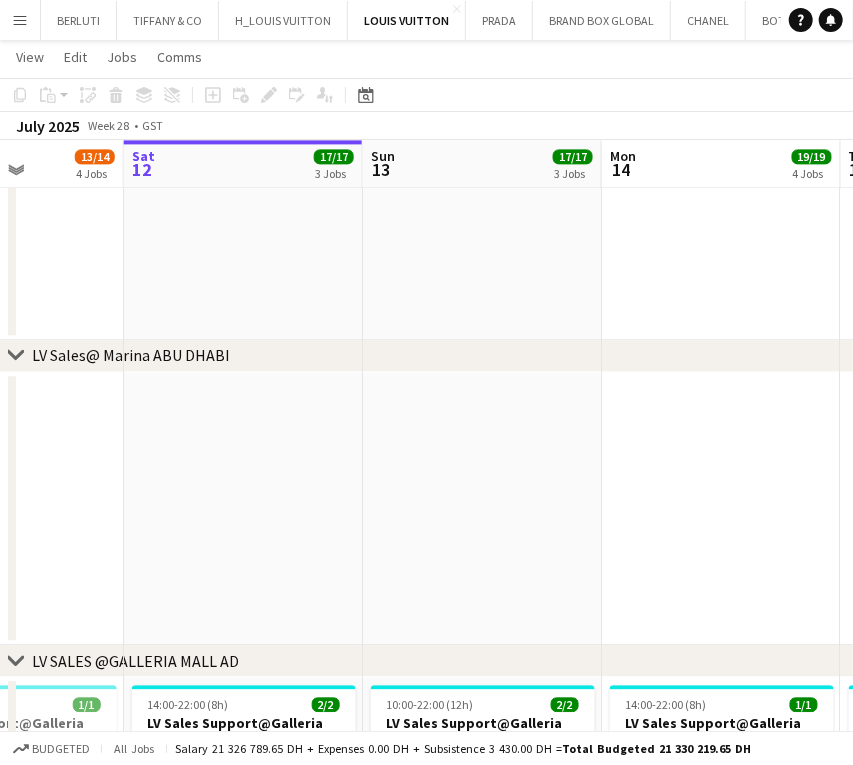 drag, startPoint x: 242, startPoint y: 558, endPoint x: 404, endPoint y: 557, distance: 162.00308 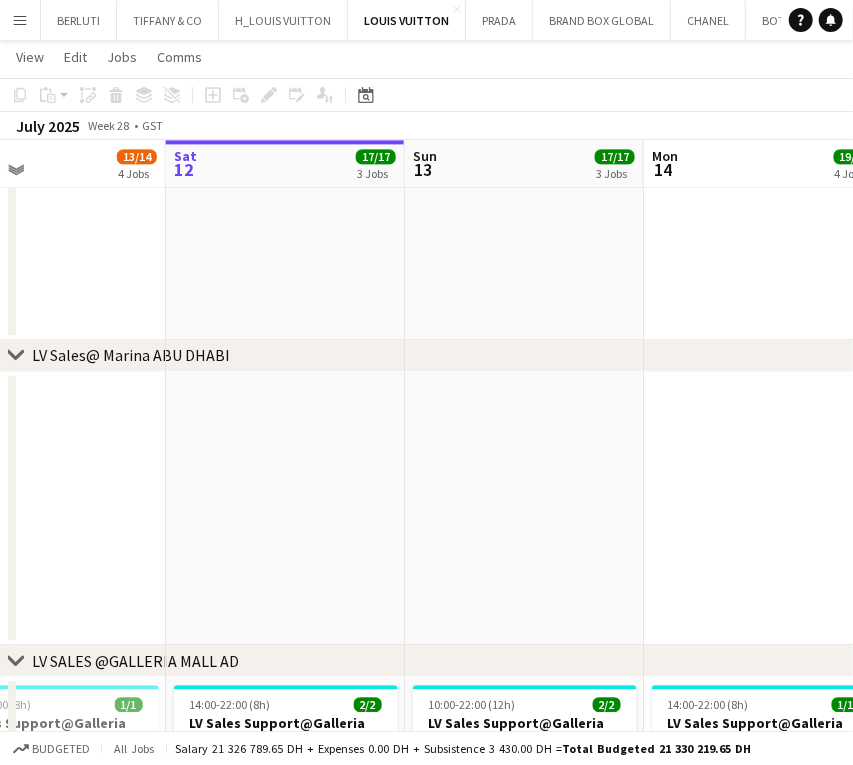 drag, startPoint x: 176, startPoint y: 505, endPoint x: 320, endPoint y: 510, distance: 144.08678 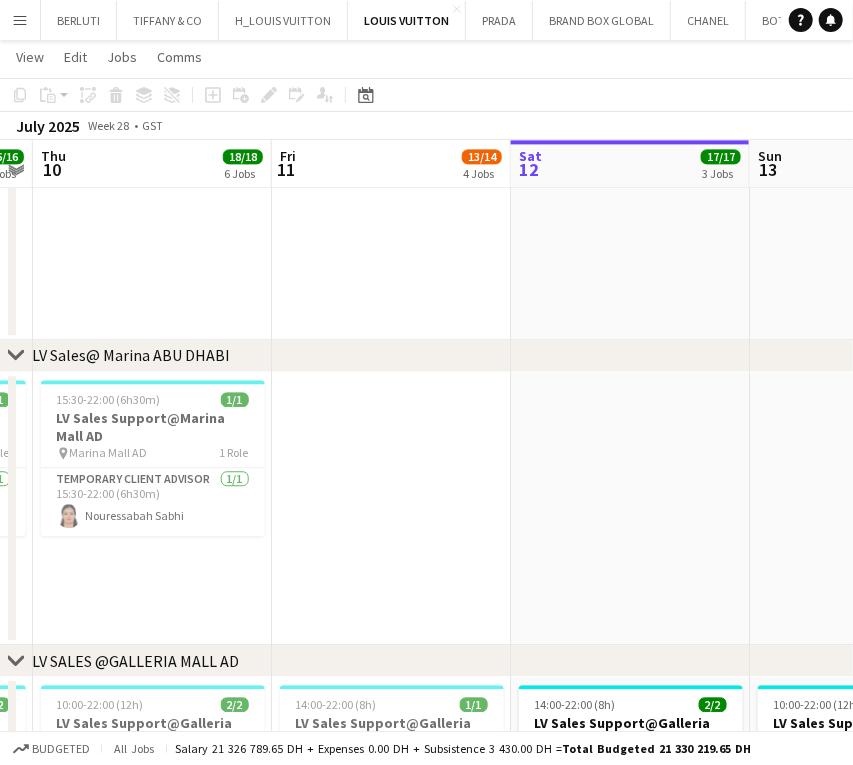 drag, startPoint x: 287, startPoint y: 504, endPoint x: 626, endPoint y: 518, distance: 339.28897 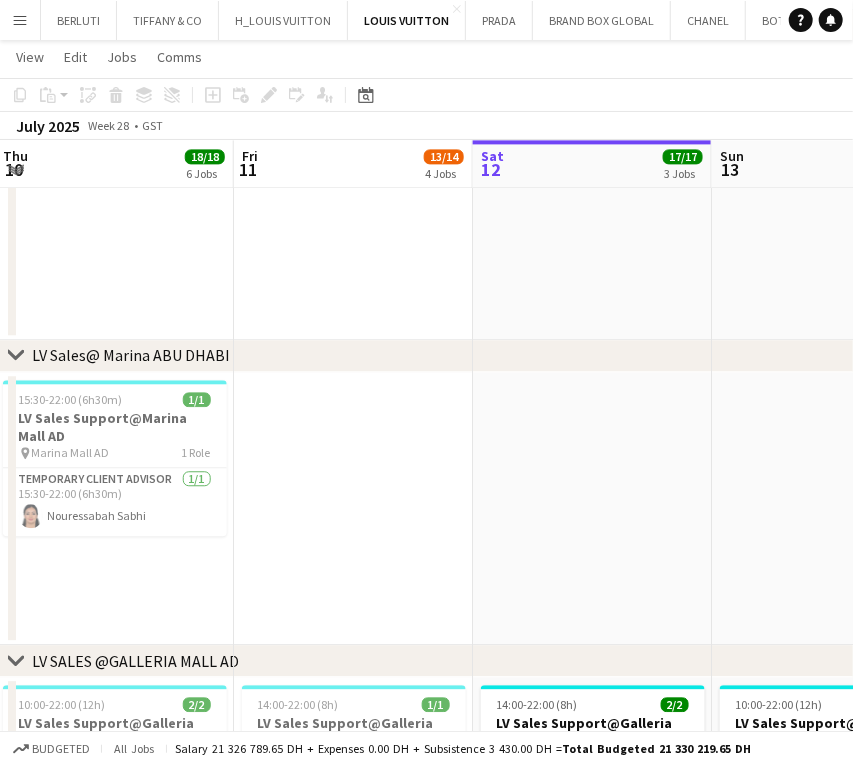 drag, startPoint x: 244, startPoint y: 519, endPoint x: 415, endPoint y: 520, distance: 171.00293 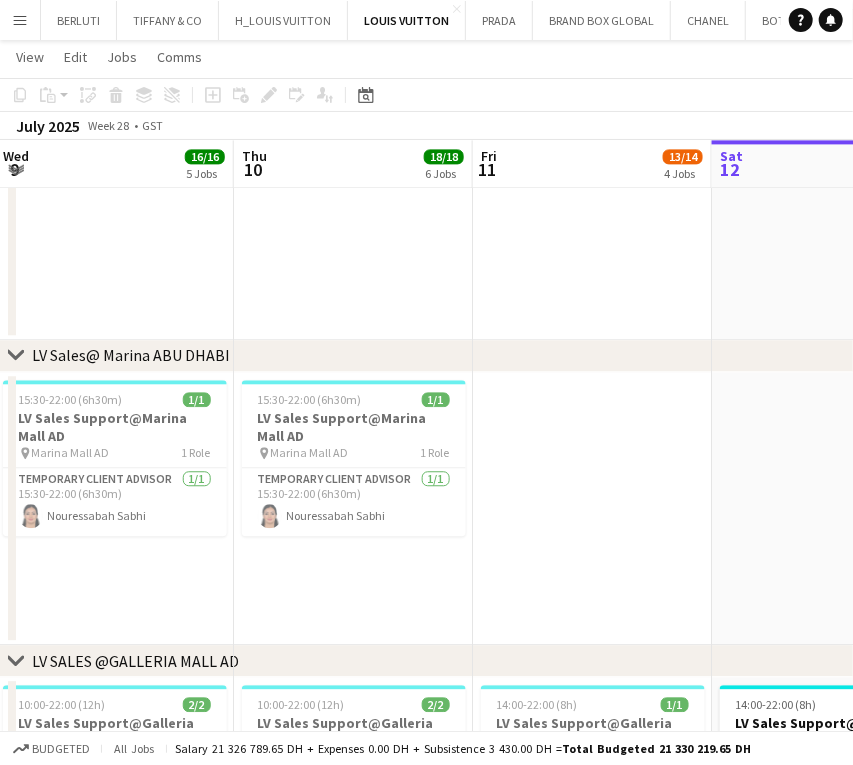 drag, startPoint x: 320, startPoint y: 541, endPoint x: 353, endPoint y: 541, distance: 33 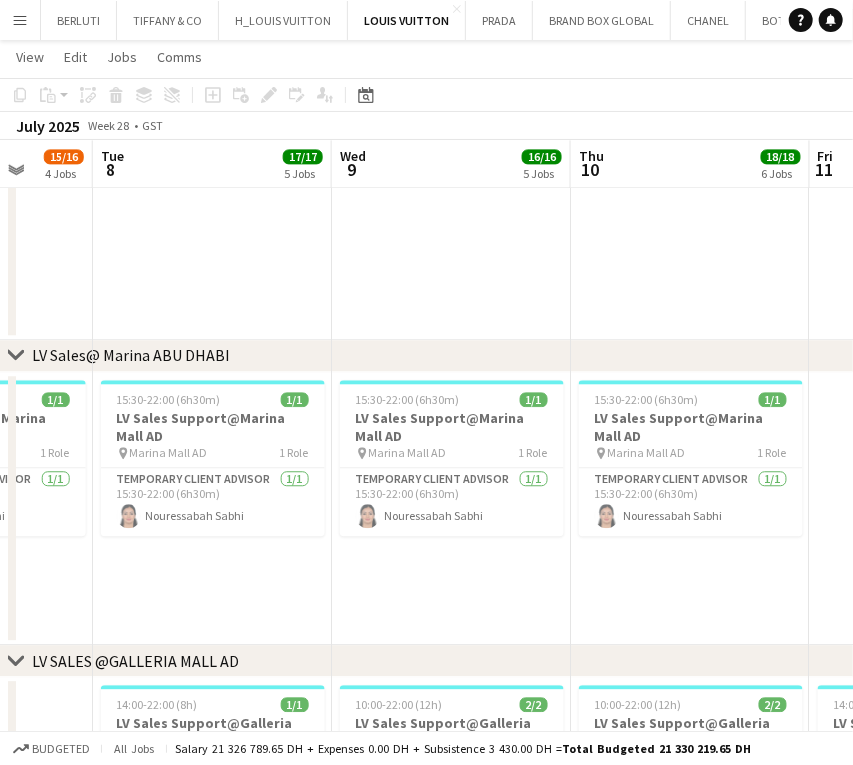 drag, startPoint x: 129, startPoint y: 540, endPoint x: 273, endPoint y: 545, distance: 144.08678 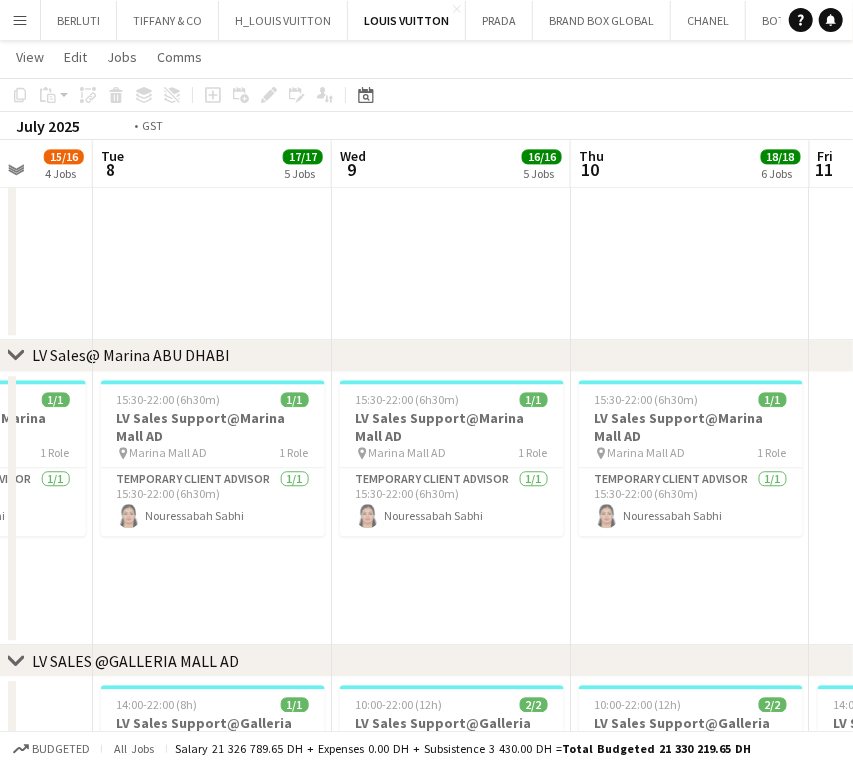 scroll, scrollTop: 0, scrollLeft: 554, axis: horizontal 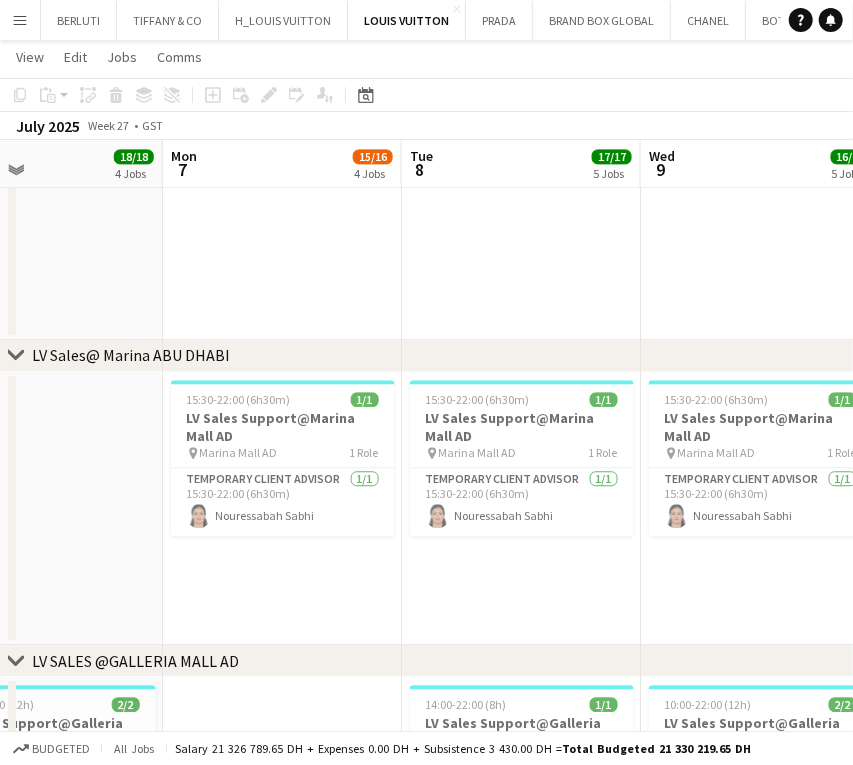 drag, startPoint x: 98, startPoint y: 481, endPoint x: 404, endPoint y: 499, distance: 306.52896 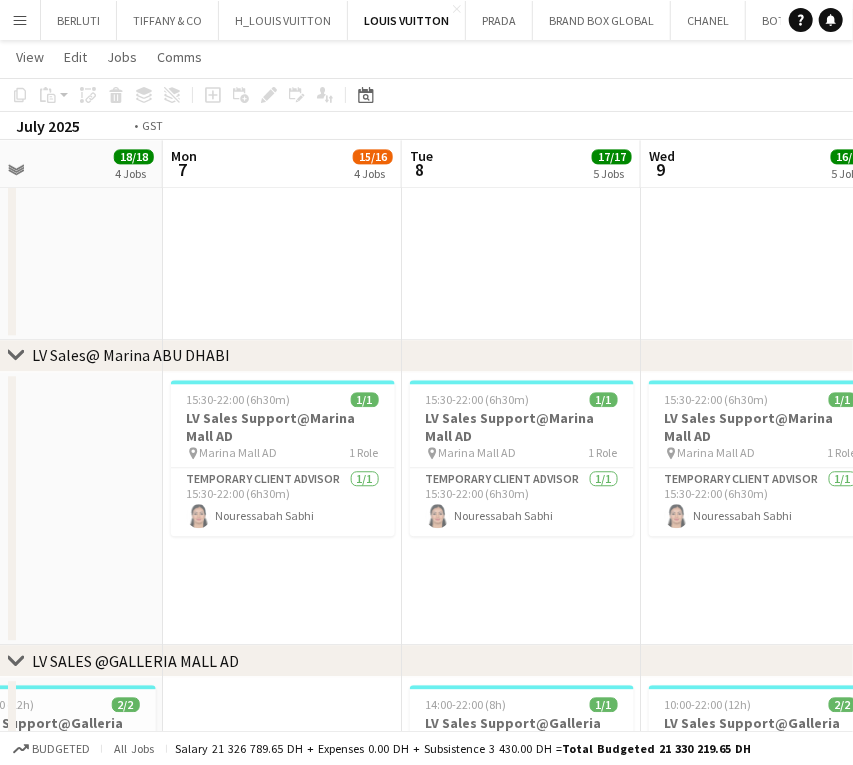 click on "Fri   4   17/17   5 Jobs   Sat   5   19/19   4 Jobs   Sun   6   18/18   4 Jobs   Mon   7   15/16   4 Jobs   Tue   8   17/17   5 Jobs   Wed   9   16/16   5 Jobs   Thu   10   18/18   6 Jobs   Fri   11   13/14   4 Jobs   Sat   12   17/17   3 Jobs      13:00-21:00 (8h)    1/1   Louis Vuitton Animation @[CITY]
pin
Louis Vuitton boutique, [CITY]   1 Role   Host/Hostess   1/1   13:00-21:00 (8h)
[FIRST] [LAST]     07:00-00:00 (17h) (Sat)   9/9   LV Sales Support@[CITY]
pin
LOUIS VUITTON [CITY] - Fashion Avenue   5 Roles   Temporary Client Advisor   1/1   07:00-16:00 (9h)
[FIRST] [LAST]  Team Leader   1/1   08:00-09:00 (1h)
! [FIRST] [LAST]  Temporary Client Advisor   2/2   12:00-21:00 (9h)
[FIRST] [LAST] [FIRST] [LAST]  Temporary Client Advisor   2/2   14:00-23:00 (9h)
[FIRST] [LAST] [FIRST] [LAST]  Temporary Client Advisor   3/3   15:00-00:00 (9h)
[FIRST] [LAST] [FIRST] [LAST] [FIRST] [LAST]" at bounding box center (426, 11) 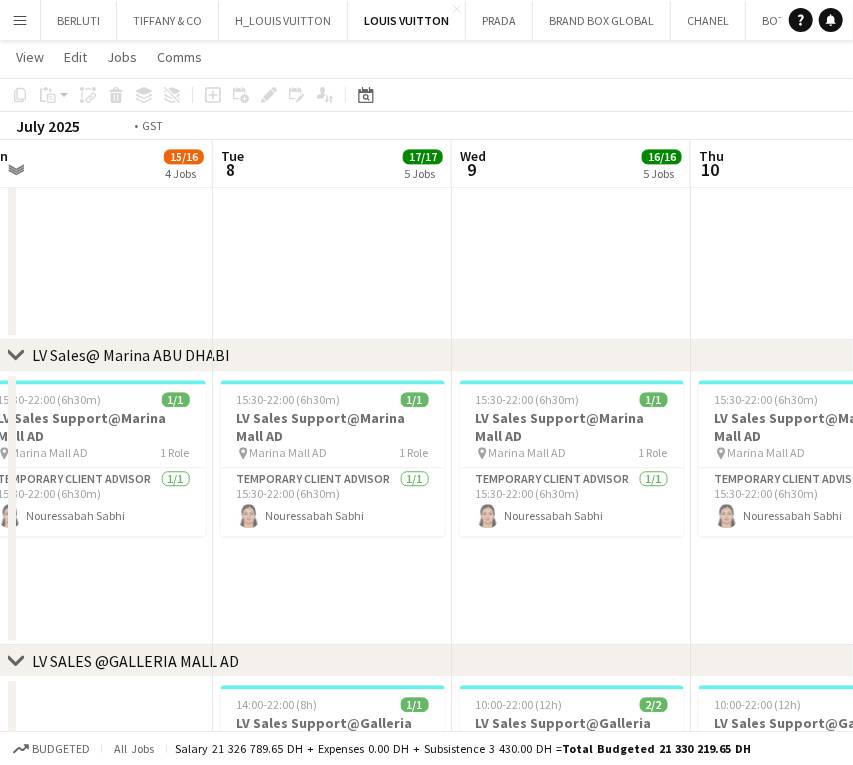 drag 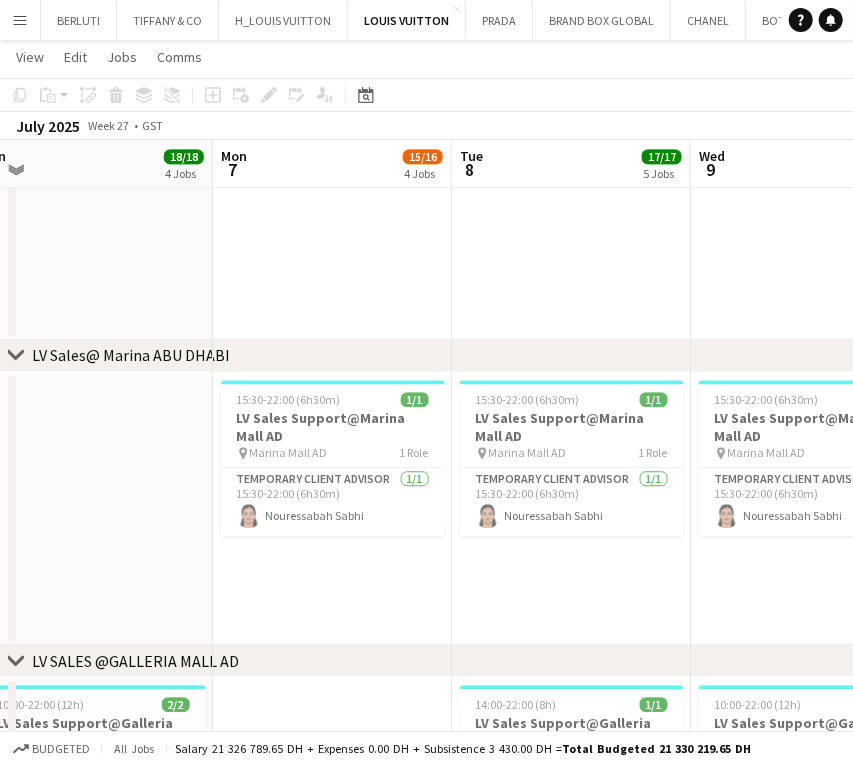 scroll, scrollTop: 0, scrollLeft: 496, axis: horizontal 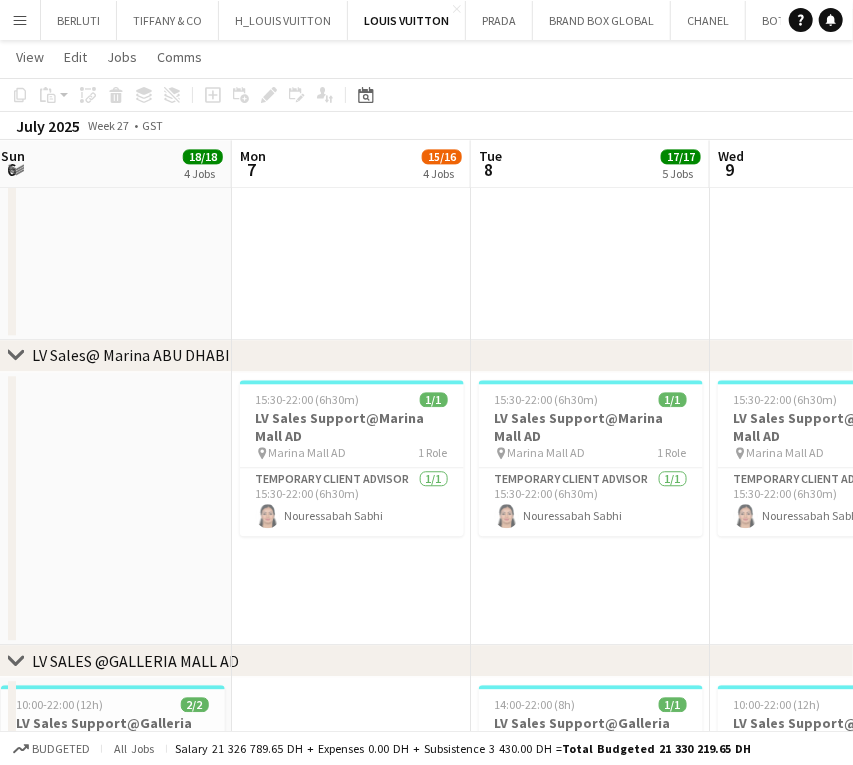 click on "Fri   4   17/17   5 Jobs   Sat   5   19/19   4 Jobs   Sun   6   18/18   4 Jobs   Mon   7   15/16   4 Jobs   Tue   8   17/17   5 Jobs   Wed   9   16/16   5 Jobs   Thu   10   18/18   6 Jobs   Fri   11   13/14   4 Jobs   Sat   12   17/17   3 Jobs      13:00-21:00 (8h)    1/1   Louis Vuitton Animation @[CITY]
pin
Louis Vuitton boutique, [CITY]   1 Role   Host/Hostess   1/1   13:00-21:00 (8h)
[FIRST] [LAST]     07:00-00:00 (17h) (Sat)   9/9   LV Sales Support@[CITY]
pin
LOUIS VUITTON [CITY] - Fashion Avenue   5 Roles   Temporary Client Advisor   1/1   07:00-16:00 (9h)
[FIRST] [LAST]  Team Leader   1/1   08:00-09:00 (1h)
! [FIRST] [LAST]  Temporary Client Advisor   2/2   12:00-21:00 (9h)
[FIRST] [LAST] [FIRST] [LAST]  Temporary Client Advisor   2/2   14:00-23:00 (9h)
[FIRST] [LAST] [FIRST] [LAST]  Temporary Client Advisor   3/3   15:00-00:00 (9h)
[FIRST] [LAST] [FIRST] [LAST] [FIRST] [LAST]" at bounding box center [426, 11] 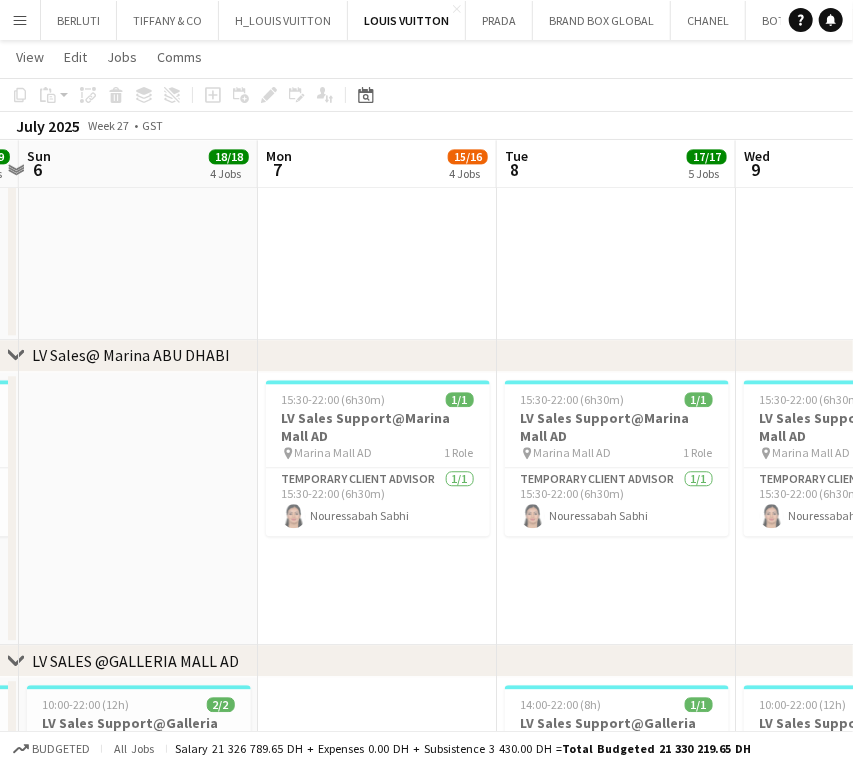 click on "Fri   4   17/17   5 Jobs   Sat   5   19/19   4 Jobs   Sun   6   18/18   4 Jobs   Mon   7   15/16   4 Jobs   Tue   8   17/17   5 Jobs   Wed   9   16/16   5 Jobs   Thu   10   18/18   6 Jobs   Fri   11   13/14   4 Jobs   Sat   12   17/17   3 Jobs      13:00-21:00 (8h)    1/1   Louis Vuitton Animation @[CITY]
pin
Louis Vuitton boutique, [CITY]   1 Role   Host/Hostess   1/1   13:00-21:00 (8h)
[FIRST] [LAST]     07:00-00:00 (17h) (Sat)   9/9   LV Sales Support@[CITY]
pin
LOUIS VUITTON [CITY] - Fashion Avenue   5 Roles   Temporary Client Advisor   1/1   07:00-16:00 (9h)
[FIRST] [LAST]  Team Leader   1/1   08:00-09:00 (1h)
! [FIRST] [LAST]  Temporary Client Advisor   2/2   12:00-21:00 (9h)
[FIRST] [LAST] [FIRST] [LAST]  Temporary Client Advisor   2/2   14:00-23:00 (9h)
[FIRST] [LAST] [FIRST] [LAST]  Temporary Client Advisor   3/3   15:00-00:00 (9h)
[FIRST] [LAST] [FIRST] [LAST] [FIRST] [LAST]" at bounding box center (426, 11) 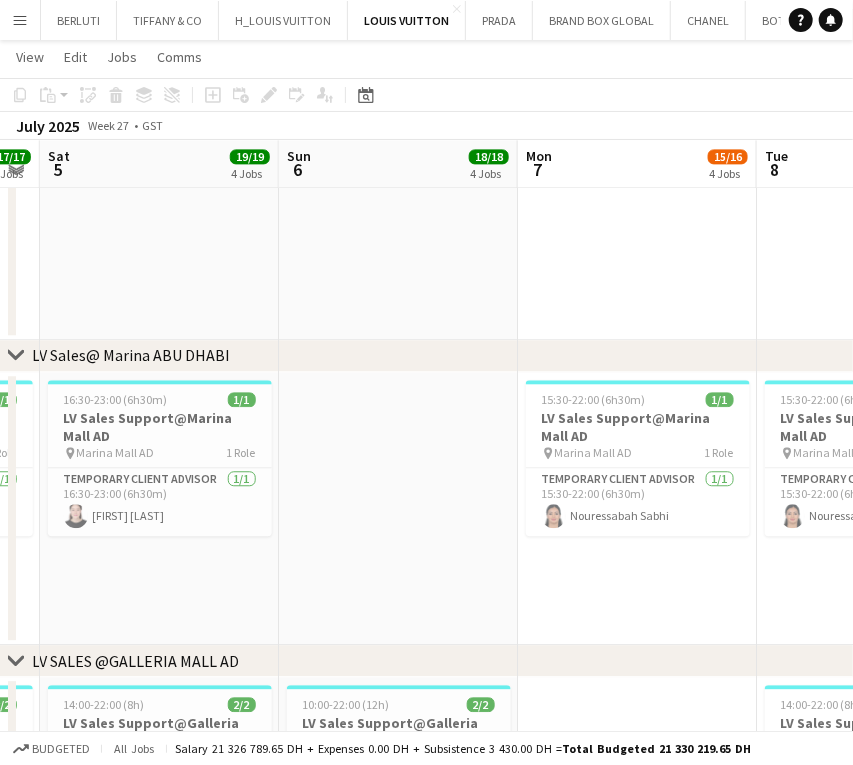 click on "Thu   3   17/17   5 Jobs   Fri   4   17/17   5 Jobs   Sat   5   19/19   4 Jobs   Sun   6   18/18   4 Jobs   Mon   7   15/16   4 Jobs   Tue   8   17/17   5 Jobs   Wed   9   16/16   5 Jobs   Thu   10   18/18   6 Jobs   Fri   11   13/14   4 Jobs      13:00-21:00 (8h)    1/1   Louis Vuitton Animation @[REDACTED]
pin
Louis Vuitton boutique, [REDACTED]   1 Role   Host/Hostess   1/1   13:00-21:00 (8h)
[FIRST] [LAST]     07:00-23:00 (16h)    10/10   LV Sales Support@[REDACTED]
pin
LOUIS VUITTON Dubai Mall - Fashion Avenue   4 Roles   Temporary Client Advisor   1/1   07:00-16:00 (9h)
[FIRST] [LAST]  Team Leader   1/1   08:00-09:00 (1h)
! [FIRST] [LAST]  Temporary Client Advisor   2/2   12:00-21:00 (9h)
[FIRST] [LAST] [FIRST] [LAST]  Temporary Client Advisor   6/6   14:00-23:00 (9h)
[FIRST] [LAST] [FIRST] [LAST] [FIRST] [LAST] [FIRST] [LAST] [FIRST] [LAST] [FIRST] [LAST]     07:00-00:00 (17h) (Sat)   9/9   LV Sales Support@[REDACTED]" at bounding box center (426, 11) 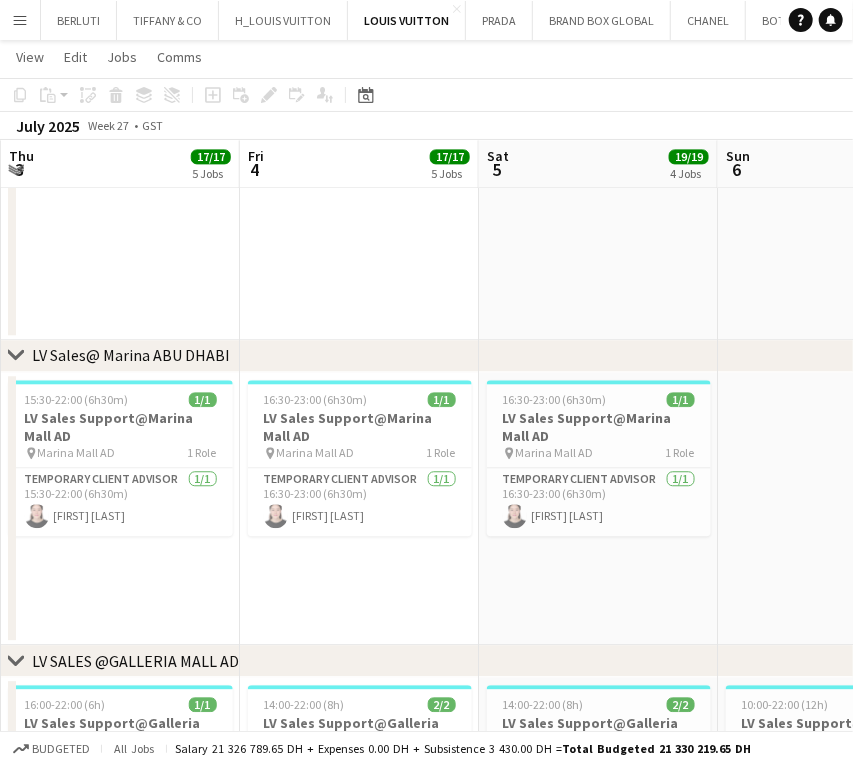 scroll, scrollTop: 0, scrollLeft: 722, axis: horizontal 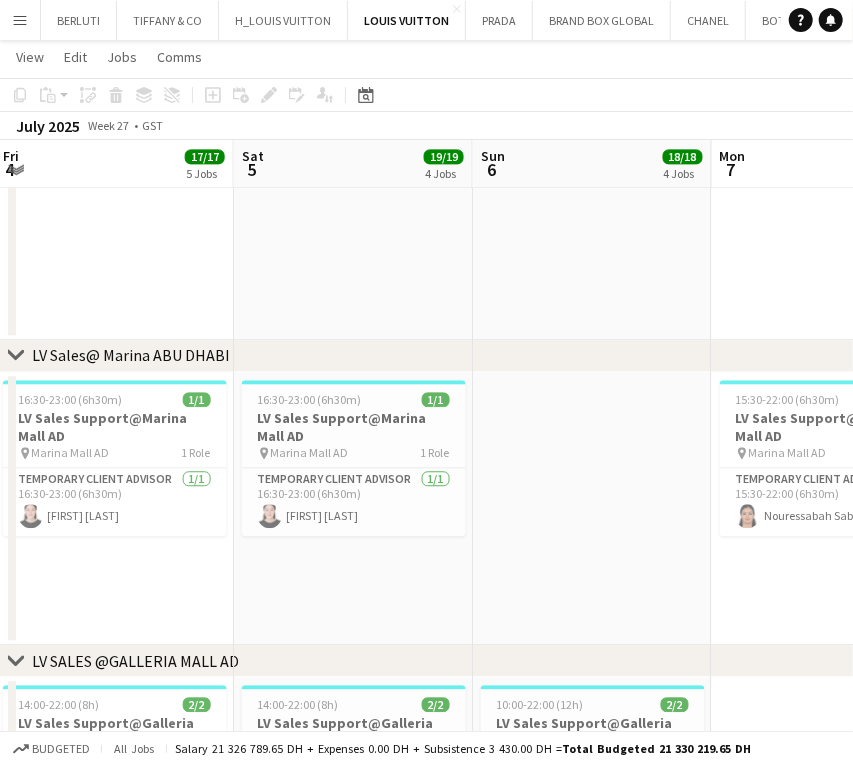 click on "Tue   1   15/15   4 Jobs   Wed   2   15/15   4 Jobs   Thu   3   17/17   5 Jobs   Fri   4   17/17   5 Jobs   Sat   5   19/19   4 Jobs   Sun   6   18/18   4 Jobs   Mon   7   15/16   4 Jobs   Tue   8   17/17   5 Jobs   Wed   9   16/16   5 Jobs      07:00-23:00 (16h)    9/9   LV Sales Support@[REDACTED]
pin
LOUIS VUITTON Dubai Mall - Fashion Avenue   3 Roles   Temporary Client Advisor   1/1   07:00-16:00 (9h)
[FIRST] [LAST]  Temporary Client Advisor   2/2   12:00-21:00 (9h)
[FIRST] [LAST] [FIRST] [LAST]  Temporary Client Advisor   6/6   14:00-23:00 (9h)
[FIRST] [LAST] [FIRST] [LAST] [FIRST] [LAST] [FIRST] [LAST] [FIRST] [LAST] [FIRST] [LAST] [FIRST] [LAST]     07:00-23:00 (16h)    9/9   LV Sales Support@[REDACTED]
pin
LOUIS VUITTON Dubai Mall - Fashion Avenue   4 Roles   Temporary Client Advisor   1/1   07:00-16:00 (9h)
[FIRST] [LAST]  Team Leader   1/1   08:00-09:00 (1h)
! [FIRST] [LAST]  Temporary Client Advisor   1/1   12:00-21:00 (9h)
6/6" at bounding box center (426, 11) 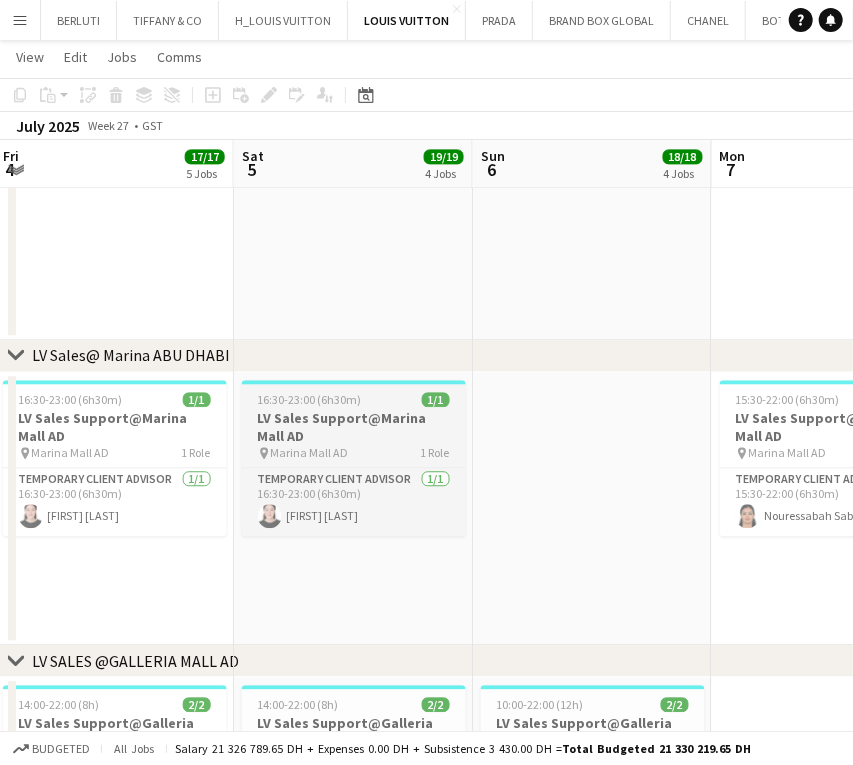 click on "LV Sales Support@Marina Mall AD" at bounding box center (354, 427) 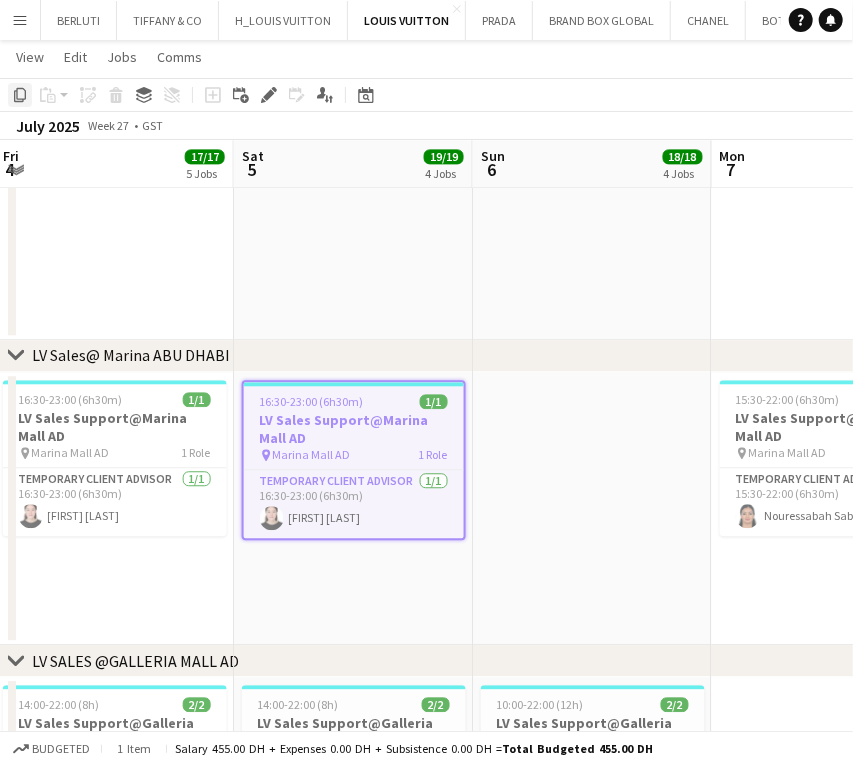 click on "Copy" 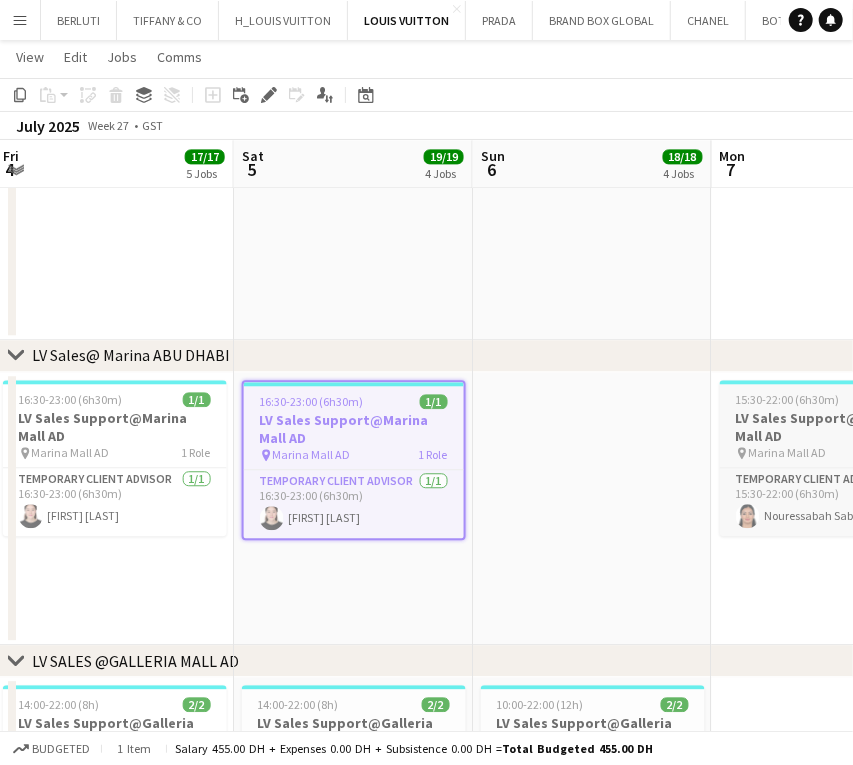 click on "Tue   1   15/15   4 Jobs   Wed   2   15/15   4 Jobs   Thu   3   17/17   5 Jobs   Fri   4   17/17   5 Jobs   Sat   5   19/19   4 Jobs   Sun   6   18/18   4 Jobs   Mon   7   15/16   4 Jobs   Tue   8   17/17   5 Jobs   Wed   9   16/16   5 Jobs      07:00-23:00 (16h)    9/9   LV Sales Support@[REDACTED]
pin
LOUIS VUITTON Dubai Mall - Fashion Avenue   3 Roles   Temporary Client Advisor   1/1   07:00-16:00 (9h)
[FIRST] [LAST]  Temporary Client Advisor   2/2   12:00-21:00 (9h)
[FIRST] [LAST] [FIRST] [LAST]  Temporary Client Advisor   6/6   14:00-23:00 (9h)
[FIRST] [LAST] [FIRST] [LAST] [FIRST] [LAST] [FIRST] [LAST] [FIRST] [LAST] [FIRST] [LAST] [FIRST] [LAST]     07:00-23:00 (16h)    9/9   LV Sales Support@[REDACTED]
pin
LOUIS VUITTON Dubai Mall - Fashion Avenue   4 Roles   Temporary Client Advisor   1/1   07:00-16:00 (9h)
[FIRST] [LAST]  Team Leader   1/1   08:00-09:00 (1h)
! [FIRST] [LAST]  Temporary Client Advisor   1/1   12:00-21:00 (9h)
6/6" at bounding box center (426, 11) 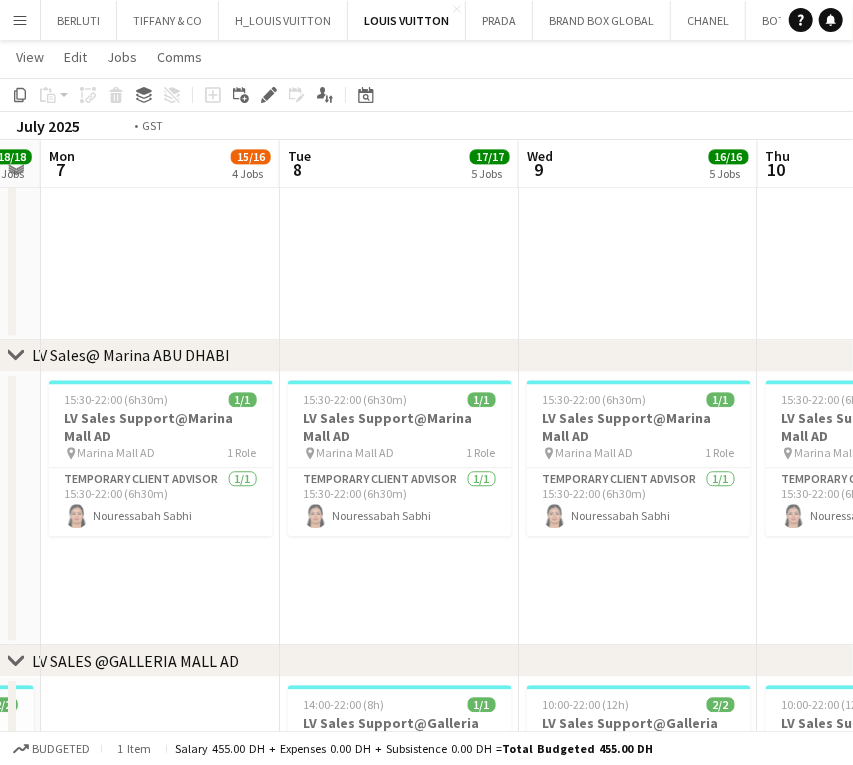 click on "Fri   4   17/17   5 Jobs   Sat   5   19/19   4 Jobs   Sun   6   18/18   4 Jobs   Mon   7   15/16   4 Jobs   Tue   8   17/17   5 Jobs   Wed   9   16/16   5 Jobs   Thu   10   18/18   6 Jobs   Fri   11   13/14   4 Jobs   Sat   12   17/17   3 Jobs      13:00-21:00 (8h)    1/1   Louis Vuitton Animation @[CITY]
pin
Louis Vuitton boutique, [CITY]   1 Role   Host/Hostess   1/1   13:00-21:00 (8h)
[FIRST] [LAST]     07:00-00:00 (17h) (Sat)   9/9   LV Sales Support@[CITY]
pin
LOUIS VUITTON [CITY] - Fashion Avenue   5 Roles   Temporary Client Advisor   1/1   07:00-16:00 (9h)
[FIRST] [LAST]  Team Leader   1/1   08:00-09:00 (1h)
! [FIRST] [LAST]  Temporary Client Advisor   2/2   12:00-21:00 (9h)
[FIRST] [LAST] [FIRST] [LAST]  Temporary Client Advisor   2/2   14:00-23:00 (9h)
[FIRST] [LAST] [FIRST] [LAST]  Temporary Client Advisor   3/3   15:00-00:00 (9h)
[FIRST] [LAST] [FIRST] [LAST] [FIRST] [LAST]" at bounding box center (426, 11) 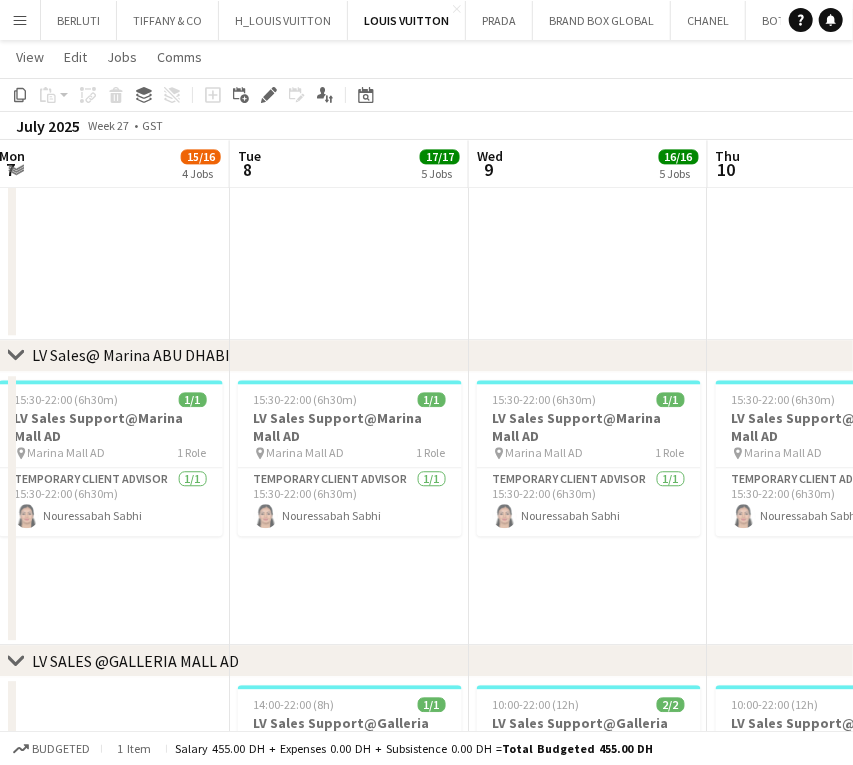 click on "Fri   4   17/17   5 Jobs   Sat   5   19/19   4 Jobs   Sun   6   18/18   4 Jobs   Mon   7   15/16   4 Jobs   Tue   8   17/17   5 Jobs   Wed   9   16/16   5 Jobs   Thu   10   18/18   6 Jobs   Fri   11   13/14   4 Jobs   Sat   12   17/17   3 Jobs      13:00-21:00 (8h)    1/1   Louis Vuitton Animation @[CITY]
pin
Louis Vuitton boutique, [CITY]   1 Role   Host/Hostess   1/1   13:00-21:00 (8h)
[FIRST] [LAST]     07:00-00:00 (17h) (Sat)   9/9   LV Sales Support@[CITY]
pin
LOUIS VUITTON [CITY] - Fashion Avenue   5 Roles   Temporary Client Advisor   1/1   07:00-16:00 (9h)
[FIRST] [LAST]  Team Leader   1/1   08:00-09:00 (1h)
! [FIRST] [LAST]  Temporary Client Advisor   2/2   12:00-21:00 (9h)
[FIRST] [LAST] [FIRST] [LAST]  Temporary Client Advisor   2/2   14:00-23:00 (9h)
[FIRST] [LAST] [FIRST] [LAST]  Temporary Client Advisor   3/3   15:00-00:00 (9h)
[FIRST] [LAST] [FIRST] [LAST] [FIRST] [LAST]" at bounding box center (426, 11) 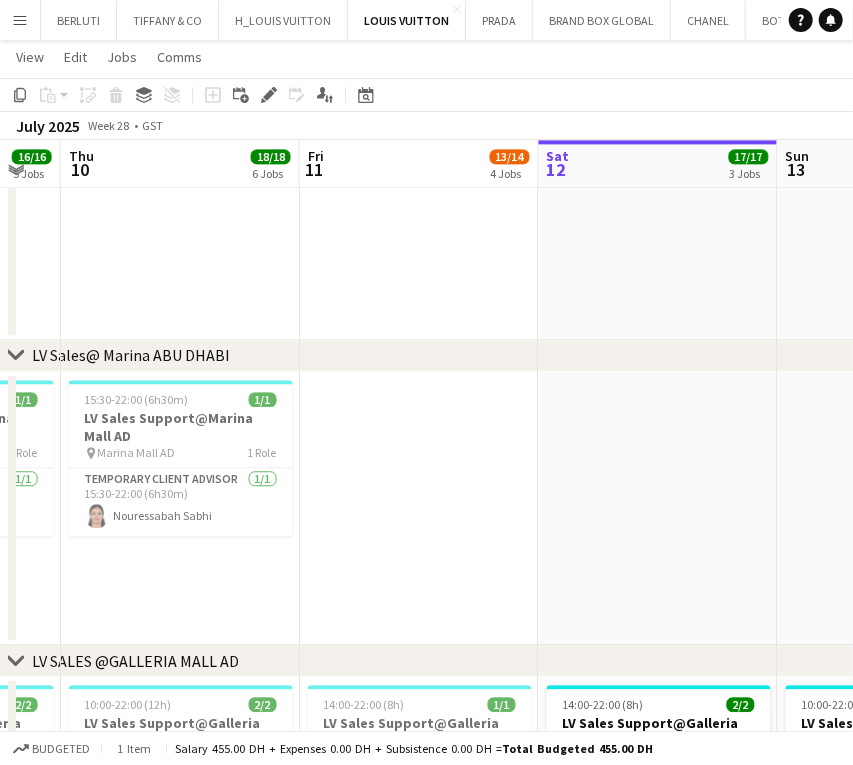click on "Sun   6   18/18   4 Jobs   Mon   7   15/16   4 Jobs   Tue   8   17/17   5 Jobs   Wed   9   16/16   5 Jobs   Thu   10   18/18   6 Jobs   Fri   11   13/14   4 Jobs   Sat   12   17/17   3 Jobs   Sun   13   17/17   3 Jobs   Mon   14   19/19   4 Jobs      17:00-19:00 (2h)    4/4   INTREVIEW LV Sales Support@ [REDACTED]
pin
LV - Fashion Avenue TDM   1 Role   Team Leader   4/4   17:00-19:00 (2h)
[FIRST] [LAST] [FIRST] [LAST] [FIRST] [LAST]     13:00-21:00 (8h)    1/1   Louis Vuitton Animation @[REDACTED]
pin
Louis Vuitton boutique, [REDACTED]   1 Role   Host/Hostess   1/1   13:00-21:00 (8h)
[FIRST] [LAST]     07:00-00:00 (17h) (Mon)   11/11   LV Sales Support@[REDACTED]
pin
LOUIS VUITTON Dubai Mall - Fashion Avenue   5 Roles   Temporary Client Advisor   1/1   07:00-16:00 (9h)
[FIRST] [LAST]  Team Leader   1/1   08:00-09:00 (1h)
! [FIRST] [LAST]  Temporary Client Advisor   1/1" at bounding box center [426, 11] 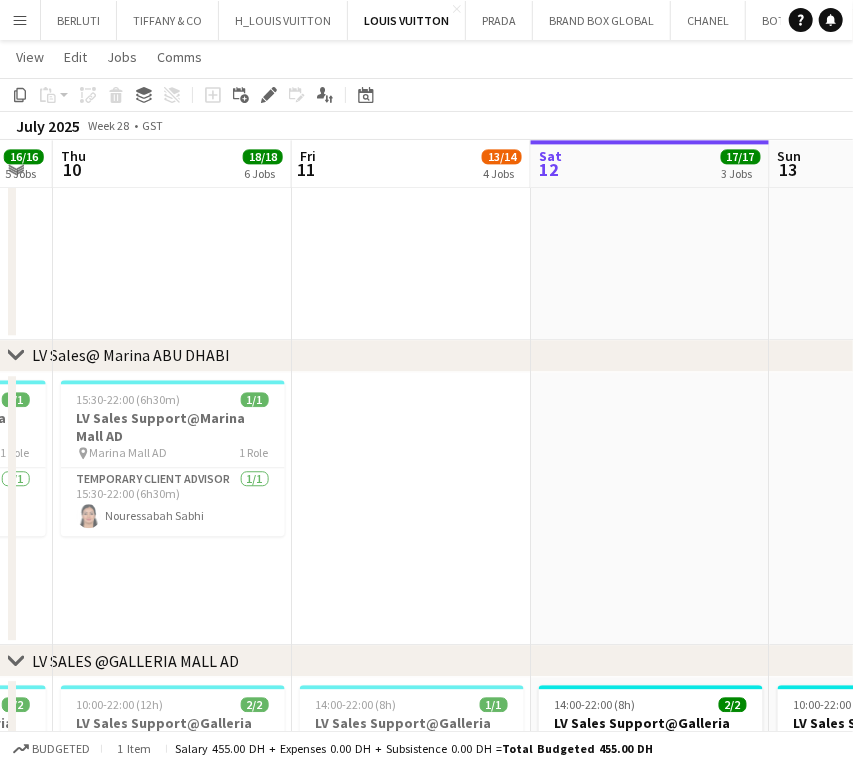 click at bounding box center [650, 509] 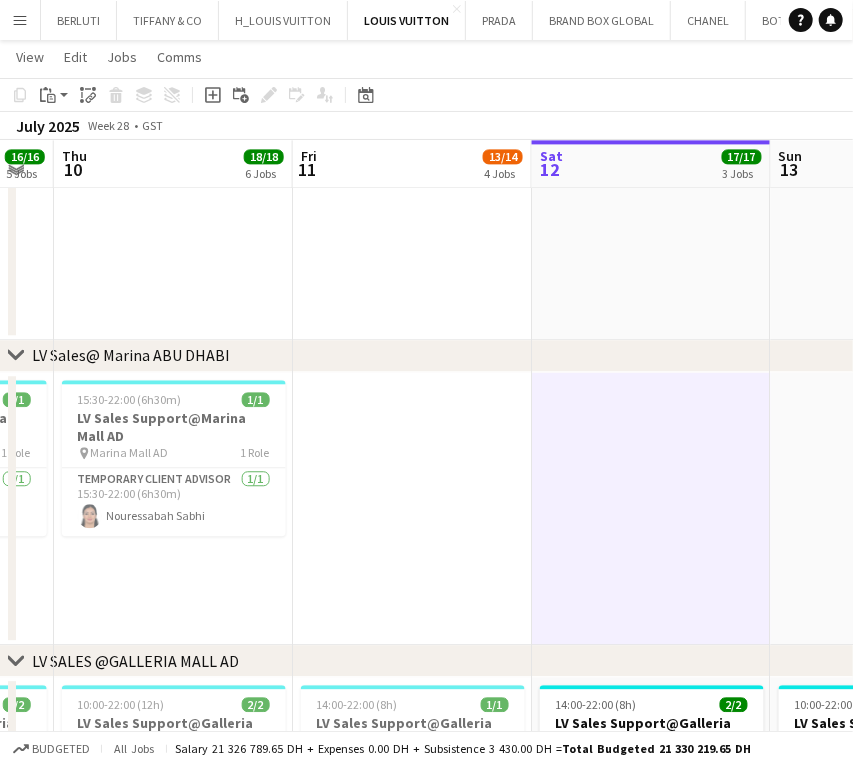 click on "Mon   7   15/16   4 Jobs   Tue   8   17/17   5 Jobs   Wed   9   16/16   5 Jobs   Thu   10   18/18   6 Jobs   Fri   11   13/14   4 Jobs   Sat   12   17/17   3 Jobs   Sun   13   17/17   3 Jobs   Mon   14   19/19   4 Jobs   Tue   15   16/16   4 Jobs      17:00-19:00 (2h)    4/4   INTREVIEW LV Sales Support@[CITY]
pin
LV - Fashion Avenue TDM   1 Role   Team Leader   4/4   17:00-19:00 (2h)
[FIRST] [LAST] [FIRST] [LAST] [FIRST] [LAST] [FIRST] [LAST]     13:00-21:00 (8h)    1/1   Louis Vuitton Animation @[CITY]
pin
Louis Vuitton boutique, [CITY]   1 Role   Host/Hostess   1/1   13:00-21:00 (8h)
[FIRST] [LAST]     07:00-23:00 (16h)    8/9   LV Sales Support@[CITY]
pin
LOUIS VUITTON [CITY] - Fashion Avenue   3 Roles   Temporary Client Advisor   1/1   07:00-16:00 (9h)
[FIRST] [LAST]  Temporary Client Advisor   1/2   12:00-21:00 (9h)
[FIRST] [LAST] [FIRST] [LAST]" at bounding box center (426, 11) 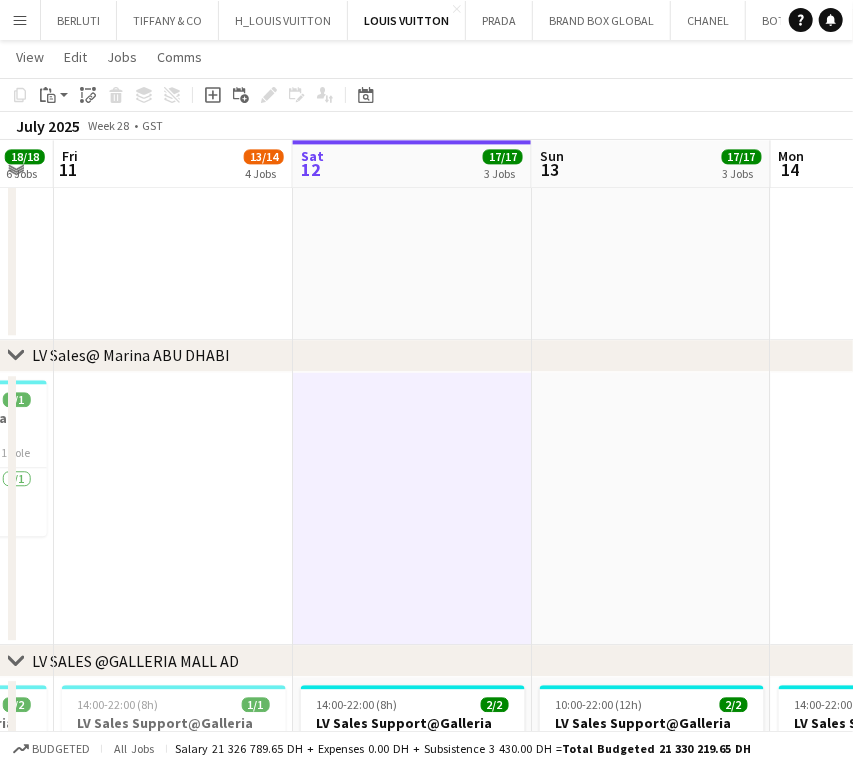 scroll, scrollTop: 0, scrollLeft: 712, axis: horizontal 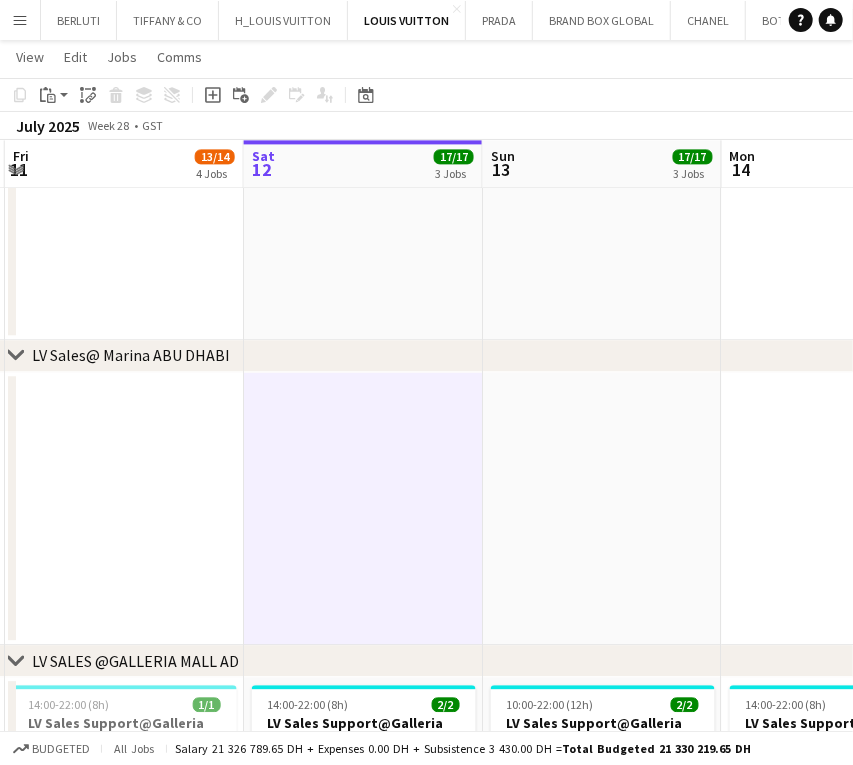 click at bounding box center (602, 509) 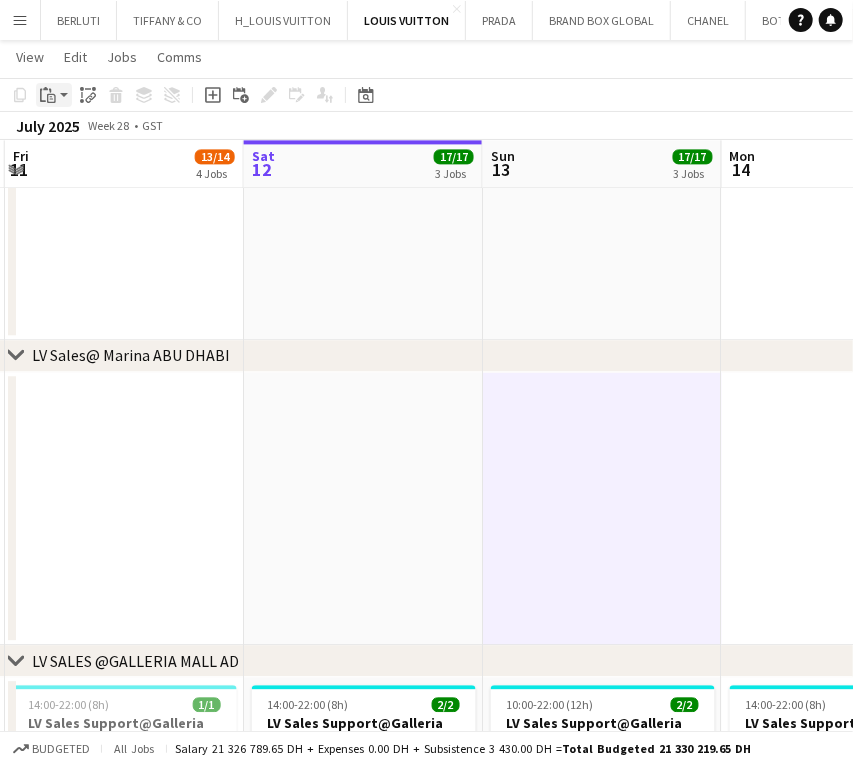 click on "Paste" at bounding box center [48, 95] 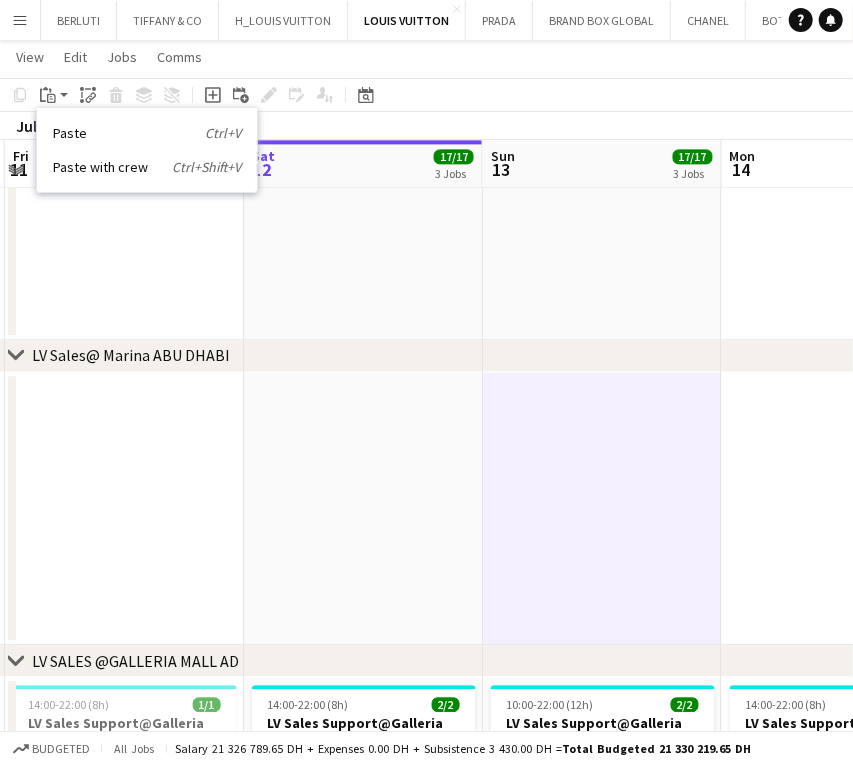 click on "Paste with crew  Ctrl+Shift+V" at bounding box center [147, 167] 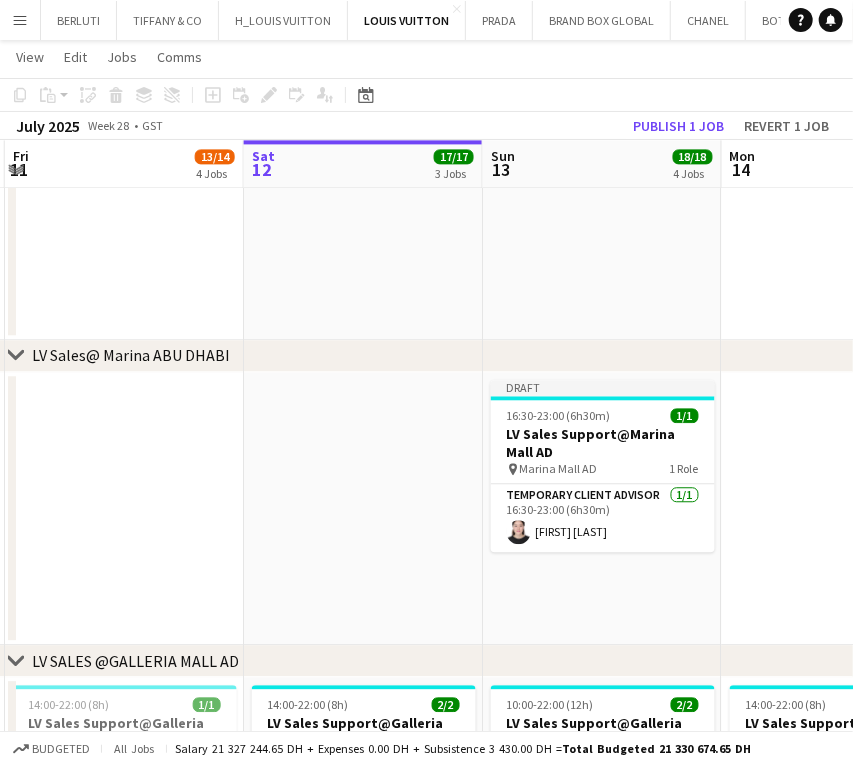 click on "Temporary Client Advisor   1/1   16:30-23:00 (6h30m)
[FIRST] [LAST]" at bounding box center (603, 518) 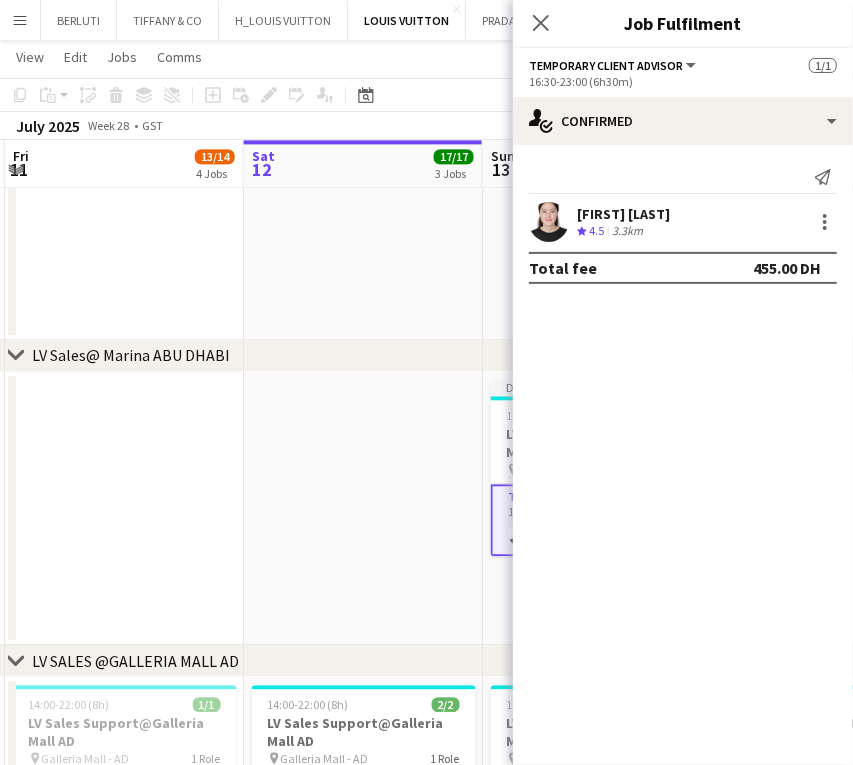 scroll, scrollTop: 0, scrollLeft: 712, axis: horizontal 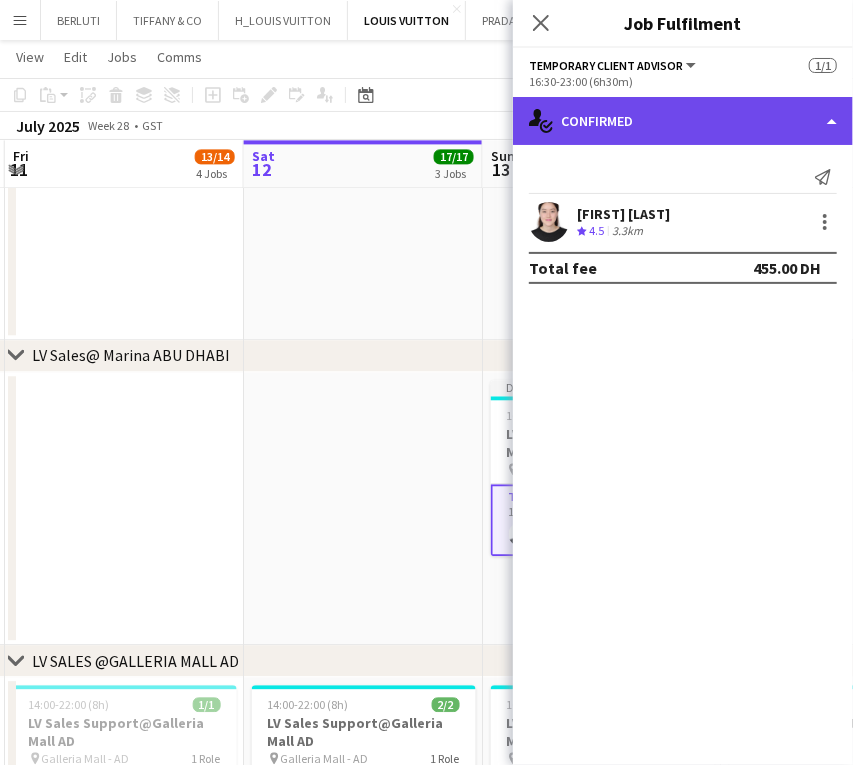 click on "single-neutral-actions-check-2
Confirmed" 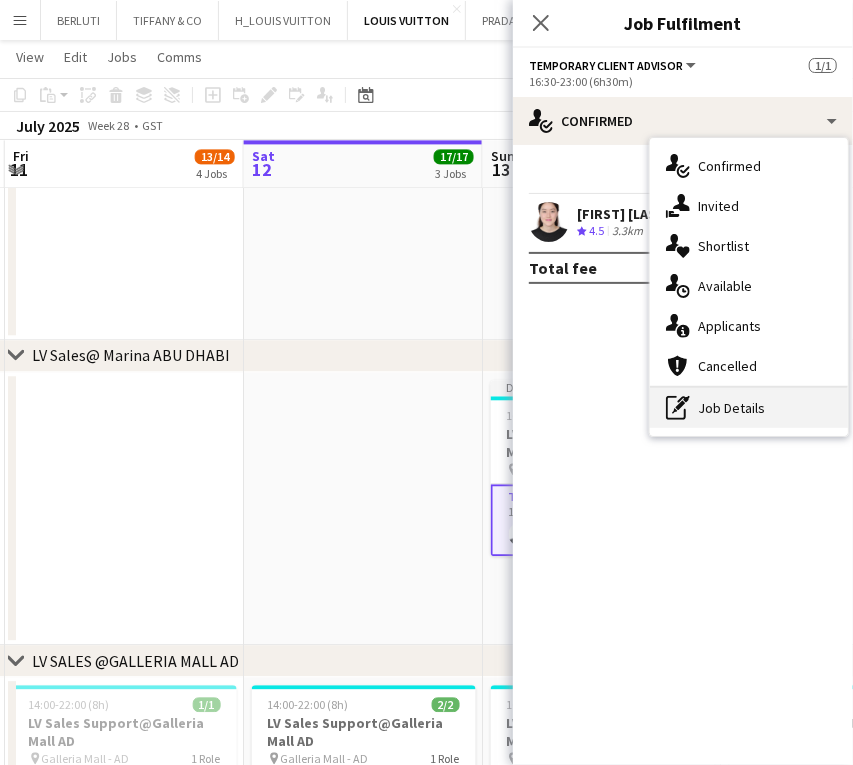 click on "pen-write
Job Details" at bounding box center [749, 408] 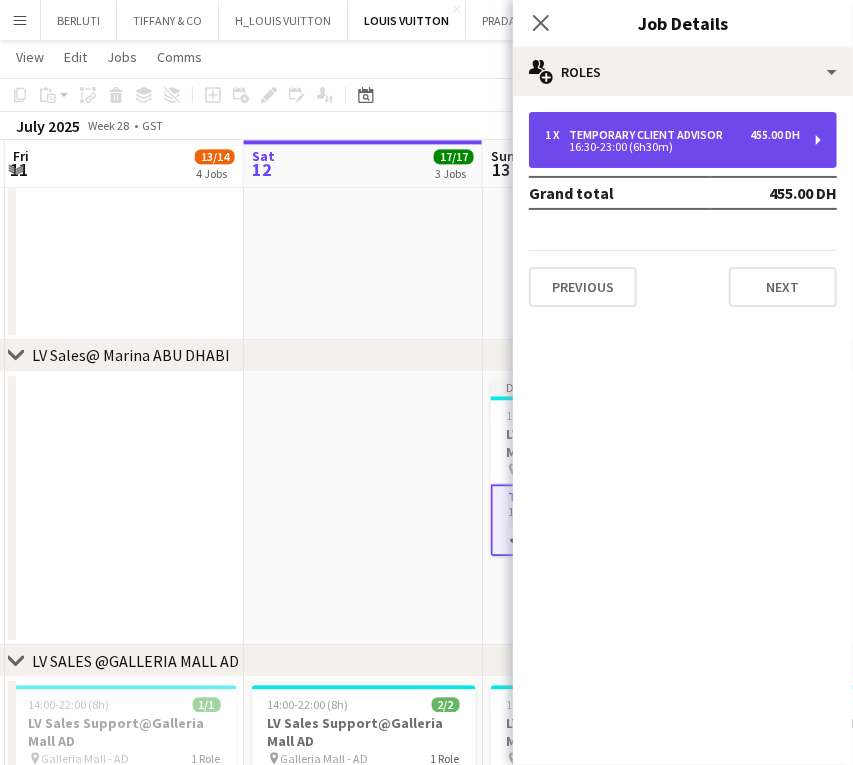 click on "1 x   Temporary Client Advisor   455.00 DH   16:30-23:00 (6h30m)" at bounding box center (683, 140) 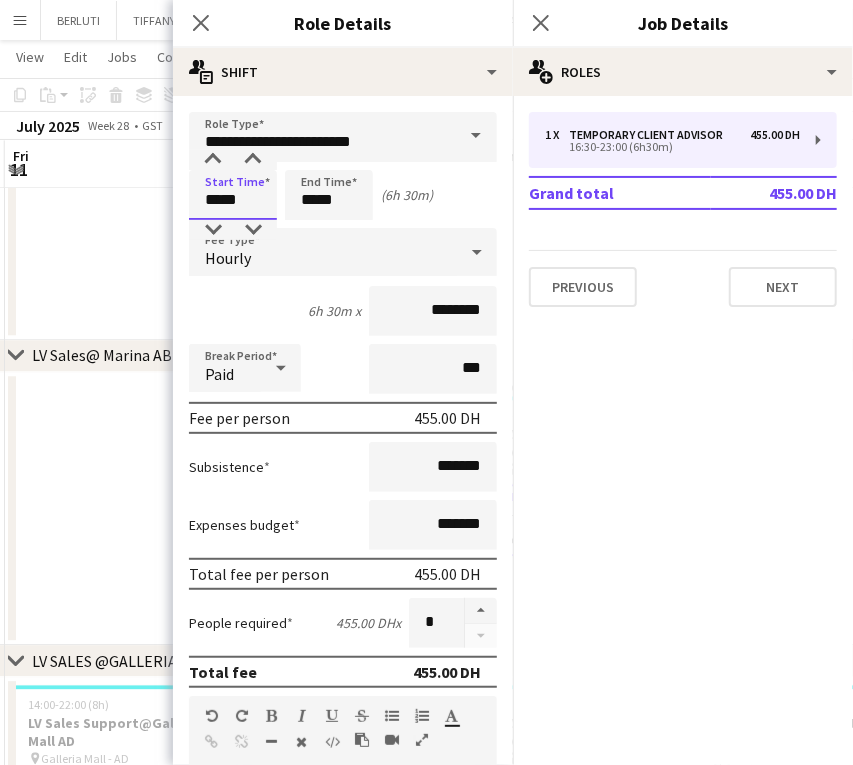 click on "*****" at bounding box center (233, 195) 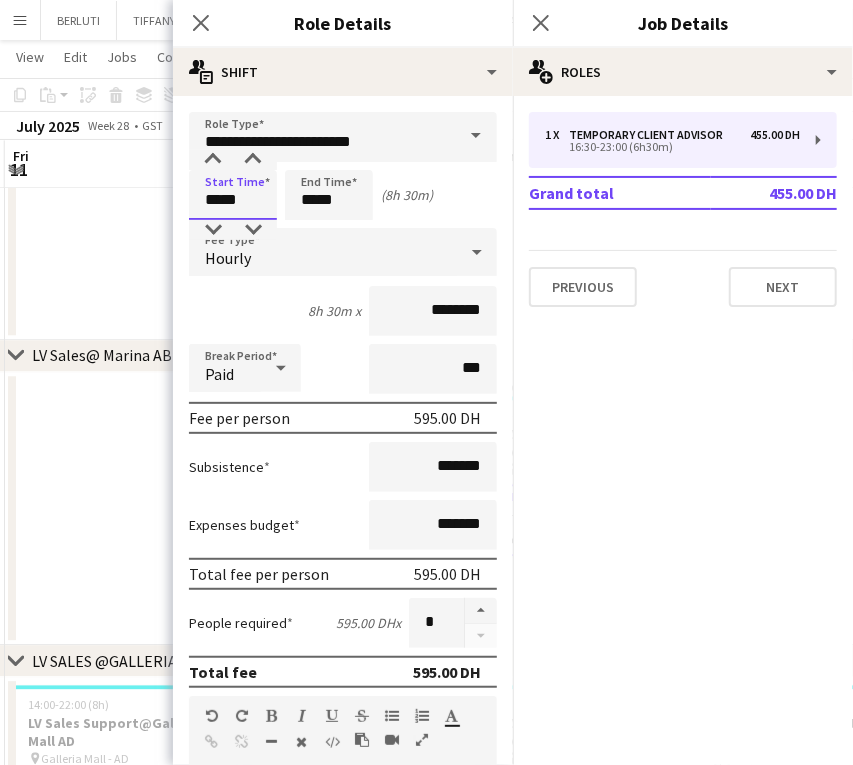 type on "*****" 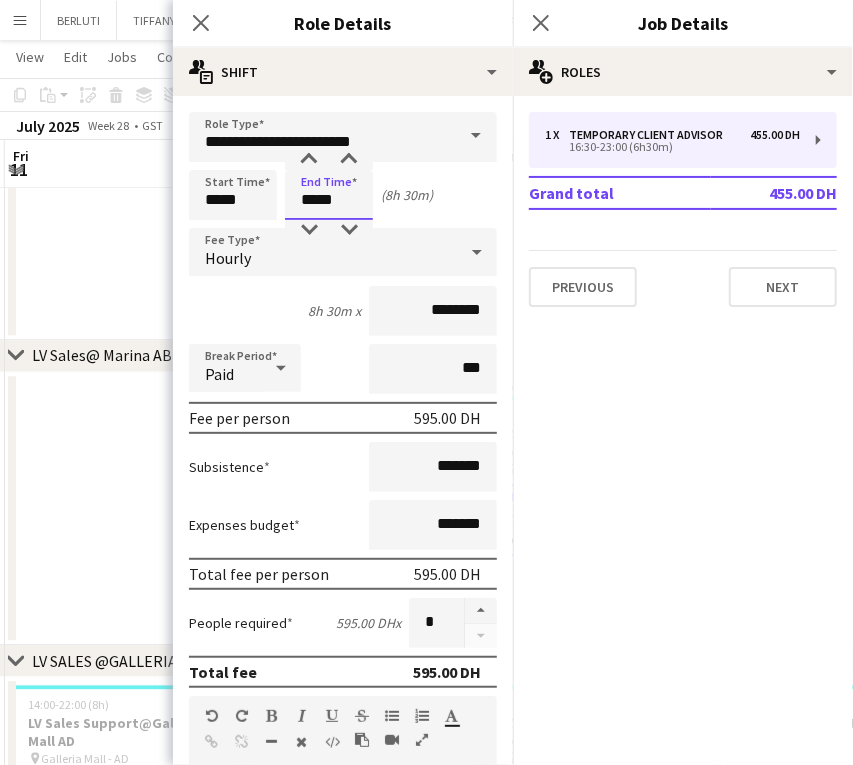click on "*****" at bounding box center [329, 195] 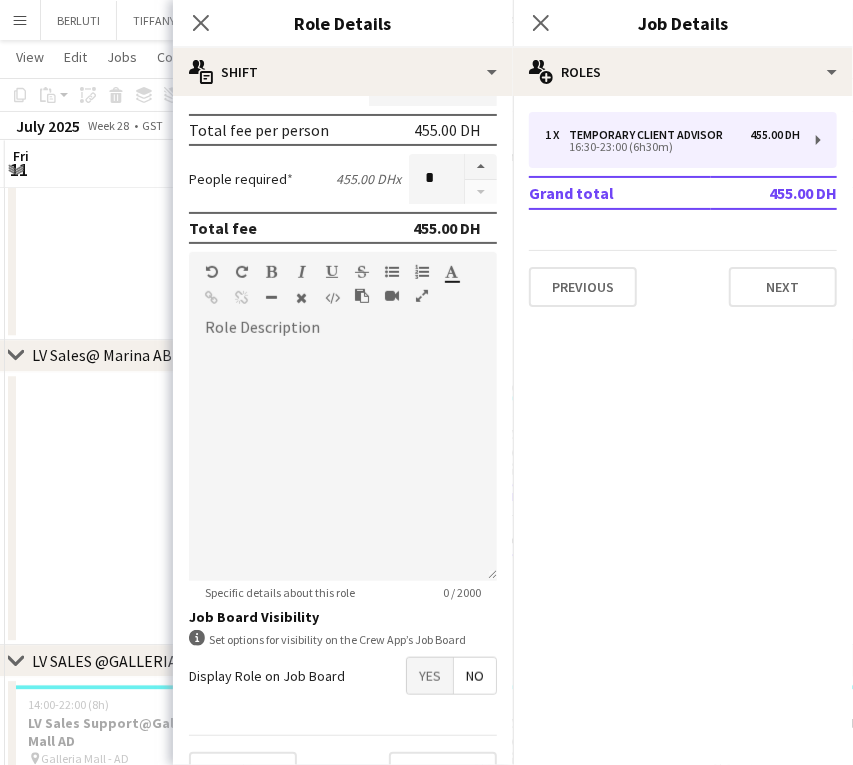scroll, scrollTop: 485, scrollLeft: 0, axis: vertical 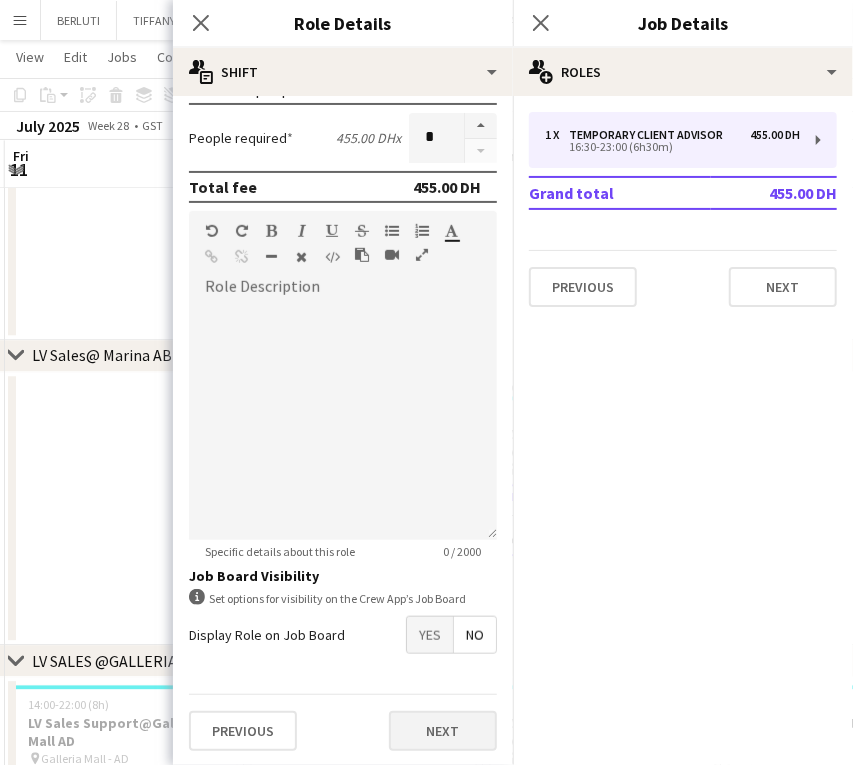 type on "*****" 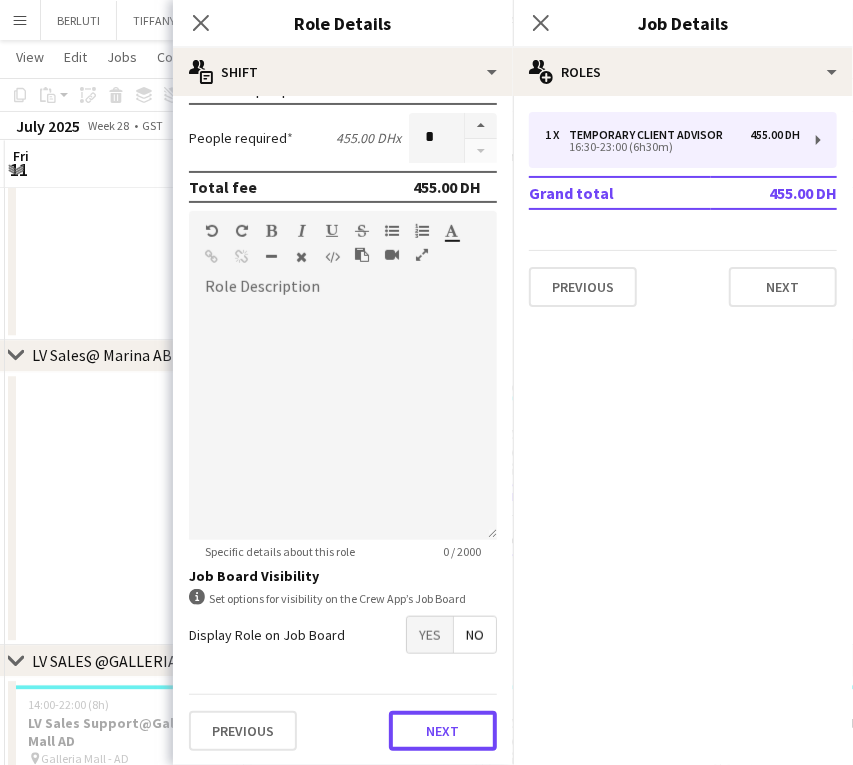 drag, startPoint x: 456, startPoint y: 744, endPoint x: 407, endPoint y: 716, distance: 56.435802 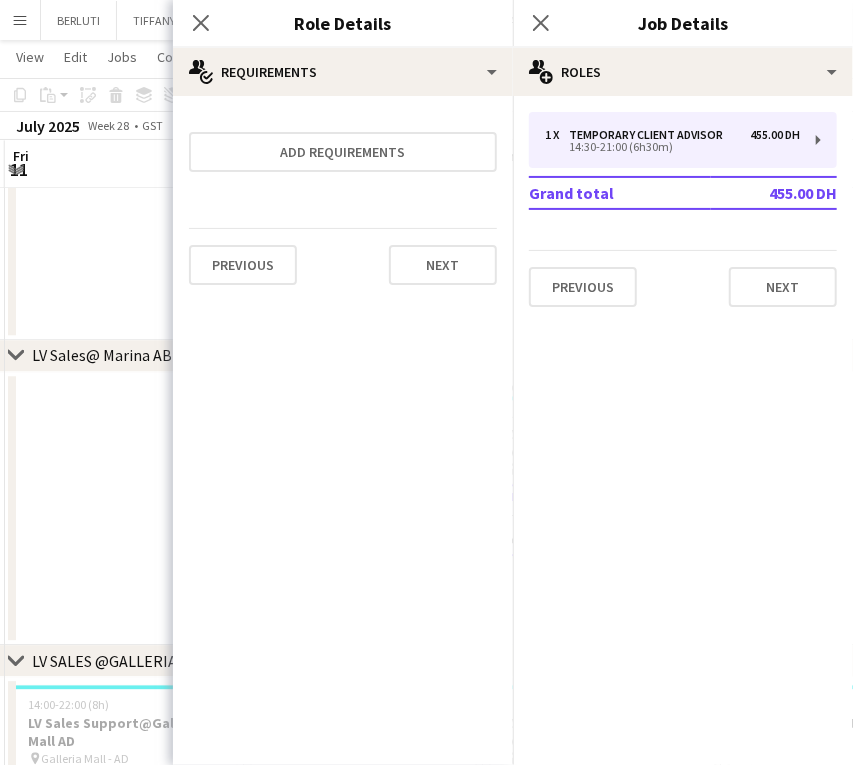 scroll, scrollTop: 0, scrollLeft: 0, axis: both 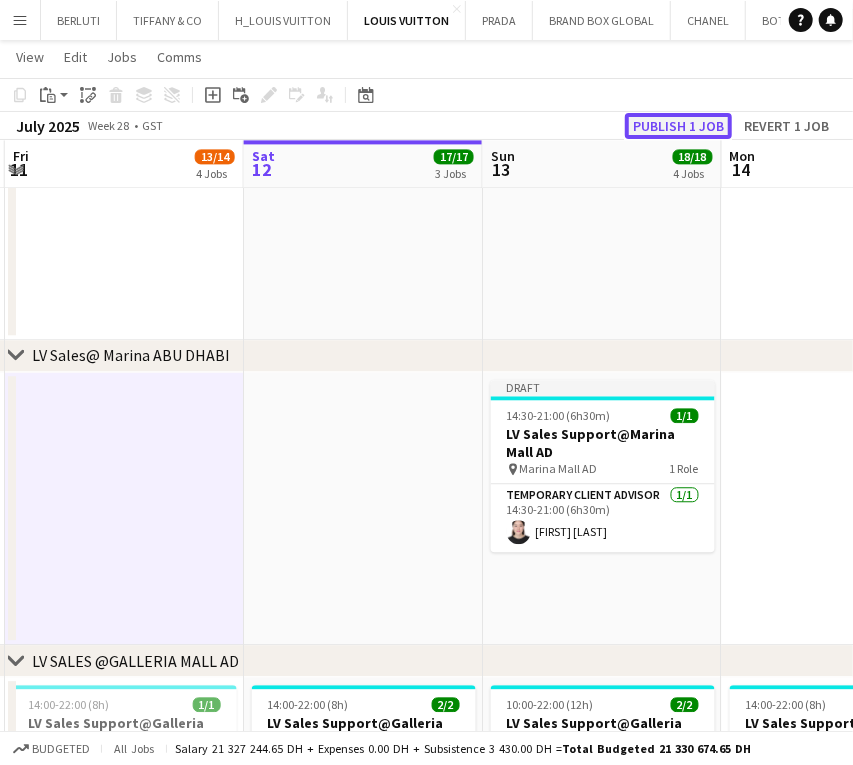 click on "Publish 1 job" 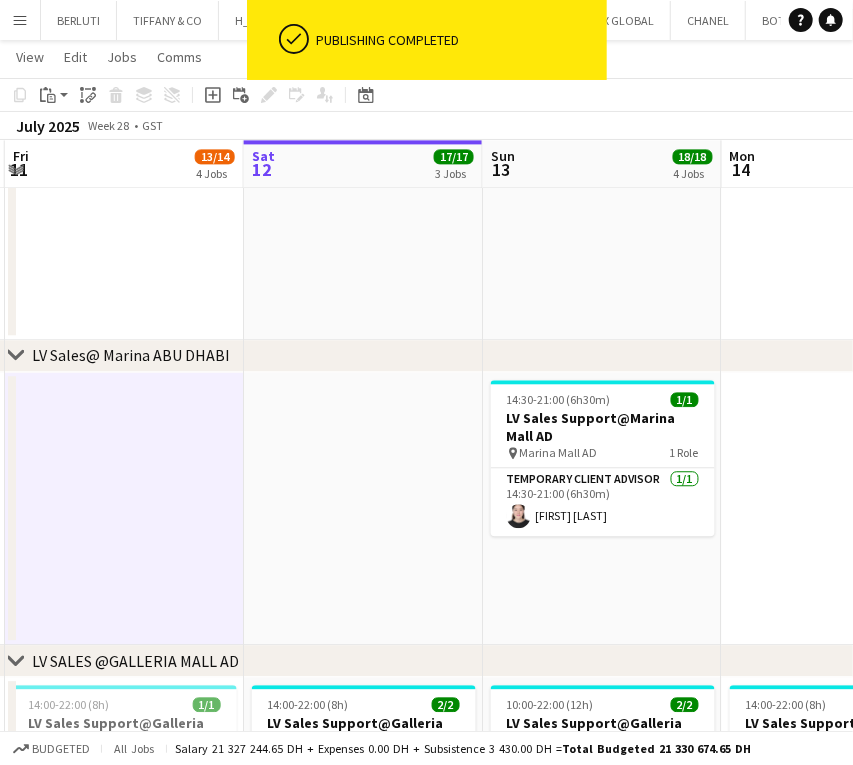 click on "14:30-21:00 (6h30m)    1/1   LV Sales Support@[REDACTED]
pin
[REDACTED]   1 Role   Temporary Client Advisor   1/1   14:30-21:00 (6h30m)
[FIRST] [LAST]" at bounding box center [602, 509] 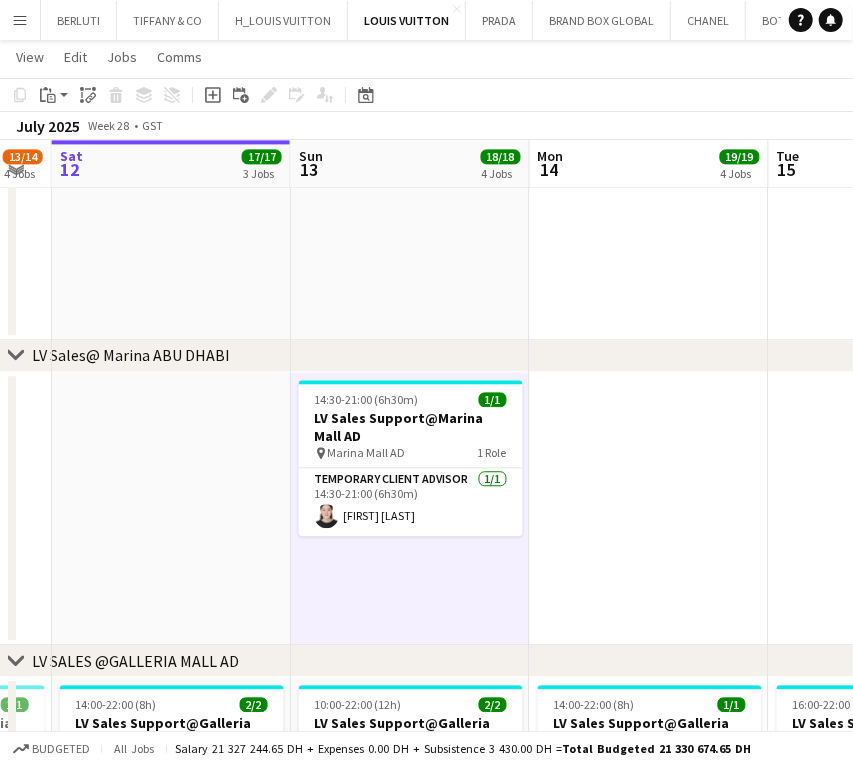 drag, startPoint x: 776, startPoint y: 535, endPoint x: 582, endPoint y: 534, distance: 194.00258 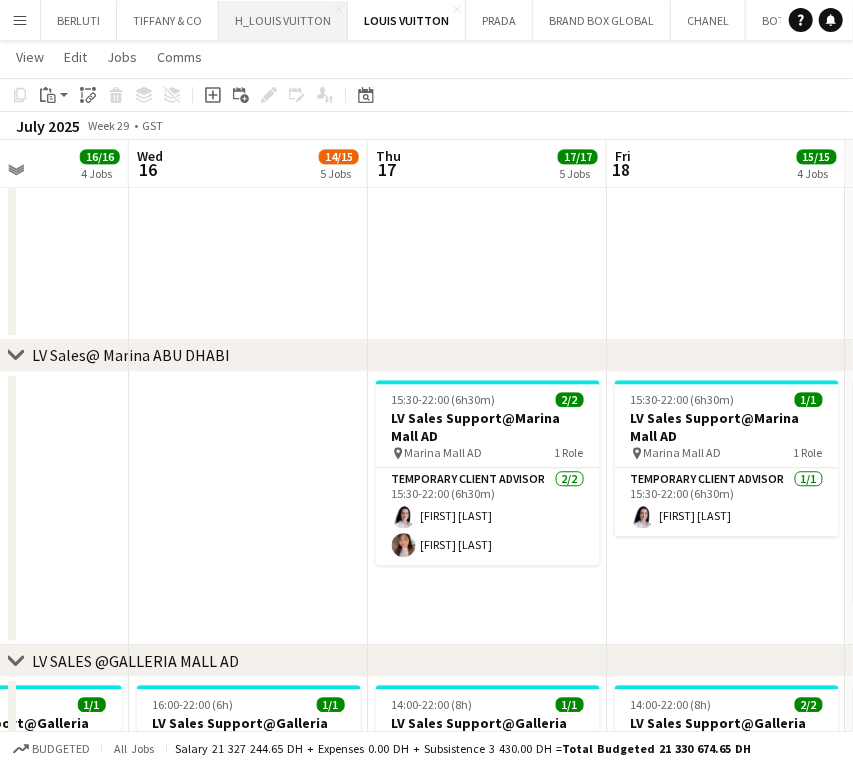 scroll, scrollTop: 0, scrollLeft: 589, axis: horizontal 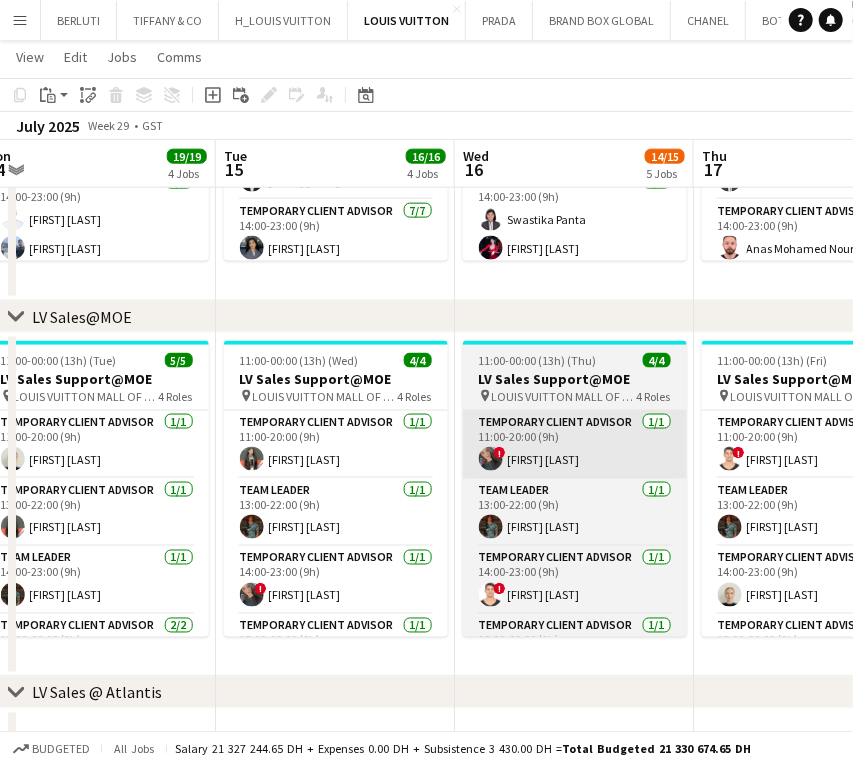 drag, startPoint x: 266, startPoint y: 447, endPoint x: 498, endPoint y: 444, distance: 232.0194 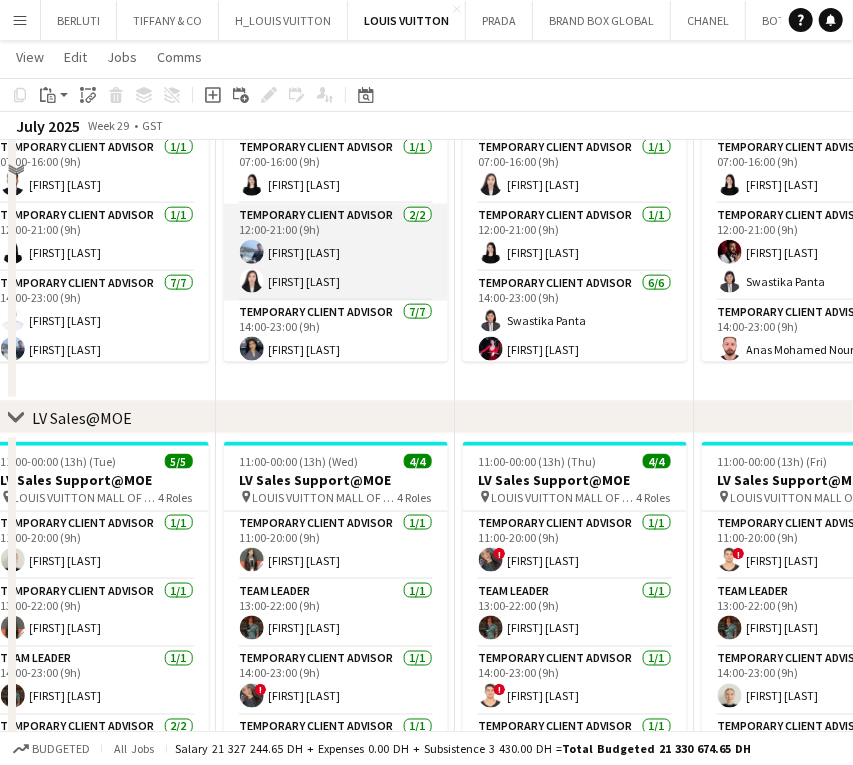 scroll, scrollTop: 562, scrollLeft: 0, axis: vertical 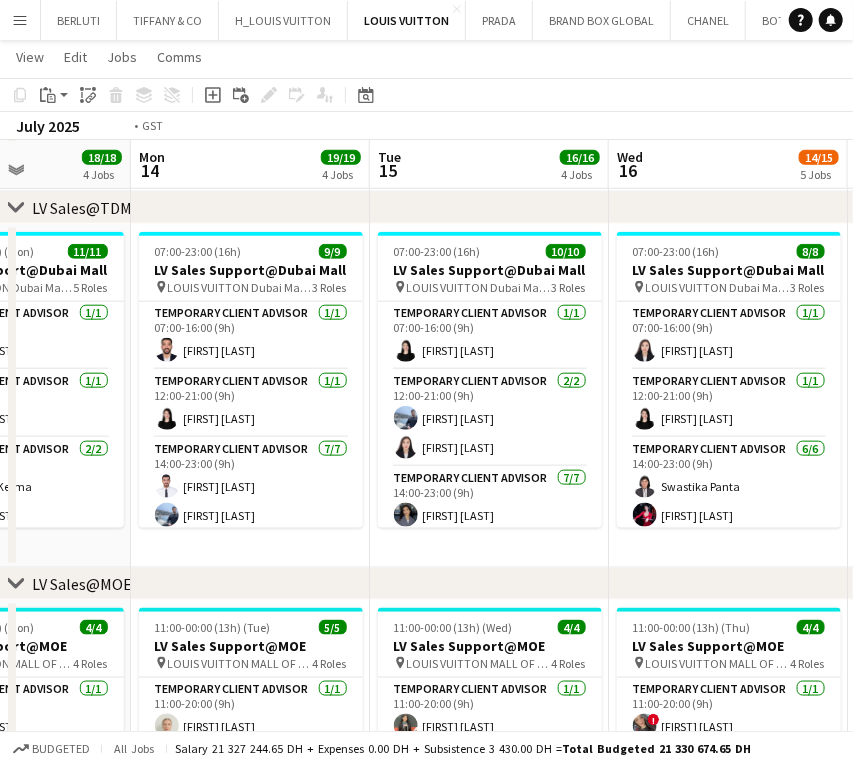 drag, startPoint x: 263, startPoint y: 403, endPoint x: 656, endPoint y: 399, distance: 393.02036 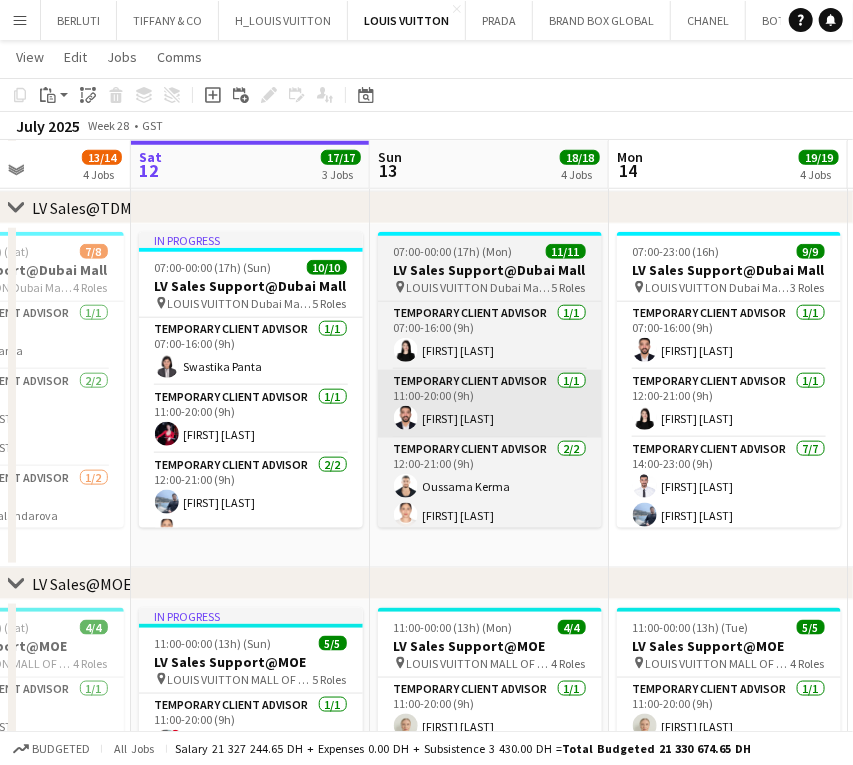 drag, startPoint x: 510, startPoint y: 372, endPoint x: 652, endPoint y: 372, distance: 142 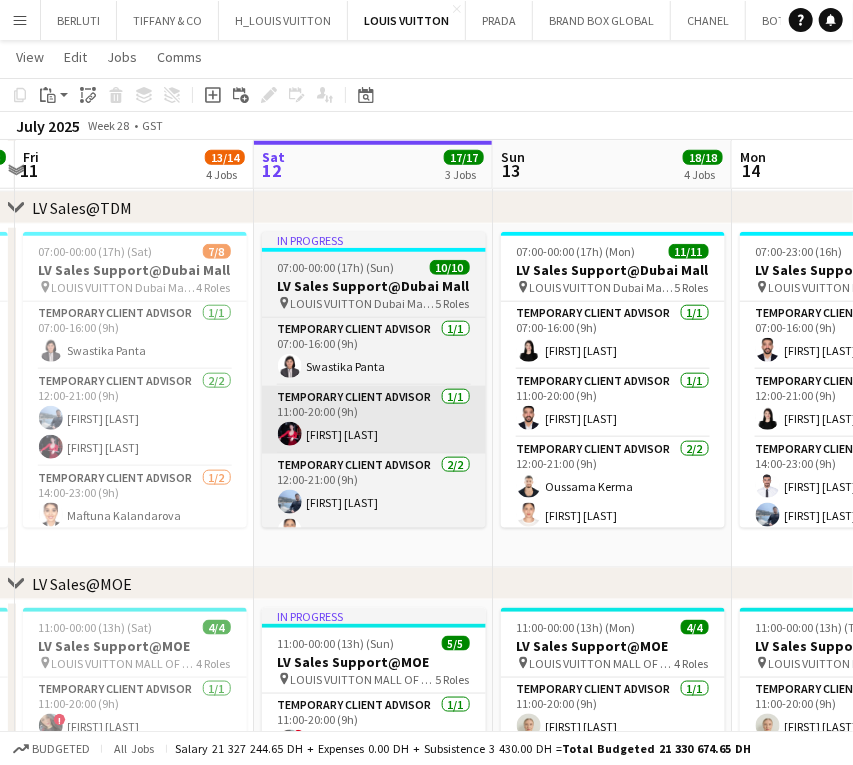 scroll, scrollTop: 0, scrollLeft: 462, axis: horizontal 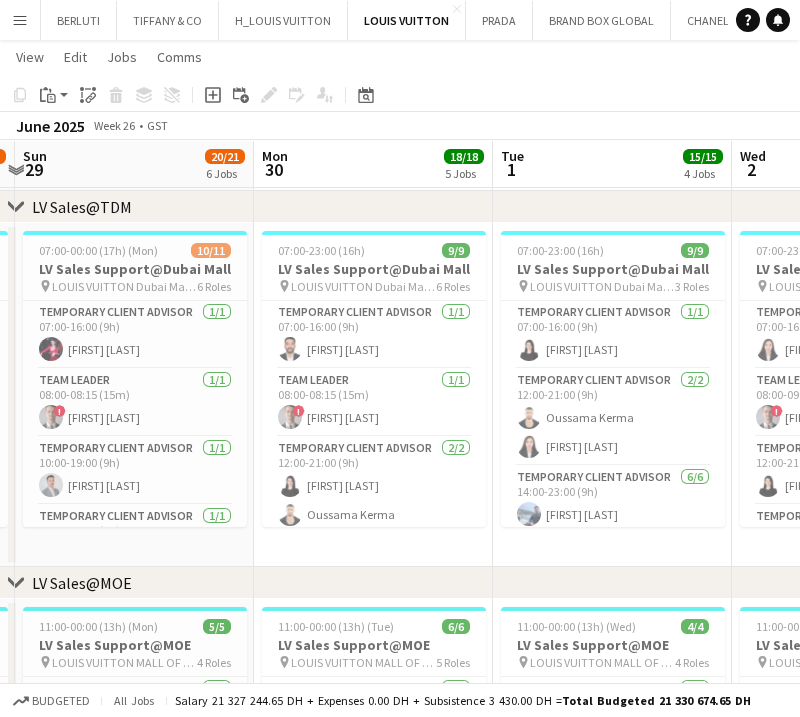 click on "Copy
Paste
Paste   Ctrl+V Paste with crew  Ctrl+Shift+V
Paste linked Job
Delete
Group
Ungroup
Add job
Add linked Job
Edit
Edit linked Job
Applicants
Date picker
JUL 2025 JUL 2025 Monday M Tuesday T Wednesday W Thursday T Friday F Saturday S Sunday S  JUL      1   2   3   4   5   6   7   8   9   10   11   12   13   14   15   16   17   18   19   20   21   22   23   24   25   26   27   28   29   30   31
Comparison range
Comparison range
Today" 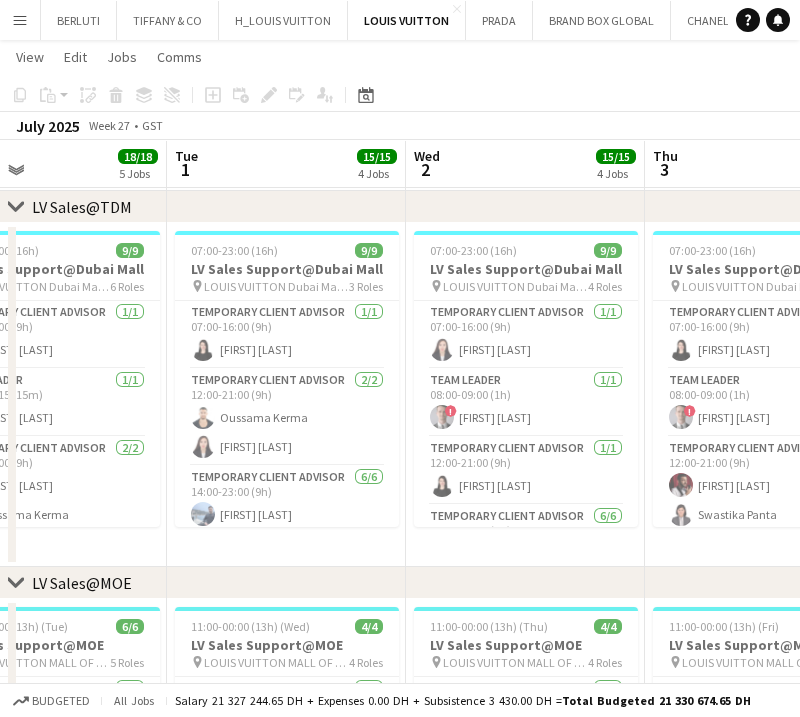 drag, startPoint x: 625, startPoint y: 408, endPoint x: 290, endPoint y: 408, distance: 335 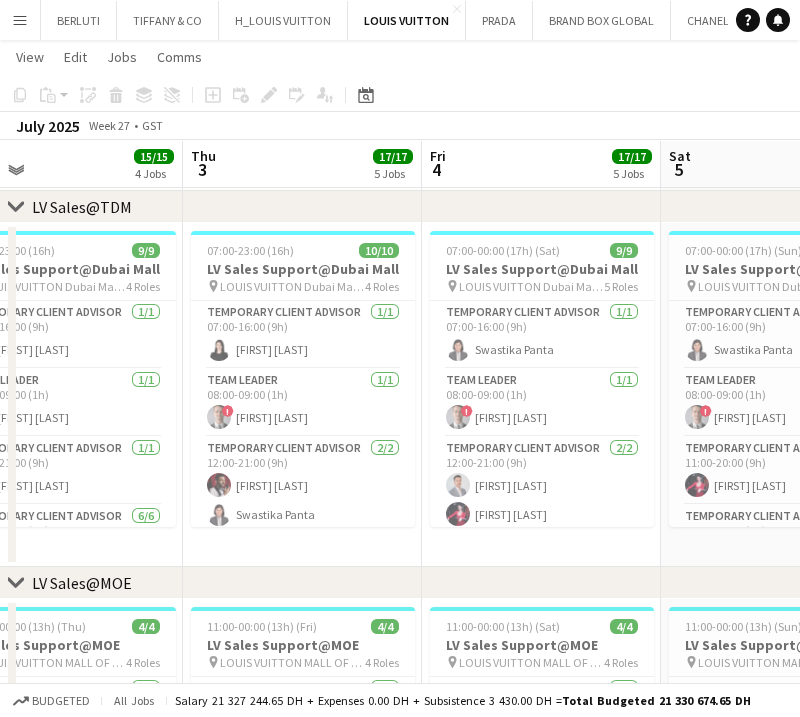 drag, startPoint x: 401, startPoint y: 411, endPoint x: 0, endPoint y: 412, distance: 401.00125 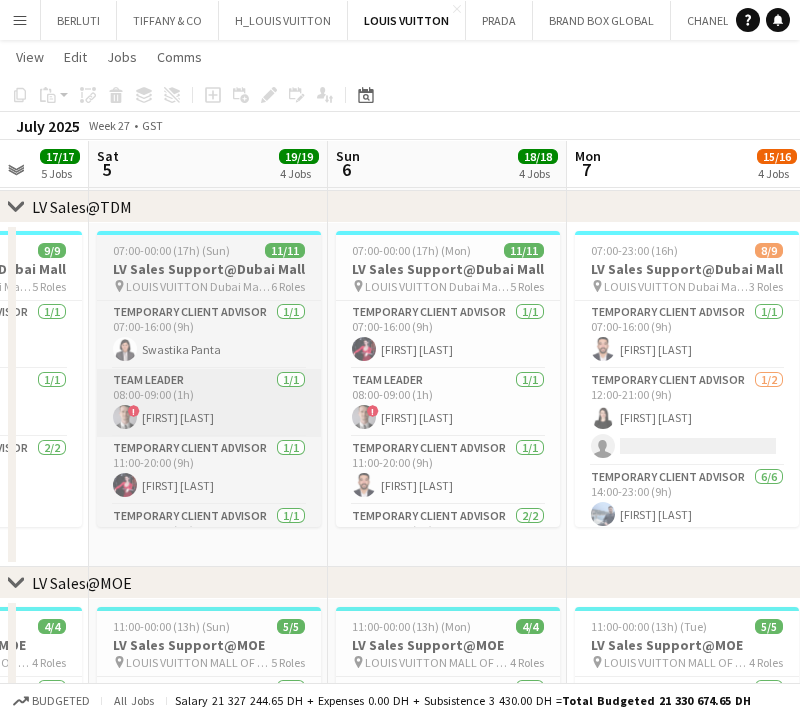 drag, startPoint x: 140, startPoint y: 416, endPoint x: 175, endPoint y: 424, distance: 35.902645 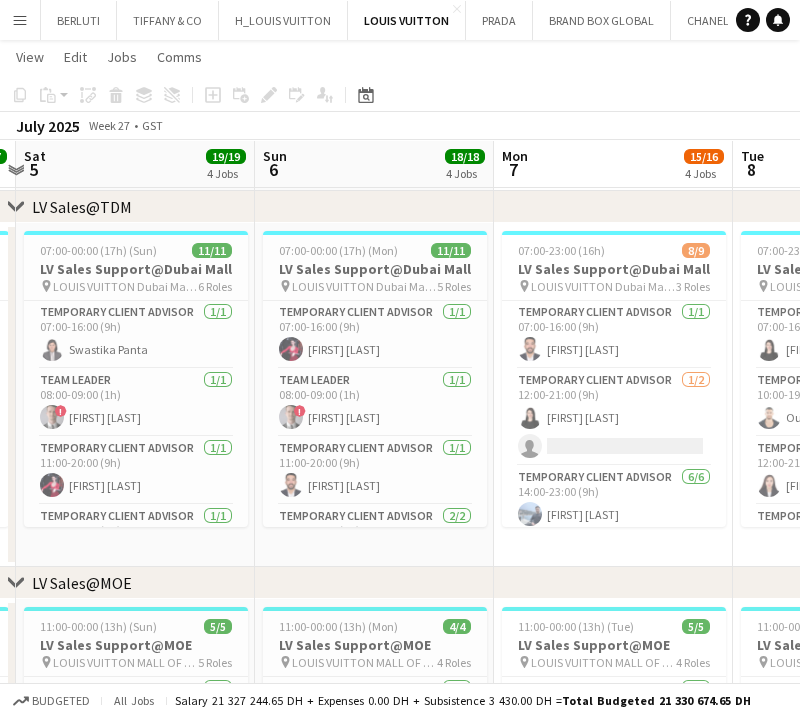 drag, startPoint x: 535, startPoint y: 432, endPoint x: 87, endPoint y: 429, distance: 448.01004 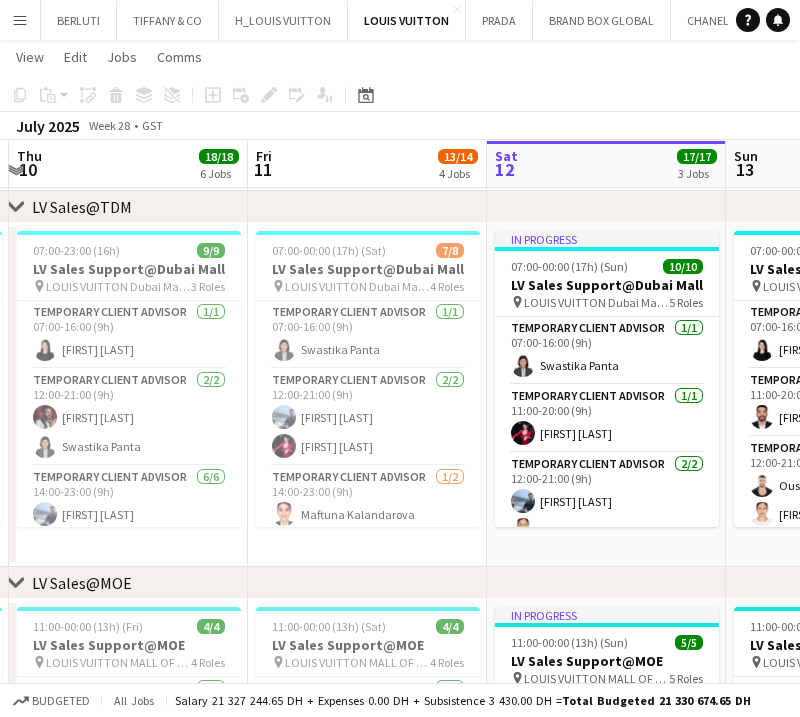 drag, startPoint x: 158, startPoint y: 428, endPoint x: 81, endPoint y: 428, distance: 77 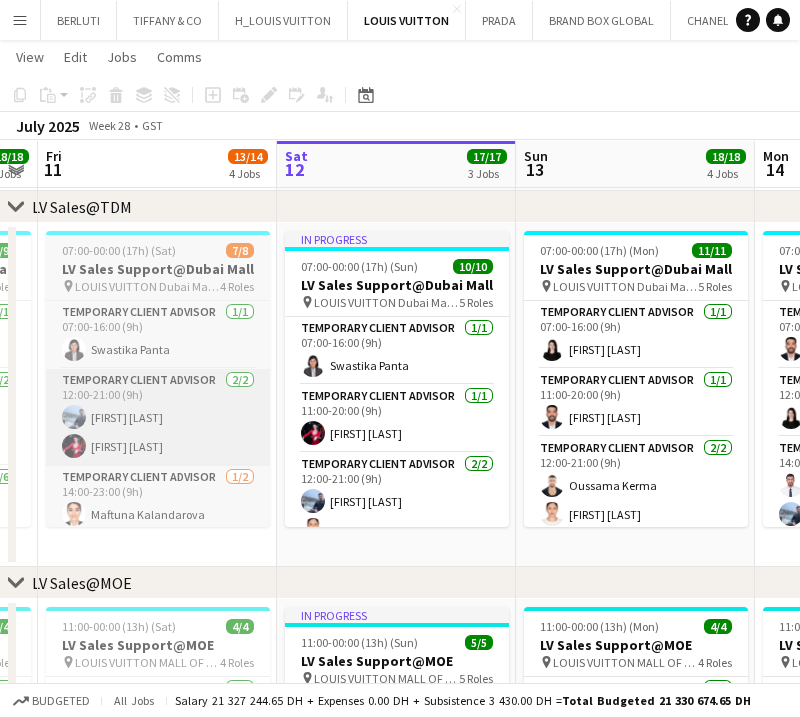 drag, startPoint x: 386, startPoint y: 431, endPoint x: 130, endPoint y: 424, distance: 256.09567 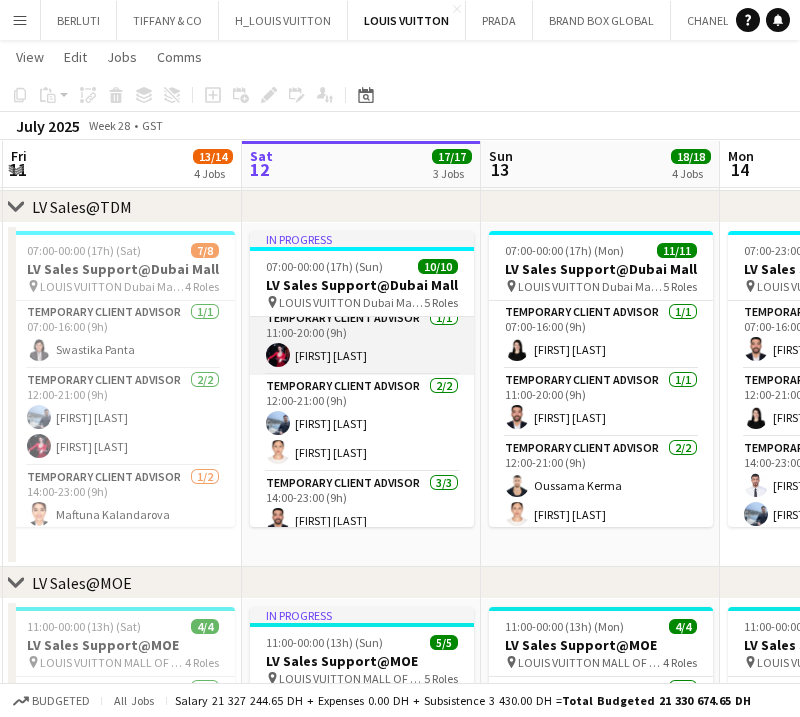 scroll, scrollTop: 124, scrollLeft: 0, axis: vertical 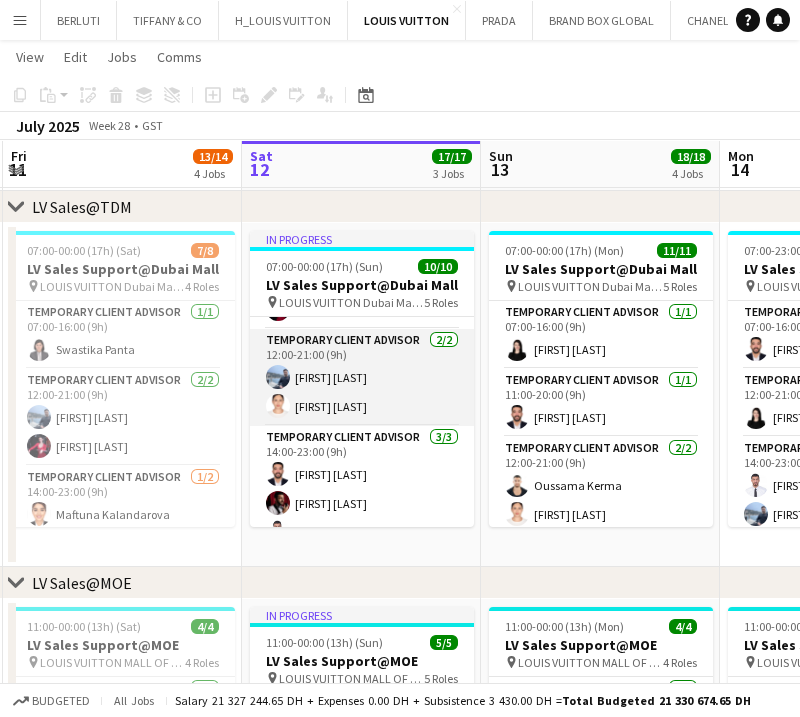 click on "Temporary Client Advisor   2/2   12:00-21:00 (9h)
[FIRST] [LAST] [FIRST] [LAST]" at bounding box center [362, 377] 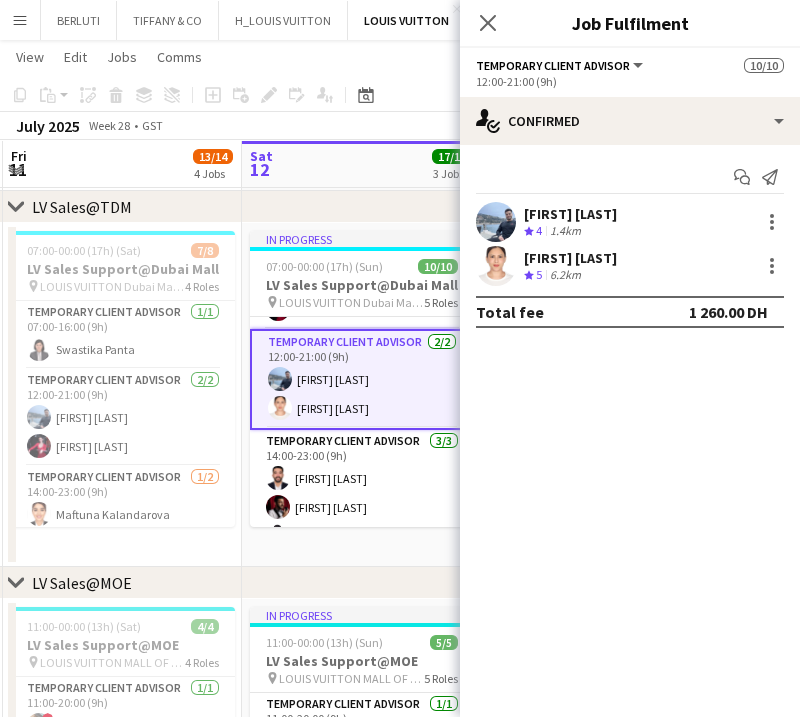 click on "[FIRST] [LAST]
Crew rating
5   6.2km" at bounding box center [630, 266] 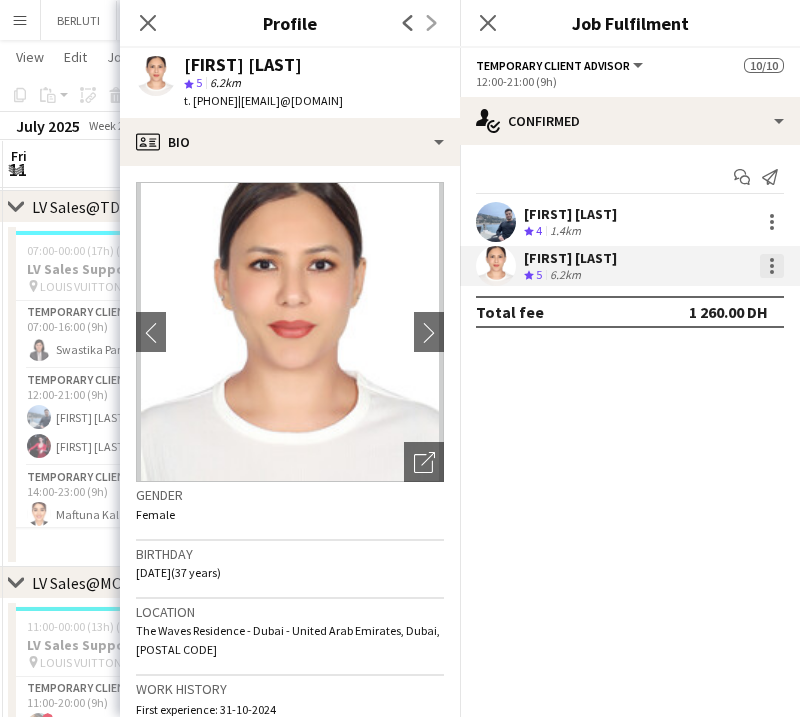 click at bounding box center (772, 266) 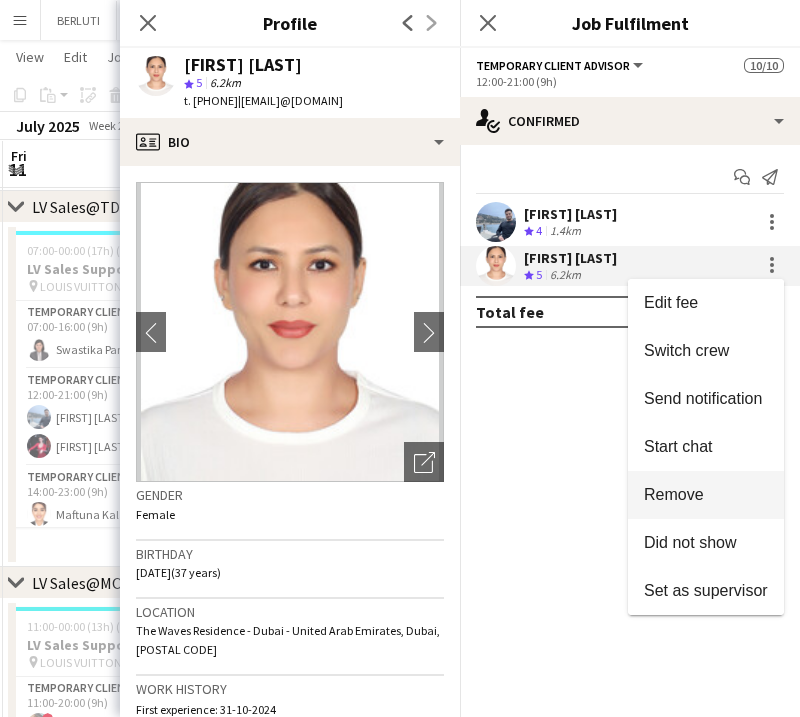 click on "Remove" at bounding box center [674, 494] 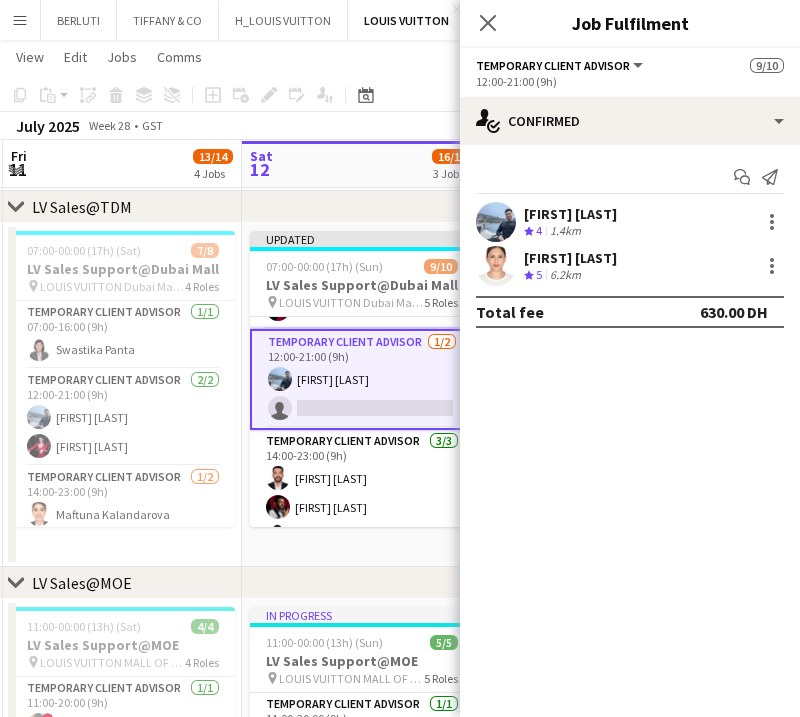 click on "Sat   12   16/17   3 Jobs" at bounding box center (361, 164) 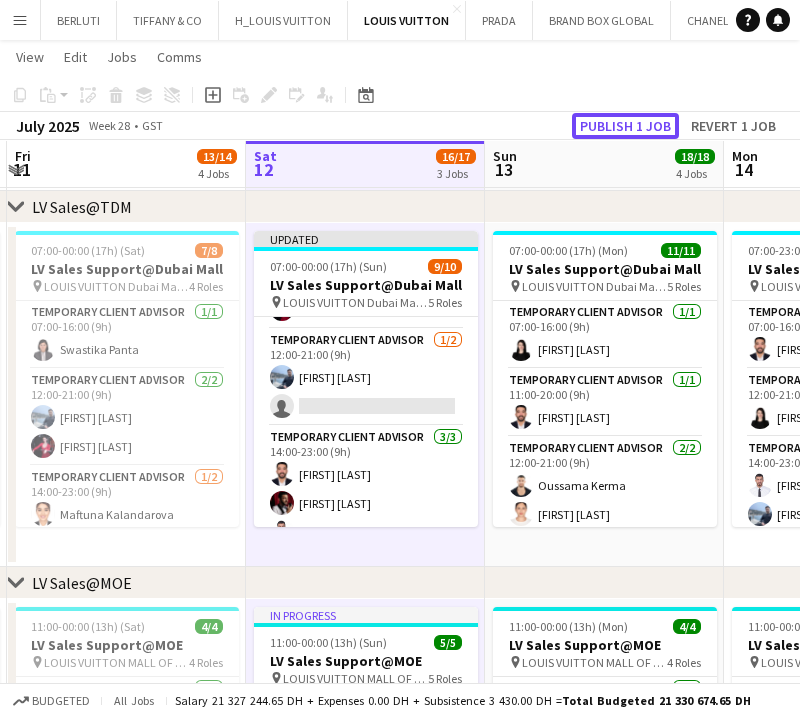 drag, startPoint x: 613, startPoint y: 125, endPoint x: 555, endPoint y: 148, distance: 62.39391 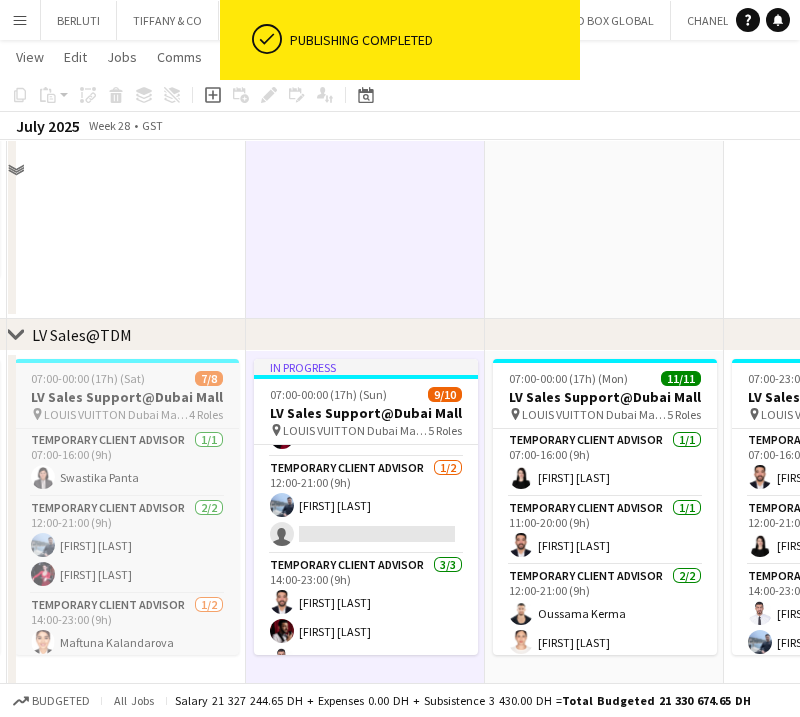 scroll, scrollTop: 563, scrollLeft: 0, axis: vertical 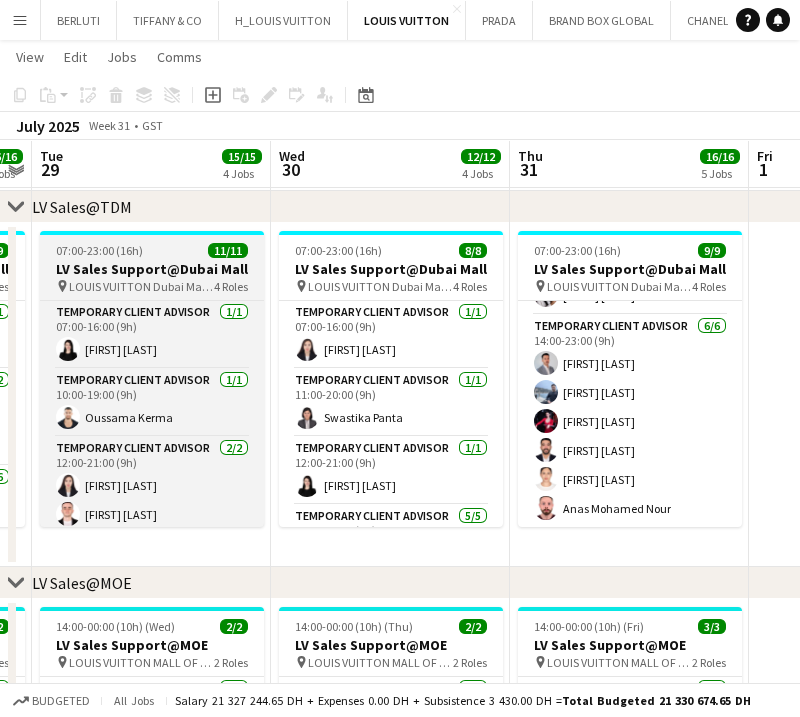 click on "LV Sales Support@Dubai Mall" at bounding box center [152, 269] 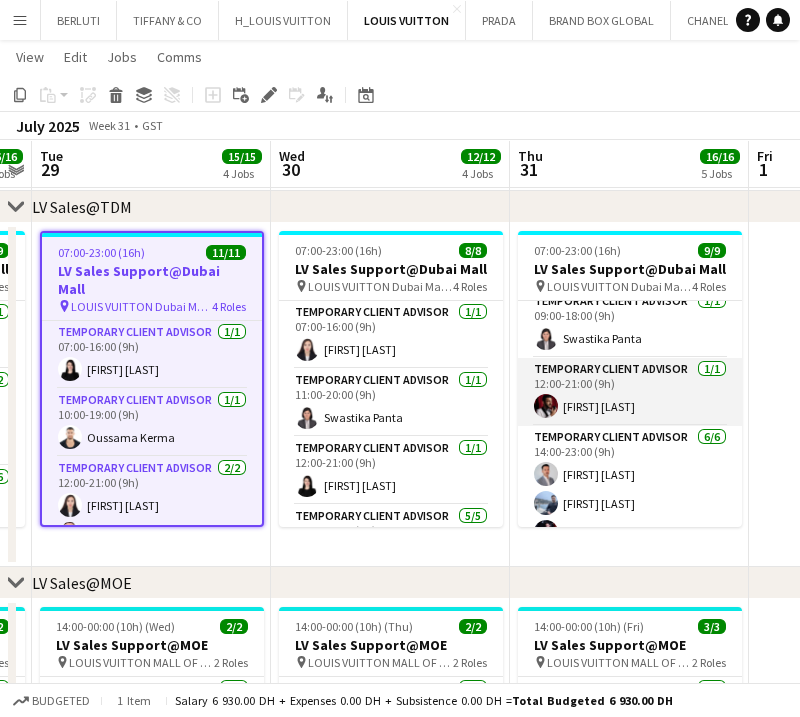 scroll, scrollTop: 0, scrollLeft: 0, axis: both 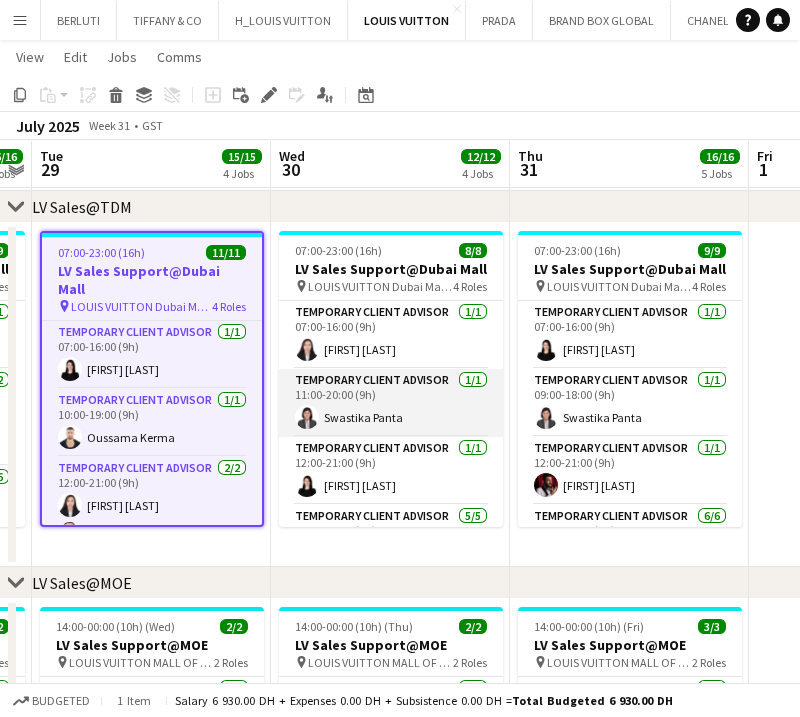 click on "Temporary Client Advisor   [COUNT]/[COUNT]   [TIME]-[TIME] ([DURATION])
[FIRST] [LAST]" at bounding box center [391, 403] 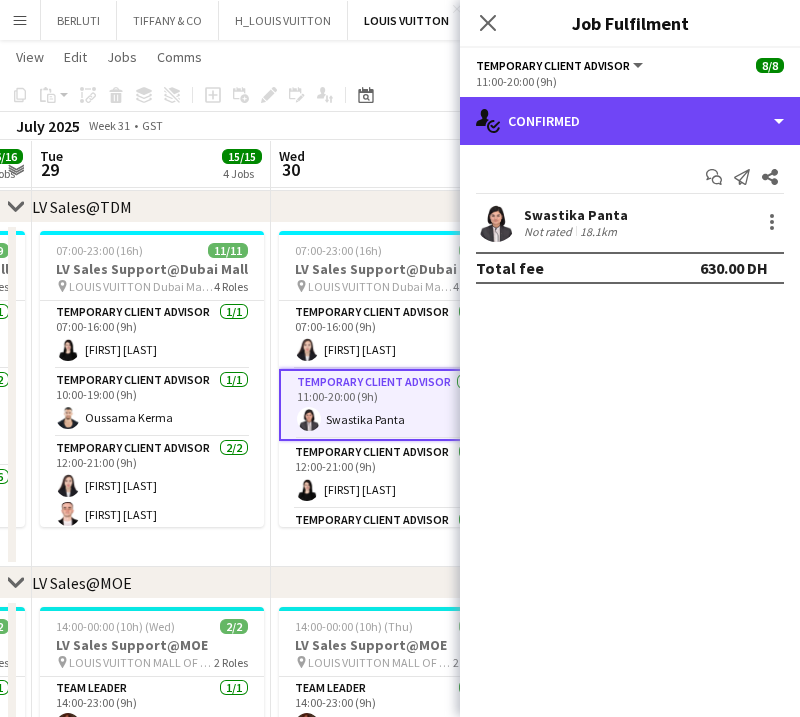drag, startPoint x: 716, startPoint y: 142, endPoint x: 718, endPoint y: 161, distance: 19.104973 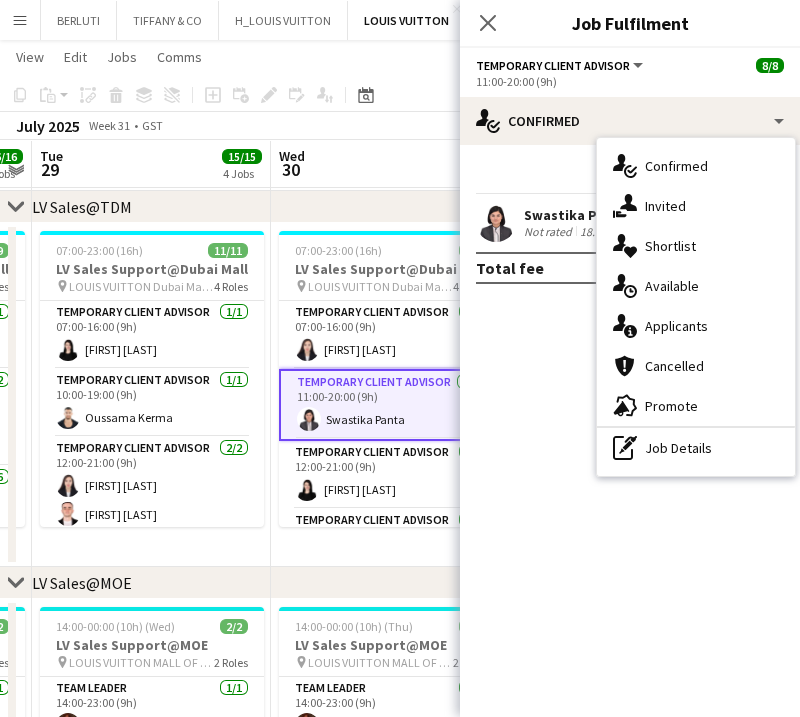 click on "pen-write
Job Details" at bounding box center [696, 448] 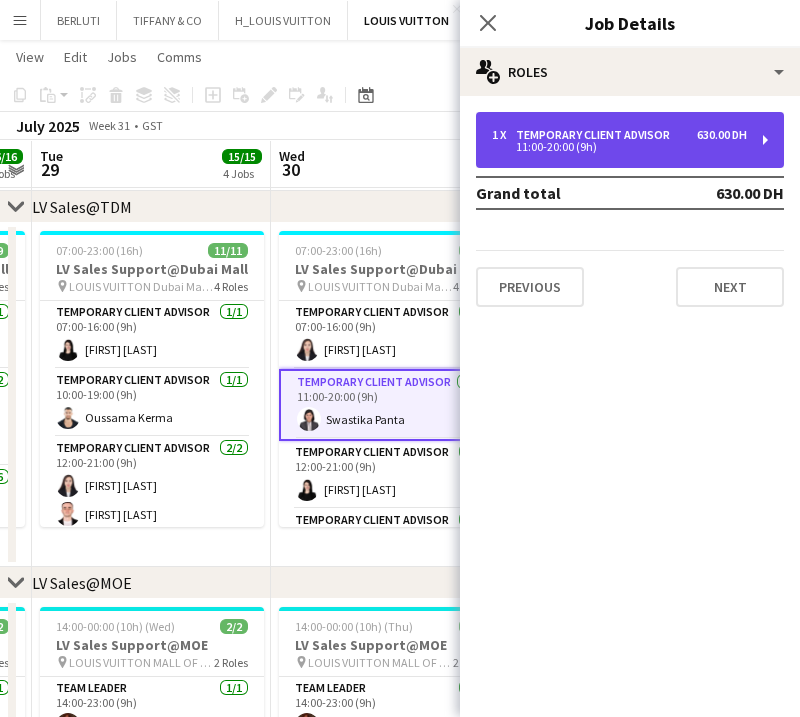 click on "Temporary Client Advisor" at bounding box center [597, 135] 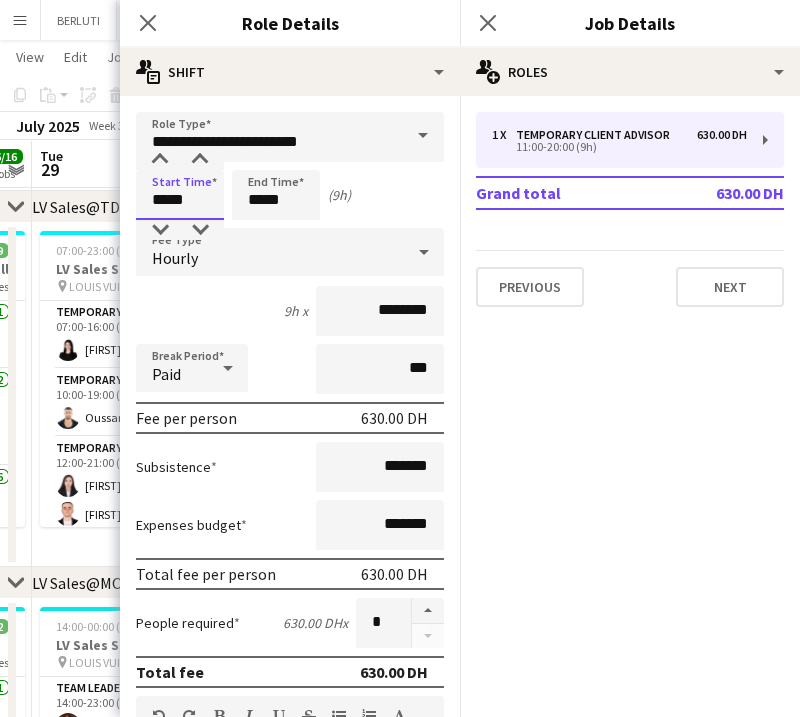 click on "*****" at bounding box center [180, 195] 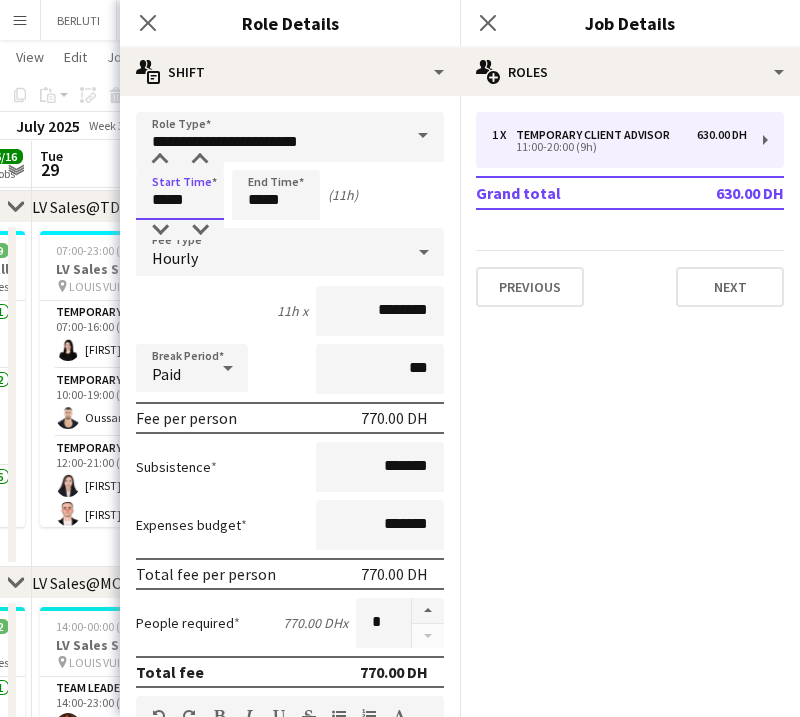type on "*****" 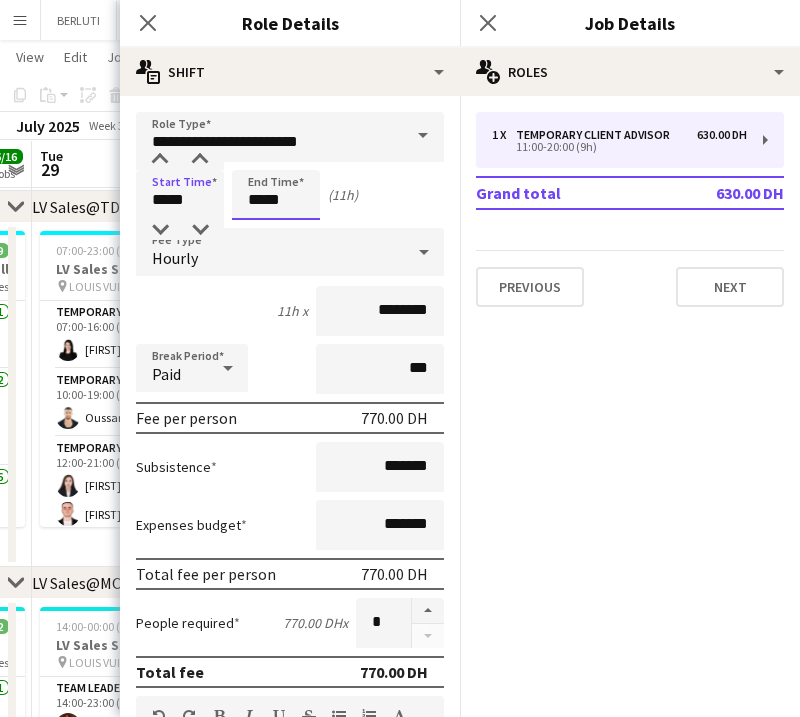 click on "*****" at bounding box center (276, 195) 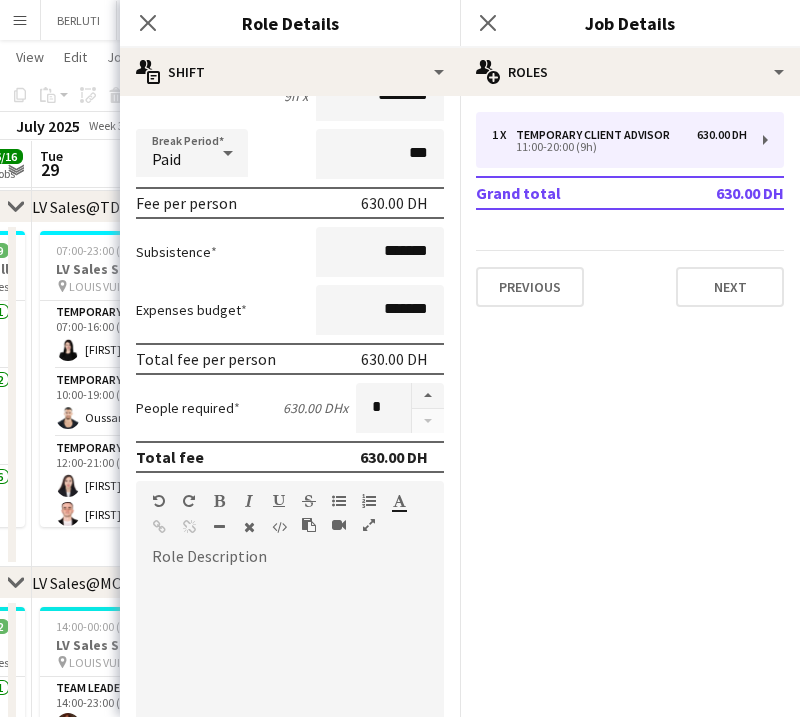 scroll, scrollTop: 530, scrollLeft: 0, axis: vertical 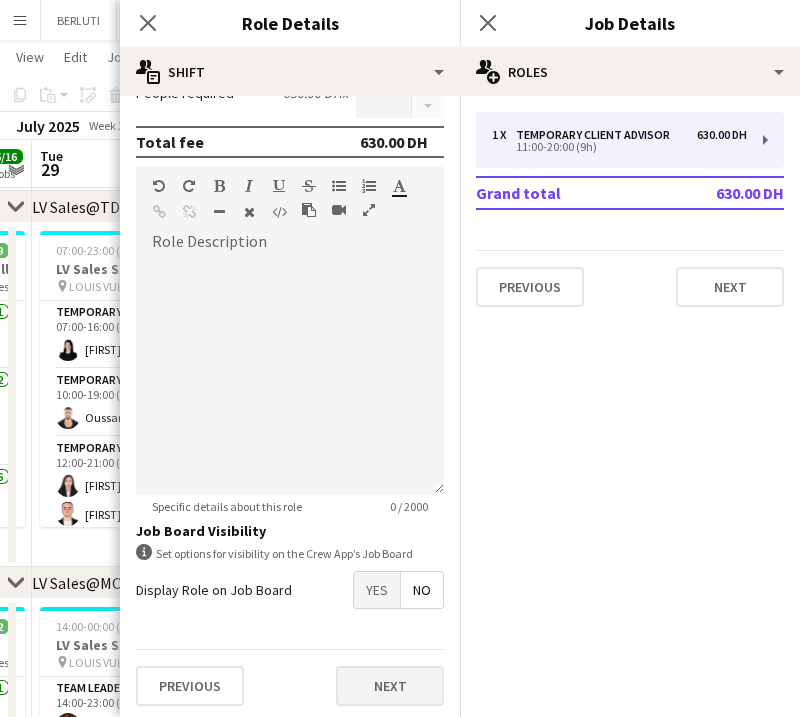 type on "*****" 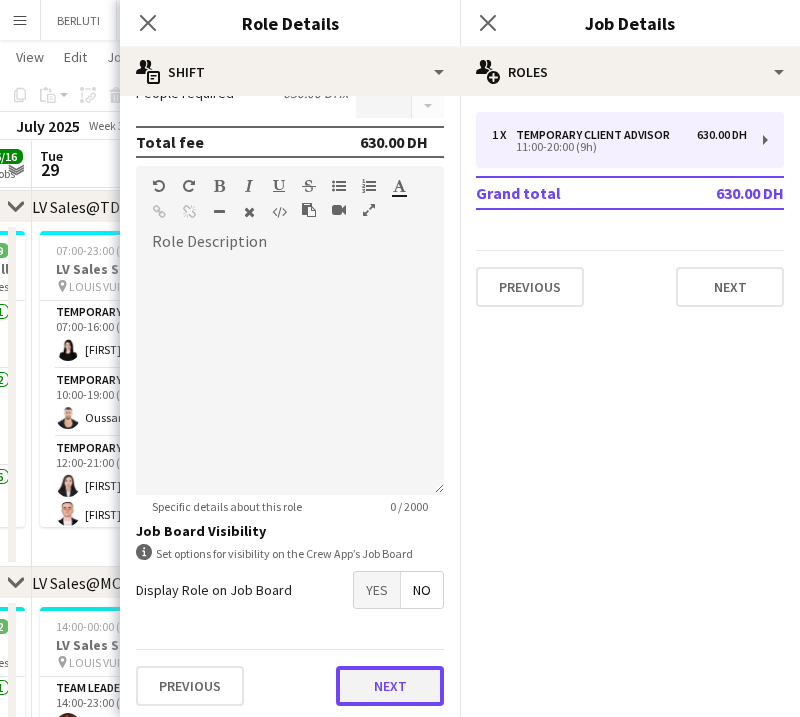 click on "Next" at bounding box center [390, 686] 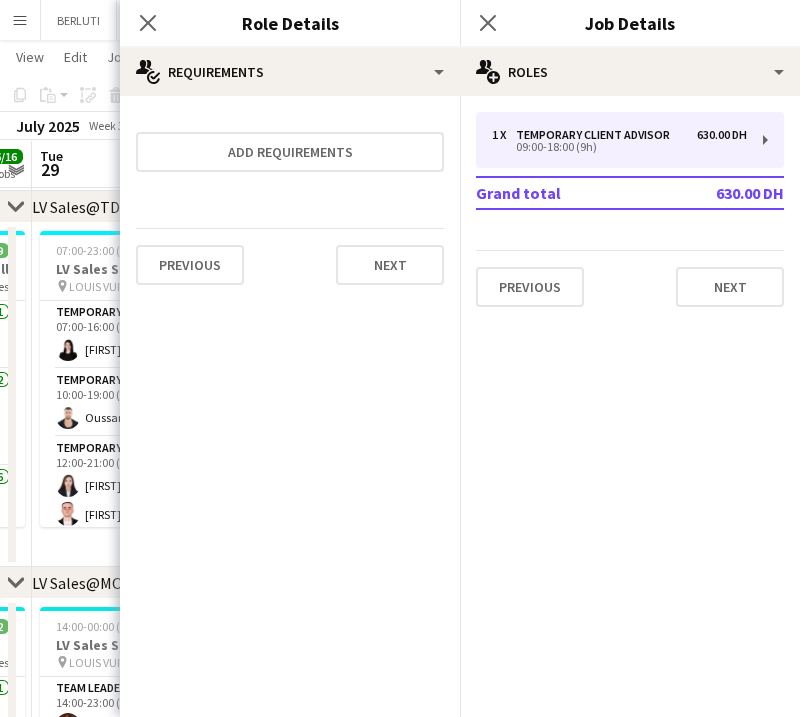 scroll, scrollTop: 0, scrollLeft: 0, axis: both 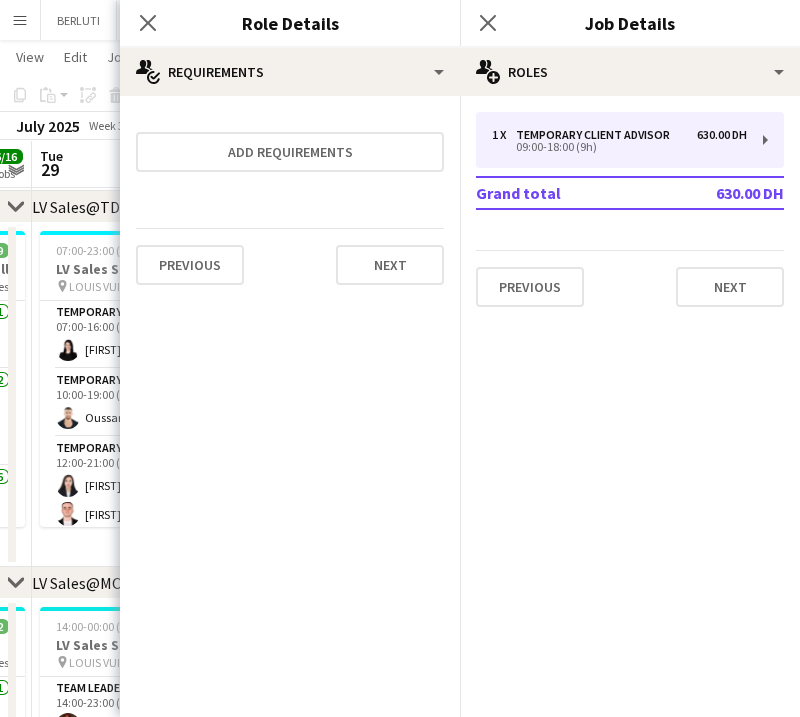 click on "07:00-23:00 (16h)    11/11   LV Sales Support@Dubai Mall
pin
LOUIS VUITTON Dubai Mall - Fashion Avenue   4 Roles   Temporary Client Advisor   1/1   07:00-16:00 (9h)
[FIRST] [LAST]  Temporary Client Advisor   1/1   10:00-19:00 (9h)
[FIRST] [LAST]  Temporary Client Advisor   2/2   12:00-21:00 (9h)
[FIRST] [LAST] [FIRST] [LAST]  Temporary Client Advisor   7/7   14:00-23:00 (9h)
[FIRST] [LAST] [FIRST] [LAST] [FIRST] [LAST] [FIRST] [LAST] [FIRST] [LAST] [FIRST] [LAST]" at bounding box center (151, 395) 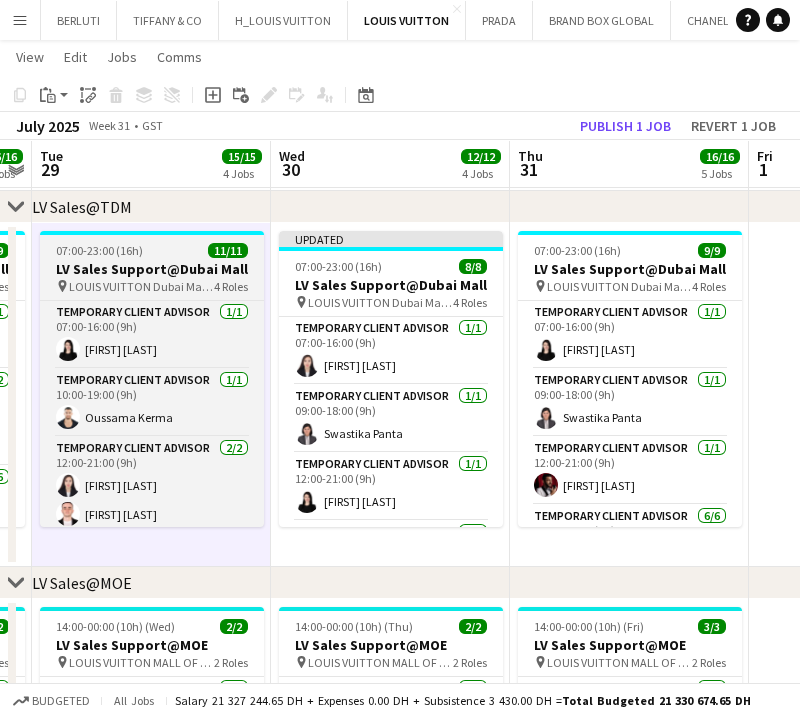 click on "07:00-23:00 (16h)" at bounding box center [99, 250] 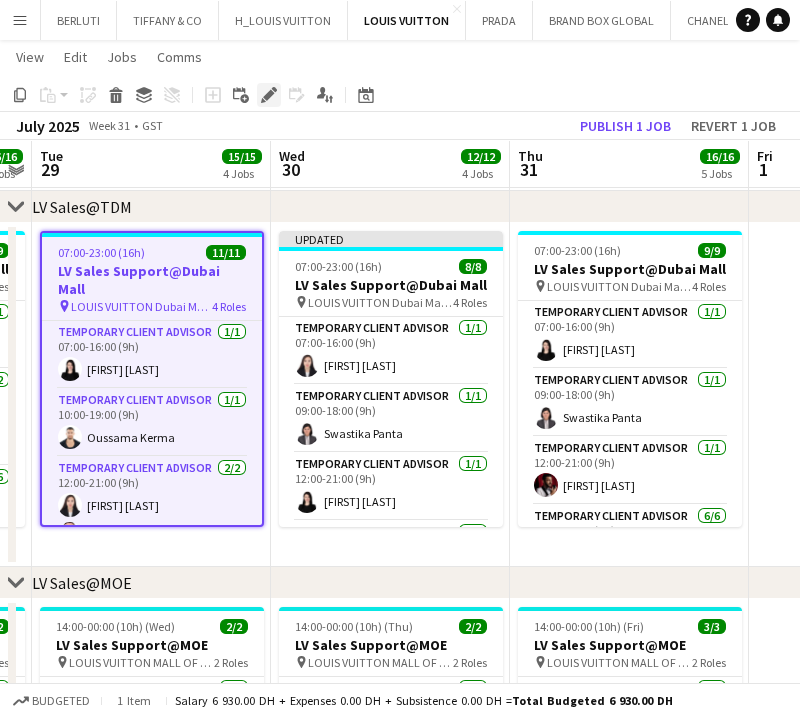 click on "Edit" 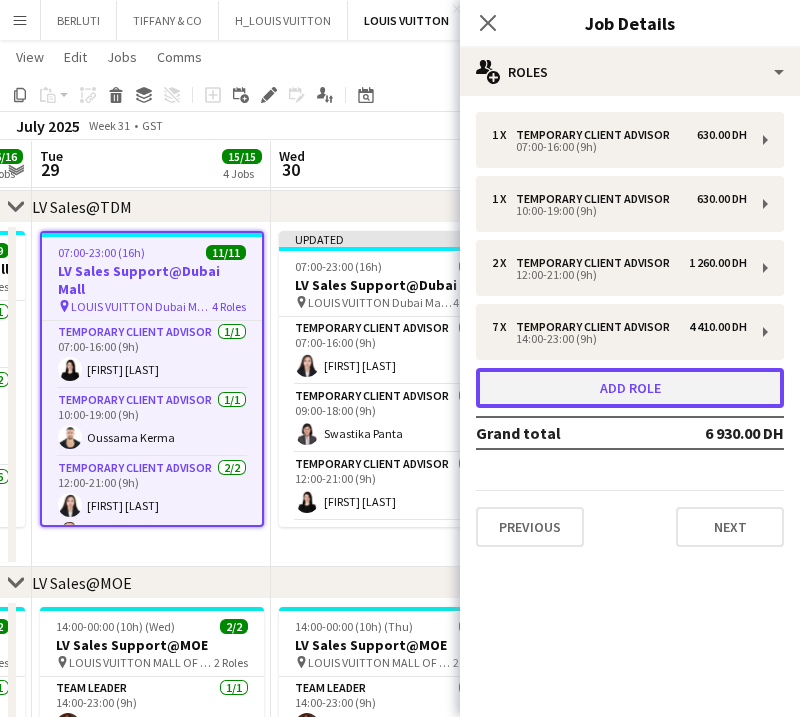 click on "Add role" at bounding box center [630, 388] 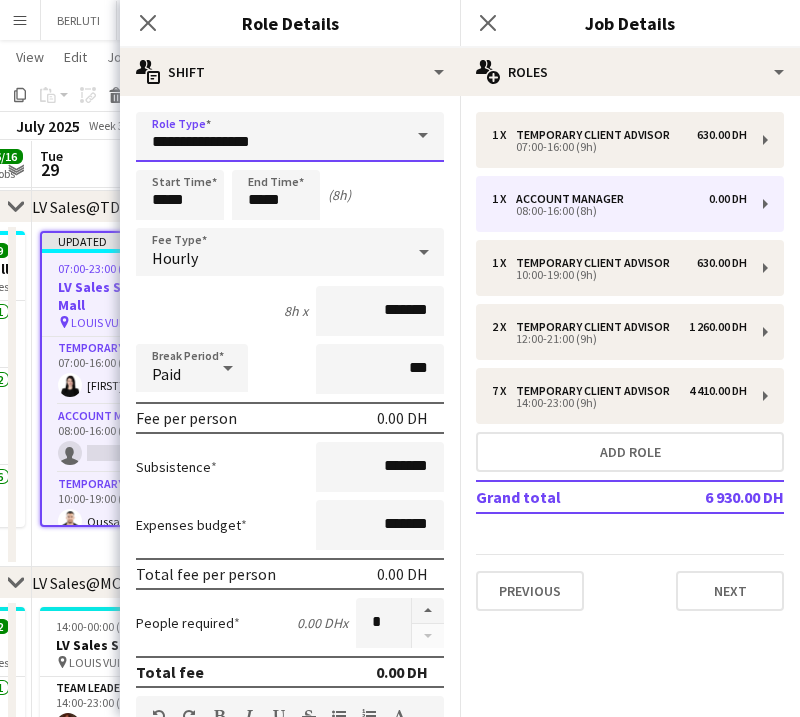 drag, startPoint x: 291, startPoint y: 123, endPoint x: -96, endPoint y: 117, distance: 387.0465 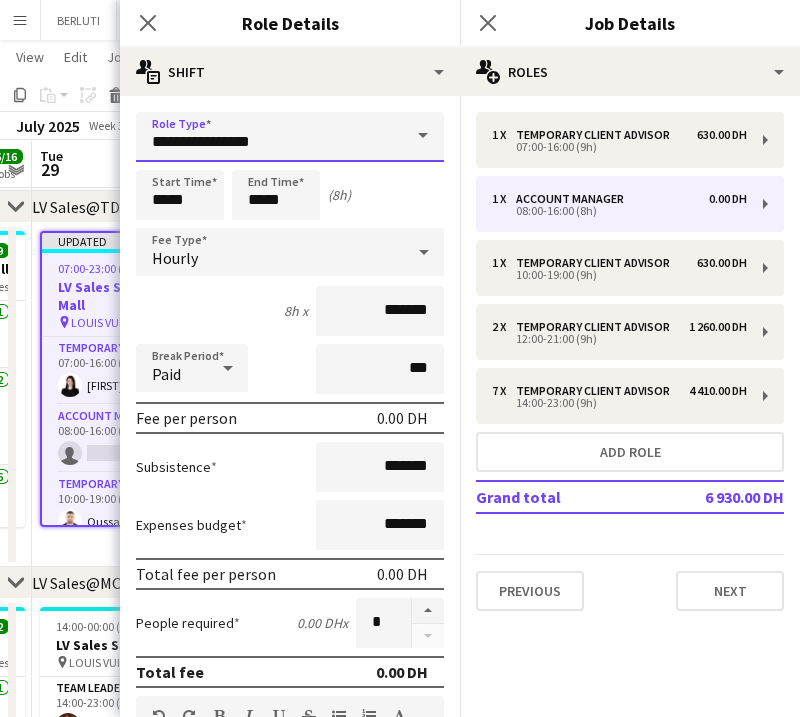 click on "Menu
Boards
Boards   Boards   All jobs   Status
Workforce
Workforce   My Workforce   Recruiting
Comms
Comms
Pay
Pay   Approvals
Platform Settings
Platform Settings   Your settings
Training Academy
Training Academy
Knowledge Base
Knowledge Base
Product Updates
Product Updates   Log Out   Privacy   BERLUTI
Close
TIFFANY & CO
Close
H_LOUIS VUITTON
Close
LOUIS VUITTON
Close
PRADA
Close
BRAND BOX GLOBAL
Close
CHANEL
Close
BOTTEGA VENETA
Close
IWC (RICHEMONT DUBAI FZE)
Close
LOEWE
Close
SOLUSTA
Close" at bounding box center [400, 922] 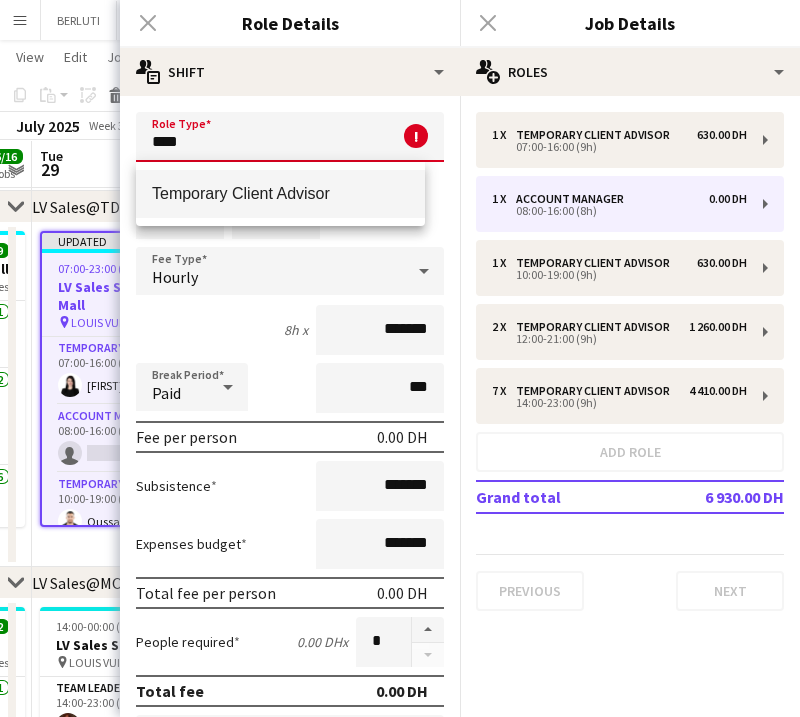 click on "Temporary Client Advisor" at bounding box center [280, 193] 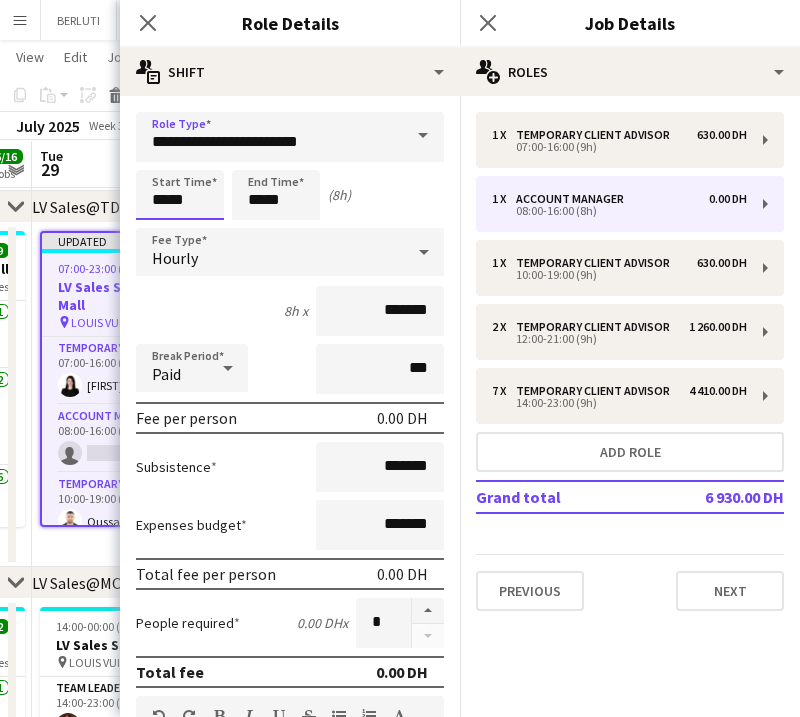 click on "*****" at bounding box center [180, 195] 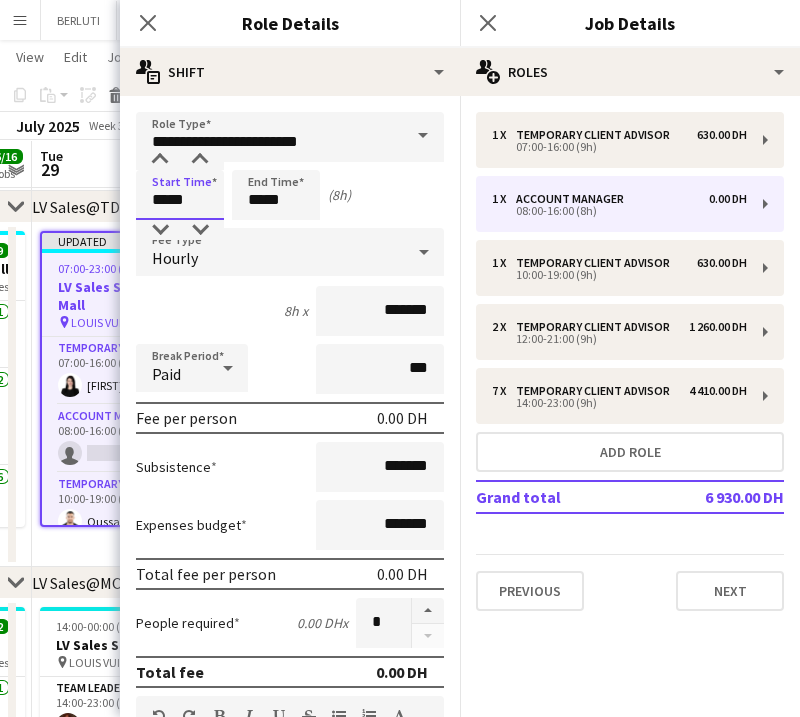 type on "*****" 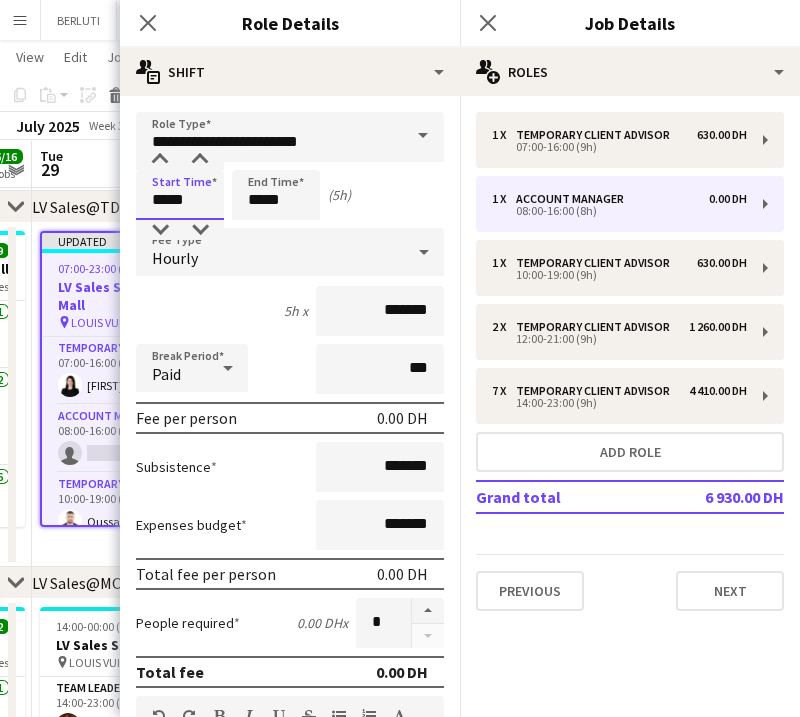 type on "*****" 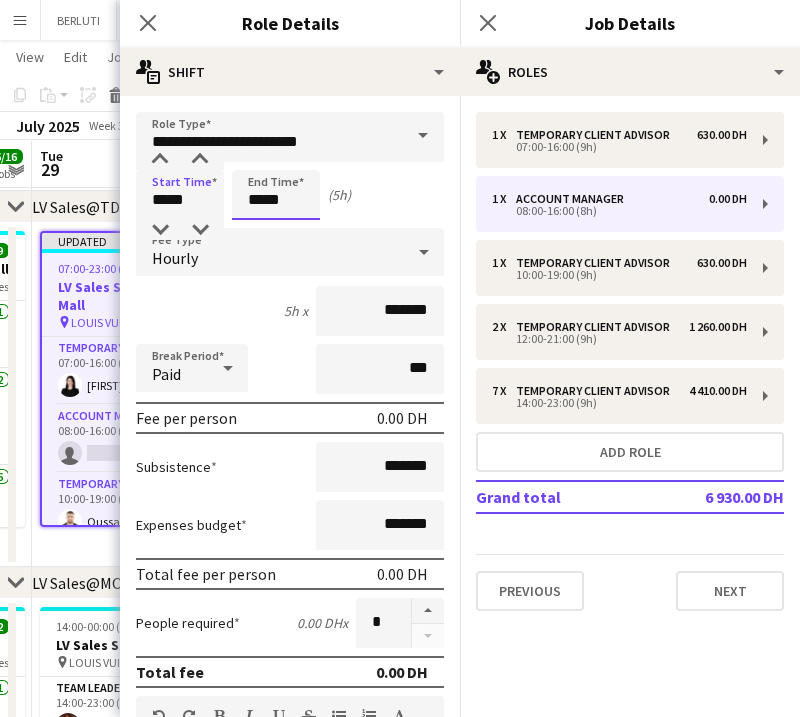click on "*****" at bounding box center [276, 195] 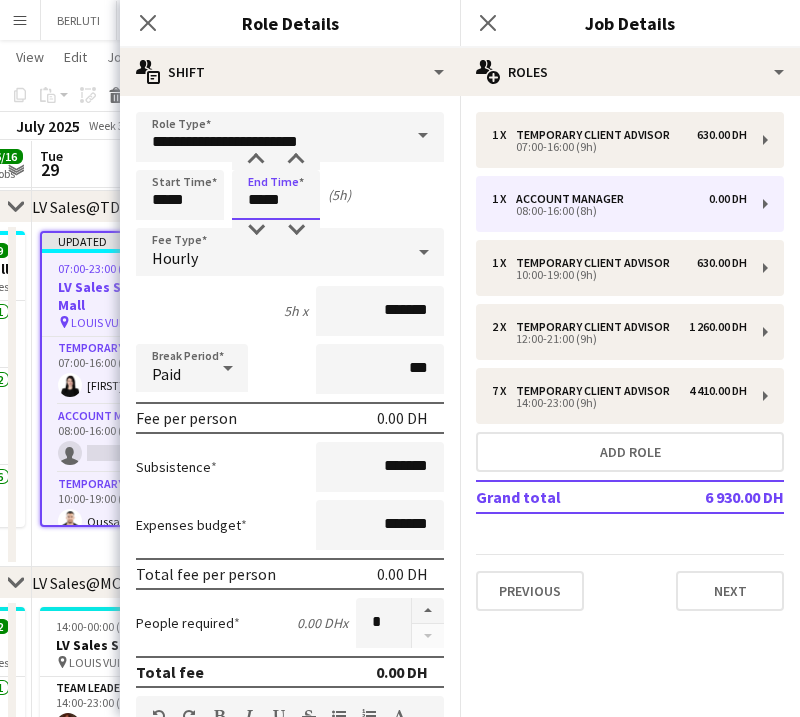 type on "*****" 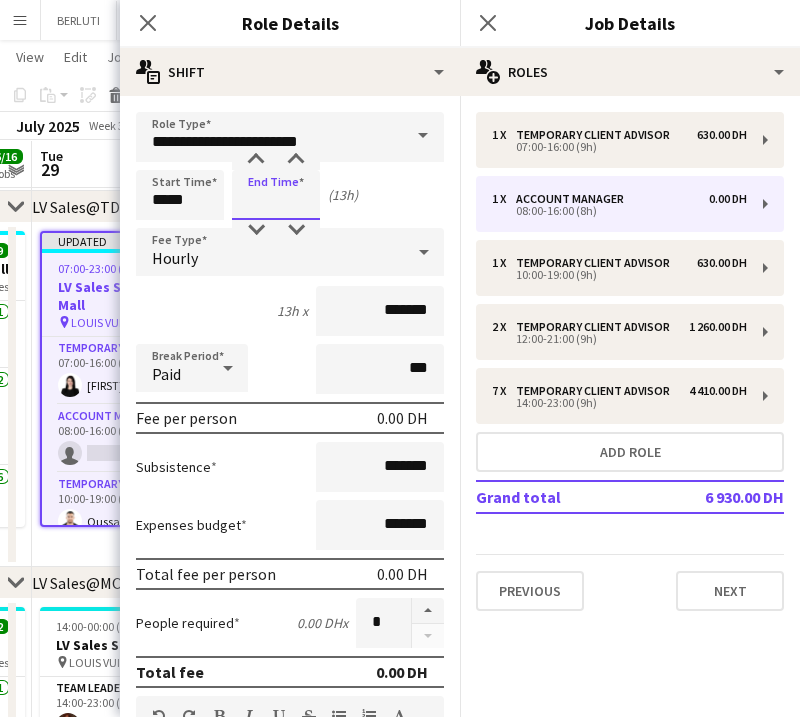 type on "*****" 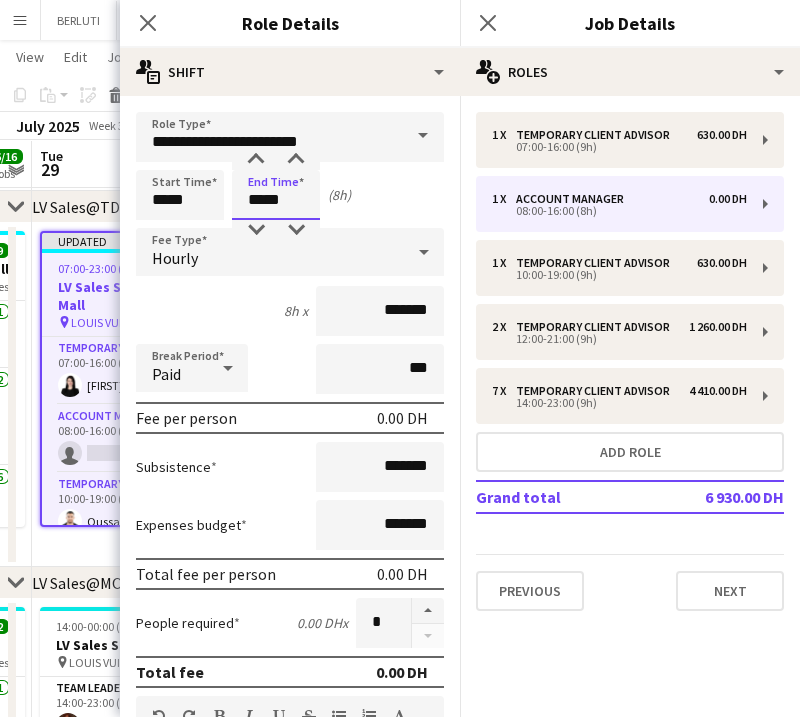 type on "*****" 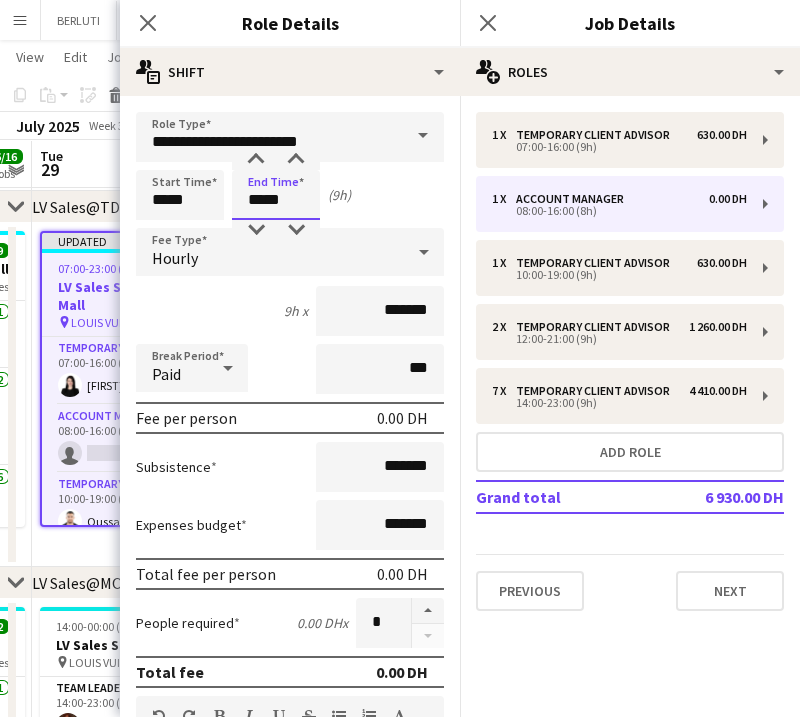 type on "*****" 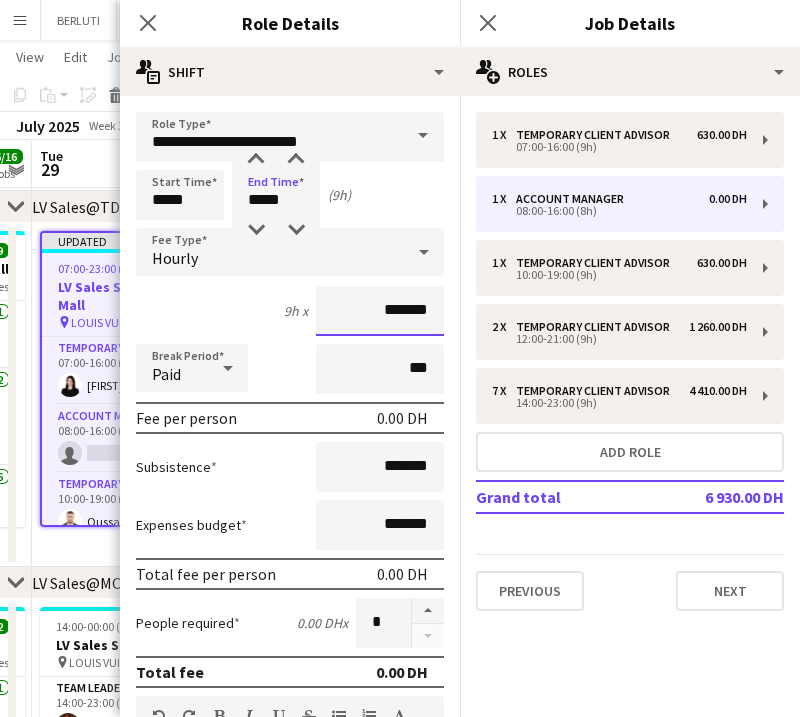 click on "*******" at bounding box center [380, 311] 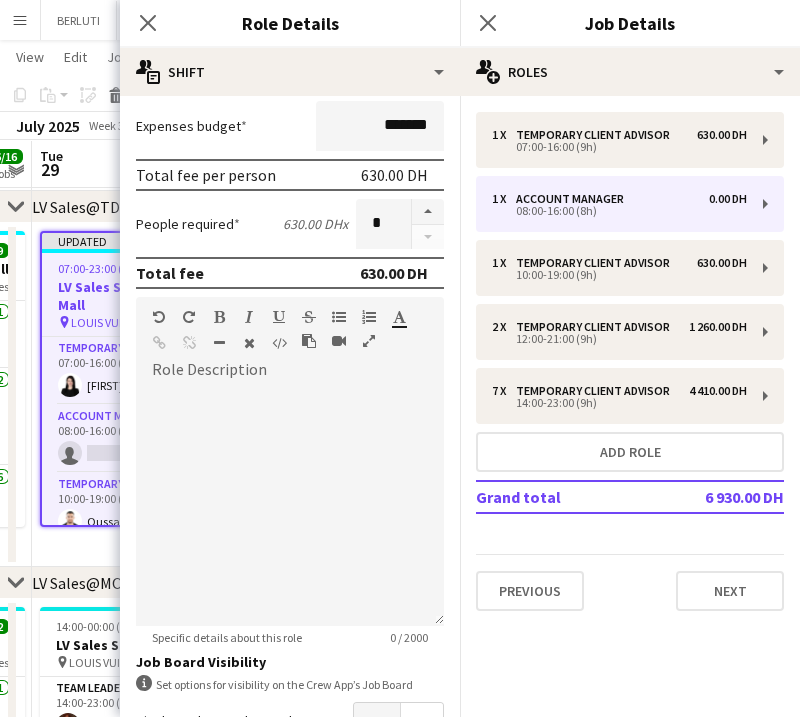 scroll, scrollTop: 530, scrollLeft: 0, axis: vertical 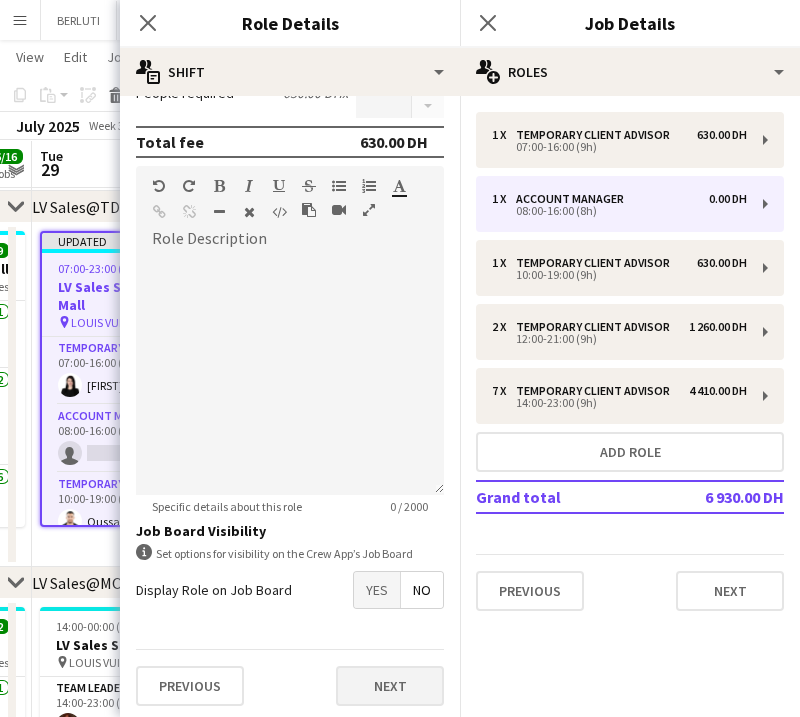 type on "********" 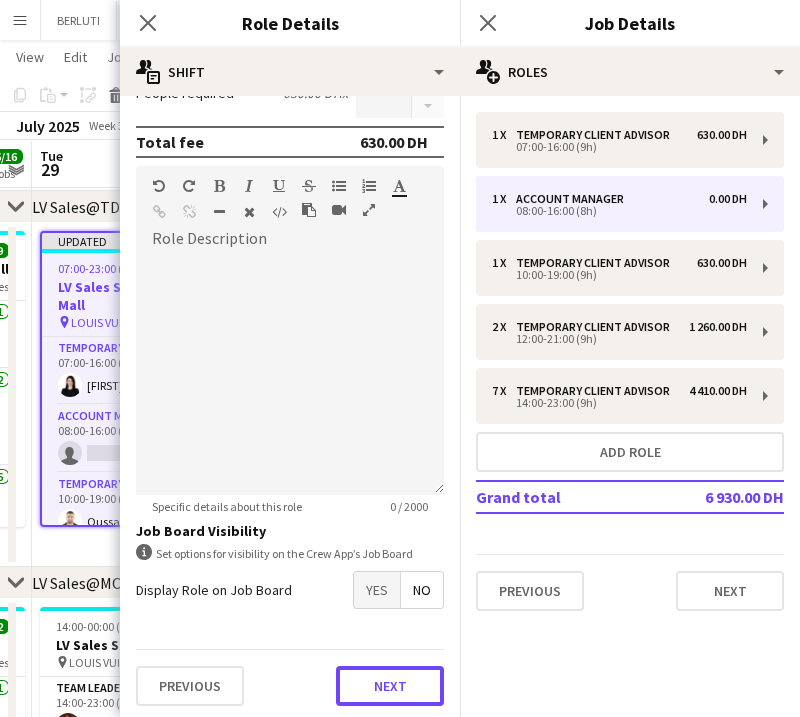 click on "Previous   Next" at bounding box center [290, 685] 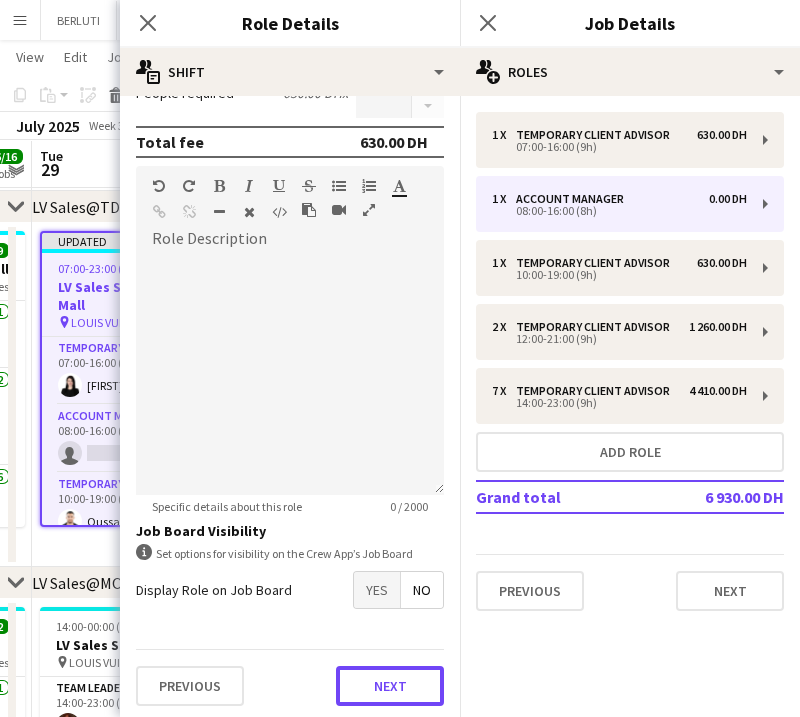 click on "Next" at bounding box center [390, 686] 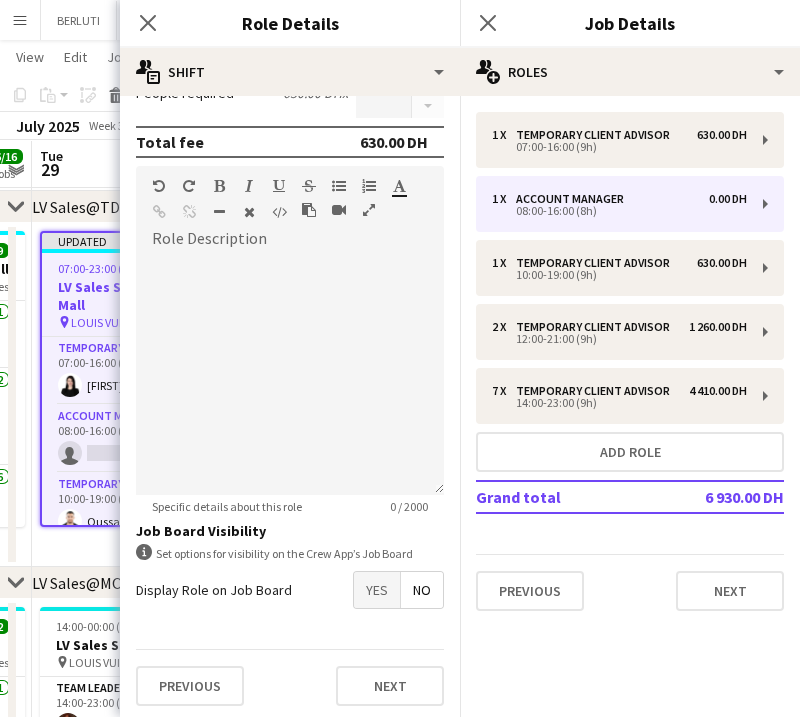 scroll, scrollTop: 0, scrollLeft: 0, axis: both 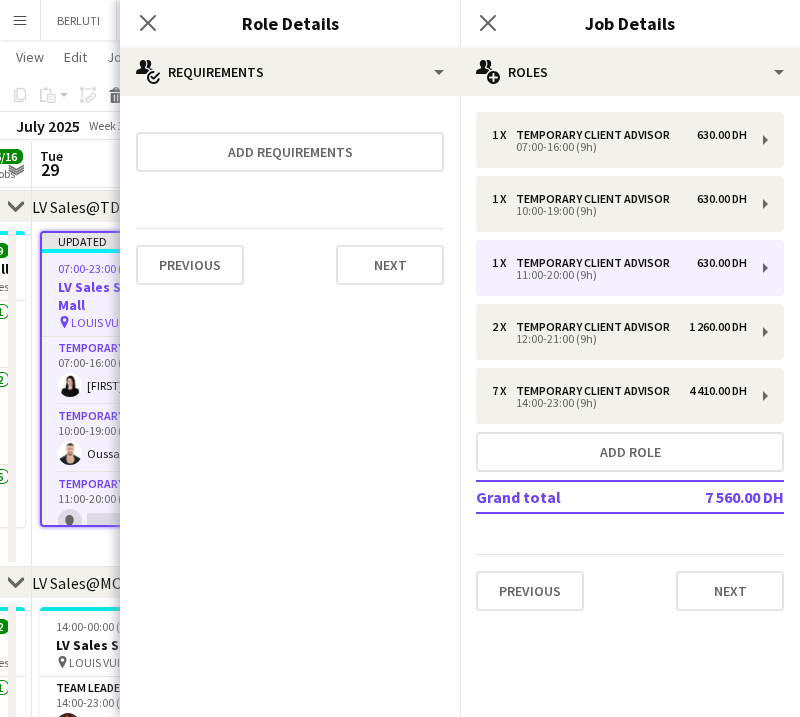 click on "Updated   07:00-23:00 (16h)    11/12   LV Sales Support@[CITY]
pin
LOUIS VUITTON [CITY] - Fashion Avenue   5 Roles   Temporary Client Advisor   1/1   07:00-16:00 (9h)
[FIRST] [LAST]  Temporary Client Advisor   1/1   10:00-19:00 (9h)
[FIRST] [LAST]  Temporary Client Advisor   0/1   11:00-20:00 (9h)
single-neutral-actions
Temporary Client Advisor   2/2   12:00-21:00 (9h)
[FIRST] [LAST] [FIRST] [LAST]  Temporary Client Advisor   7/7   14:00-23:00 (9h)
[FIRST] [LAST] [FIRST] [LAST] [FIRST] [LAST] [FIRST] [LAST] [FIRST] [LAST] [FIRST] [LAST] [FIRST] [LAST]" at bounding box center (151, 395) 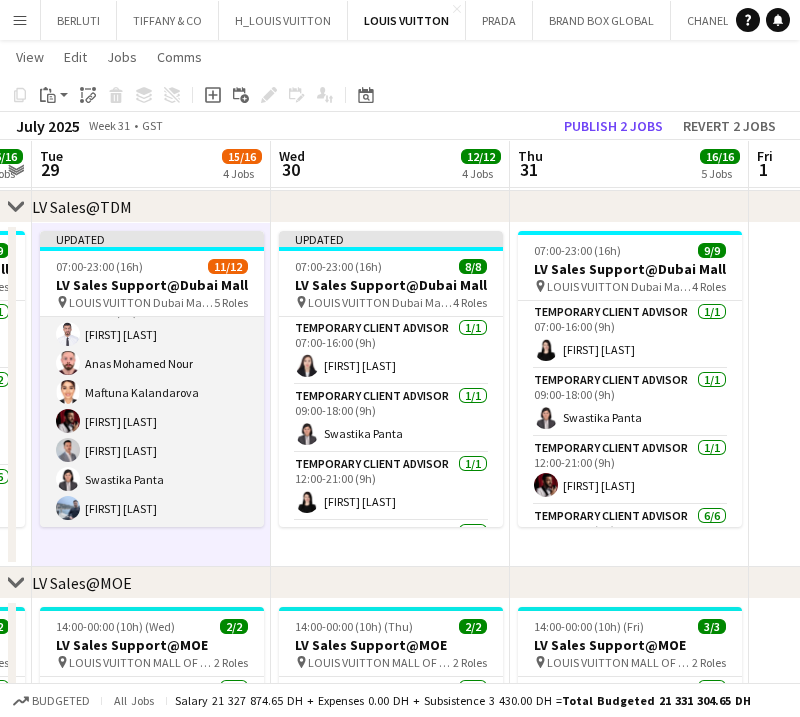 click on "Temporary Client Advisor   [COUNT]/[COUNT]   [TIME]-[TIME] ([DURATION])
[FIRST] [LAST] [FIRST] [LAST] [FIRST] [LAST] [FIRST] [LAST] [FIRST] [LAST] [FIRST] [LAST] [FIRST] [LAST]" at bounding box center [152, 407] 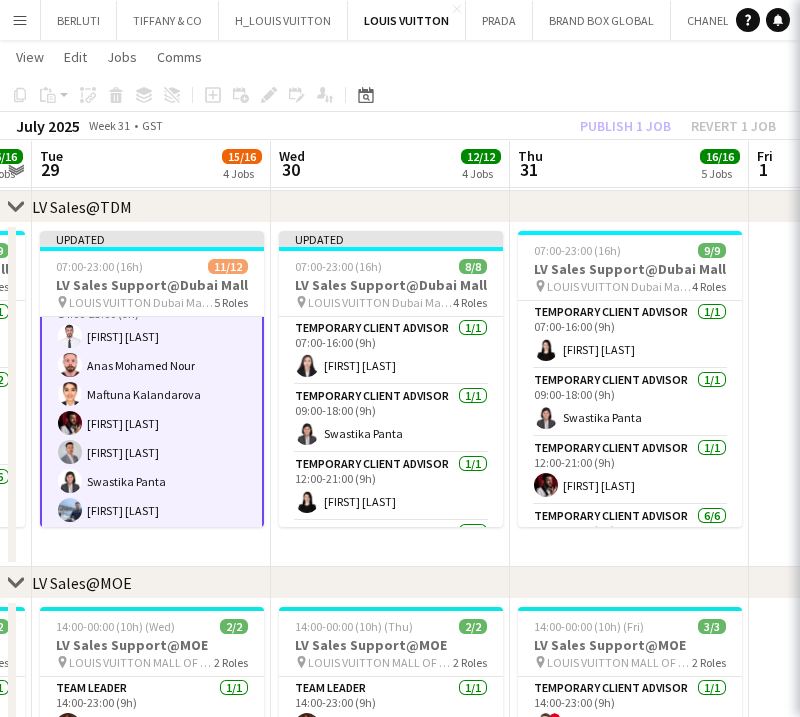 scroll, scrollTop: 334, scrollLeft: 0, axis: vertical 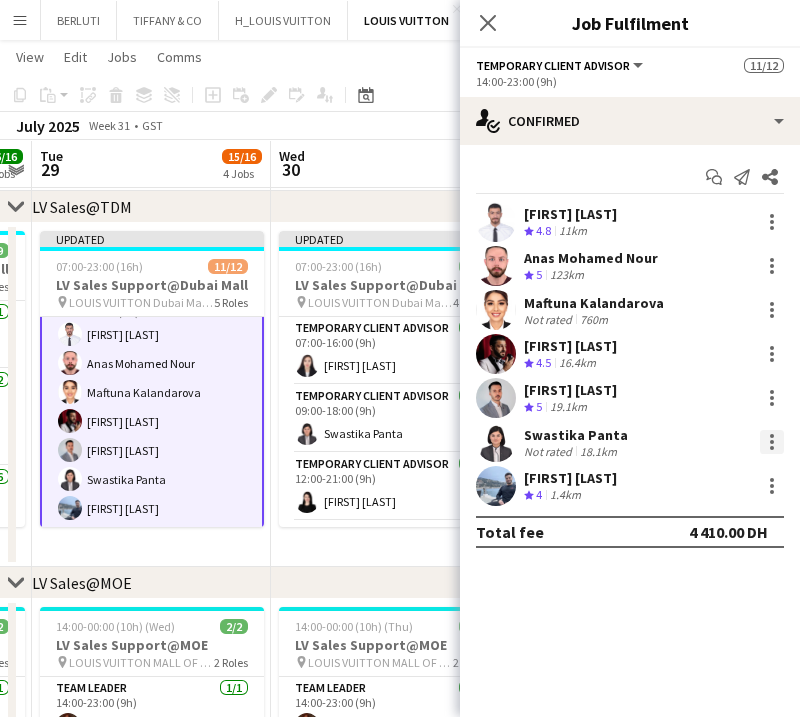 click at bounding box center (772, 448) 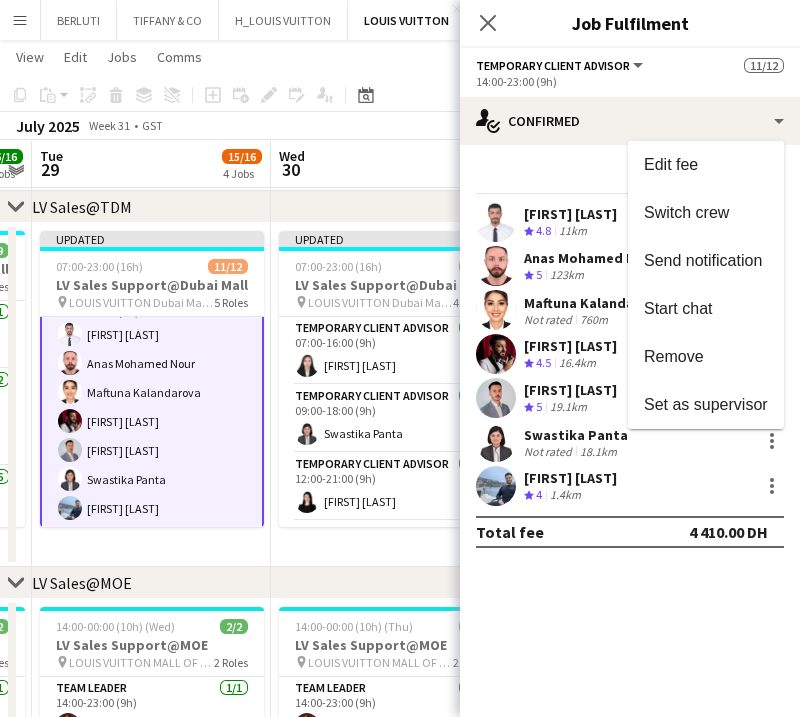 click on "Switch crew" at bounding box center [706, 213] 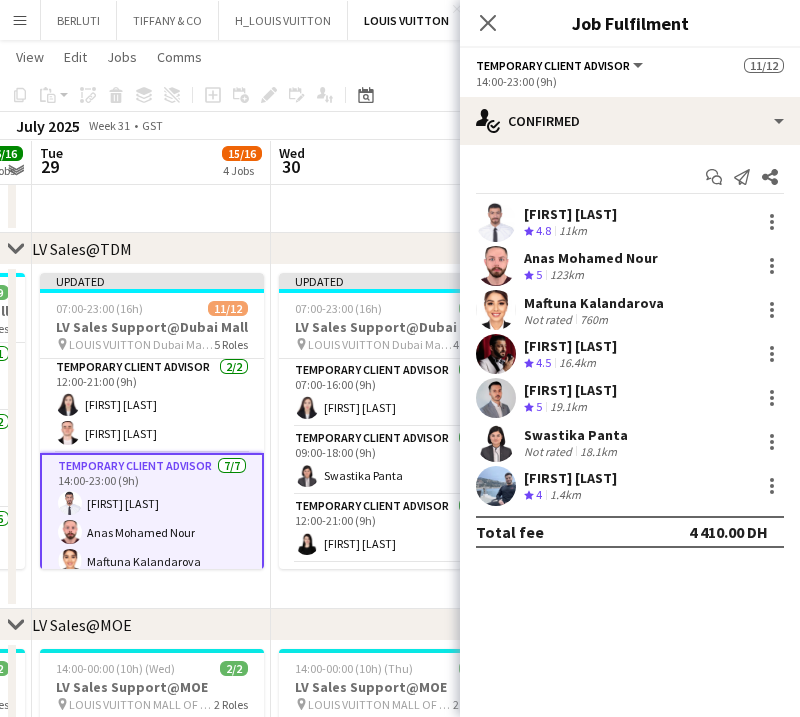 scroll, scrollTop: 84, scrollLeft: 0, axis: vertical 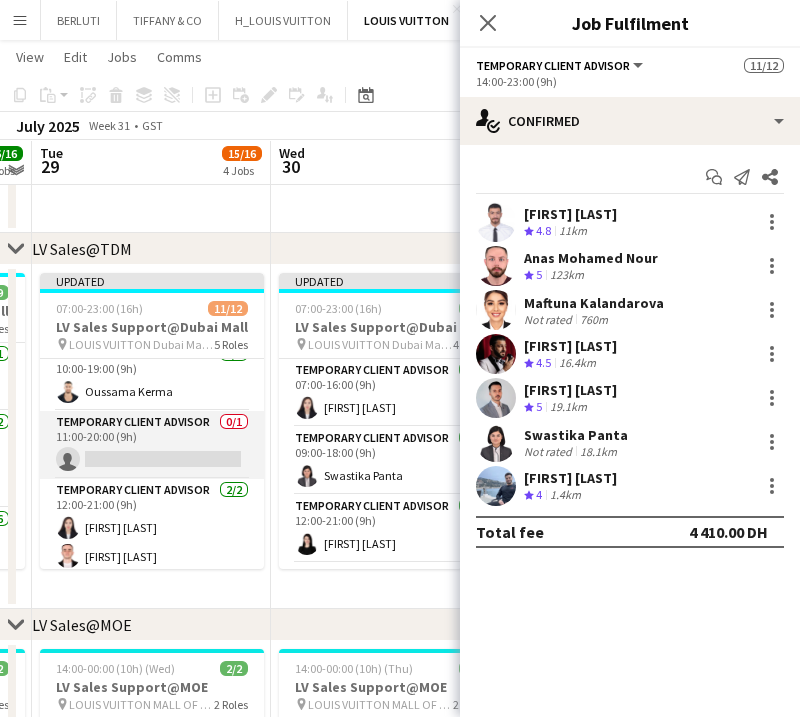 drag, startPoint x: 112, startPoint y: 426, endPoint x: 167, endPoint y: 425, distance: 55.00909 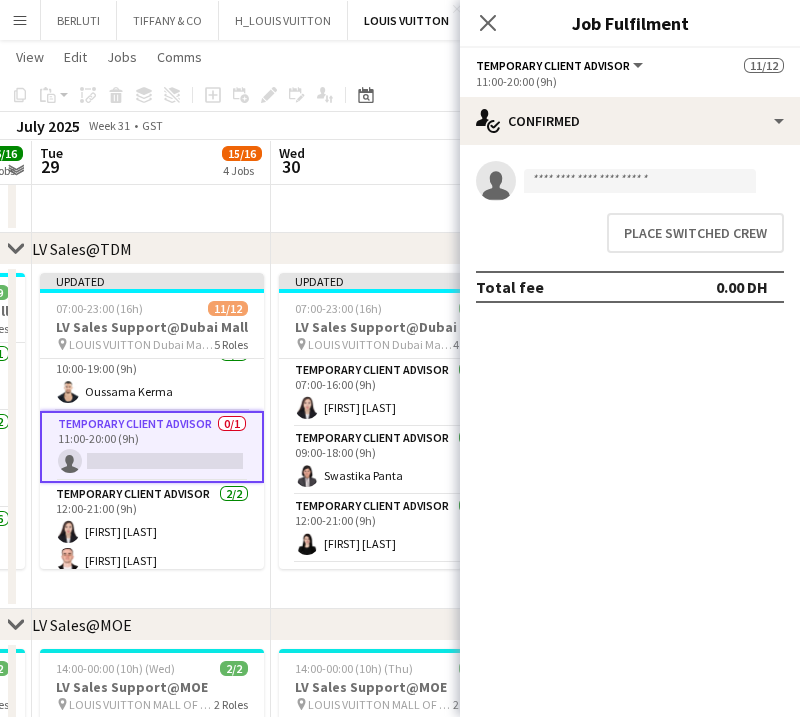 scroll, scrollTop: 0, scrollLeft: 442, axis: horizontal 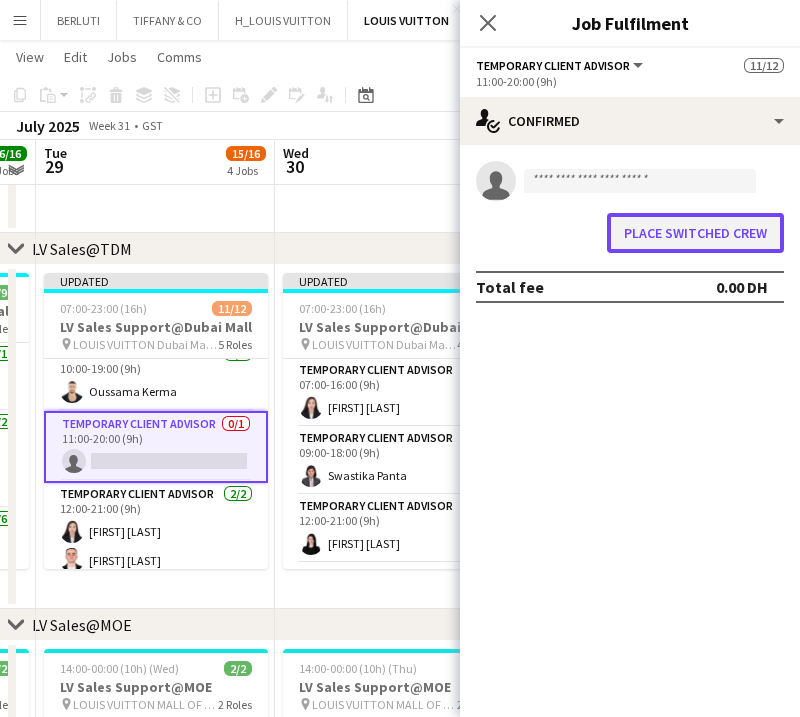 click on "Place switched crew" at bounding box center (695, 233) 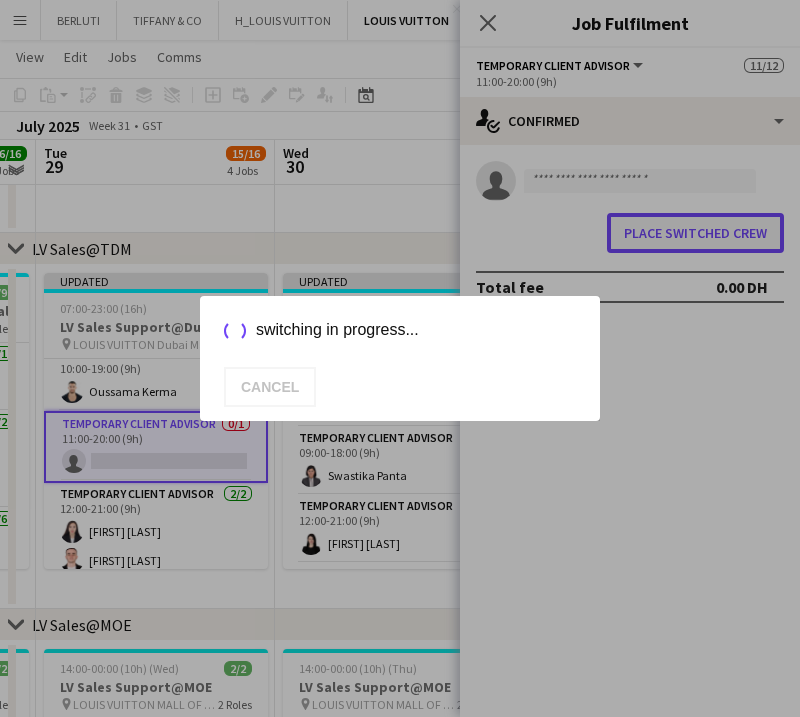 scroll, scrollTop: 0, scrollLeft: 0, axis: both 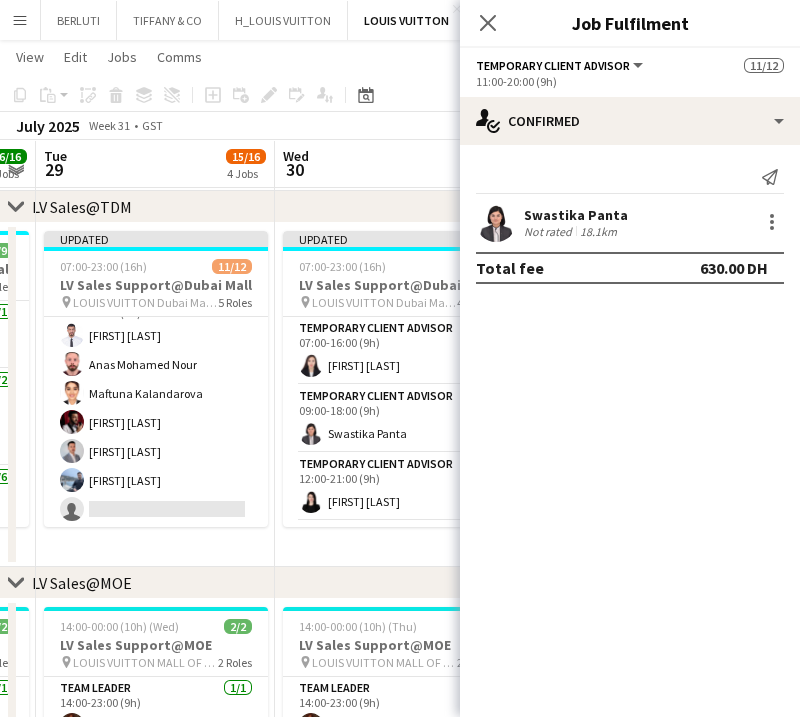 click on "Updated   [TIME]-[TIME] ([DURATION])    [COUNT]/[COUNT]   LV Sales Support@Dubai Mall
pin
LOUIS VUITTON Dubai Mall - Fashion Avenue   [COUNT] Roles   Temporary Client Advisor   [COUNT]/[COUNT]   [TIME]-[TIME] ([DURATION])
[FIRST] [LAST]  Temporary Client Advisor   [COUNT]/[COUNT]   [TIME]-[TIME] ([DURATION])
[FIRST] [LAST]  Temporary Client Advisor   [COUNT]/[COUNT]   [TIME]-[TIME] ([DURATION])
[FIRST] [LAST]  Temporary Client Advisor   [COUNT]/[COUNT]   [TIME]-[TIME] ([DURATION])
[FIRST] [LAST] [FIRST] [LAST] [FIRST] [LAST] [FIRST] [LAST]" at bounding box center (394, 395) 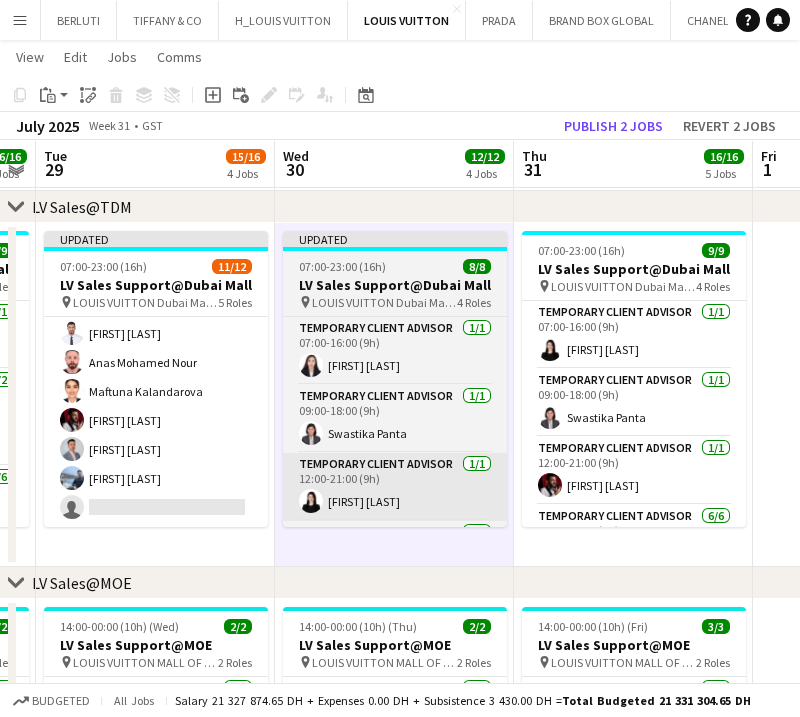 scroll, scrollTop: 332, scrollLeft: 0, axis: vertical 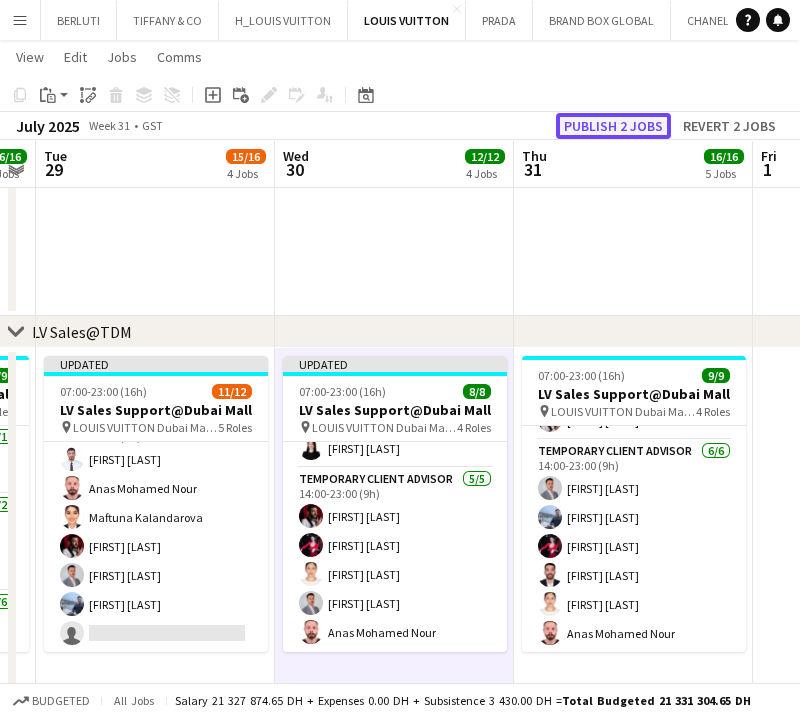 click on "Publish 2 jobs" 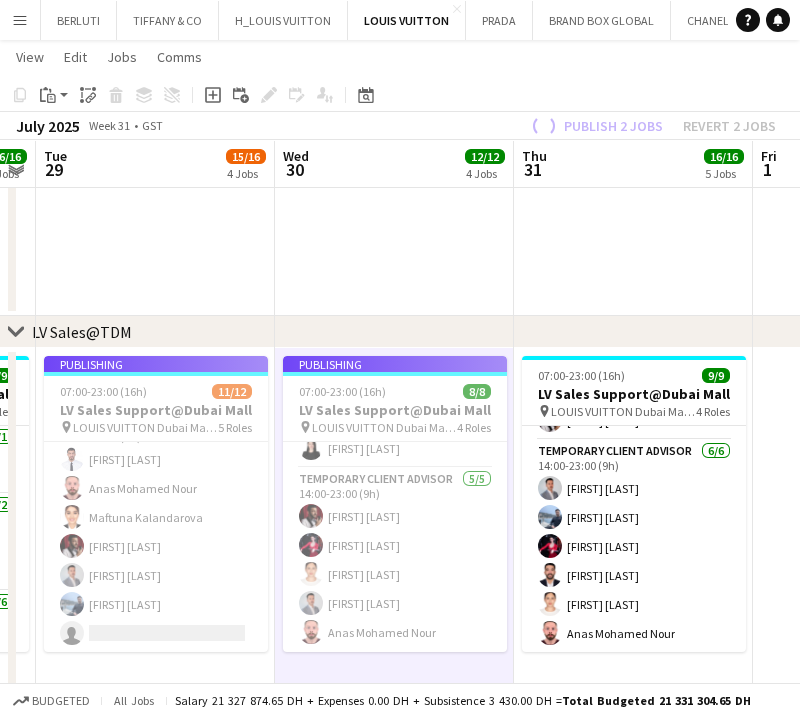 scroll, scrollTop: 162, scrollLeft: 0, axis: vertical 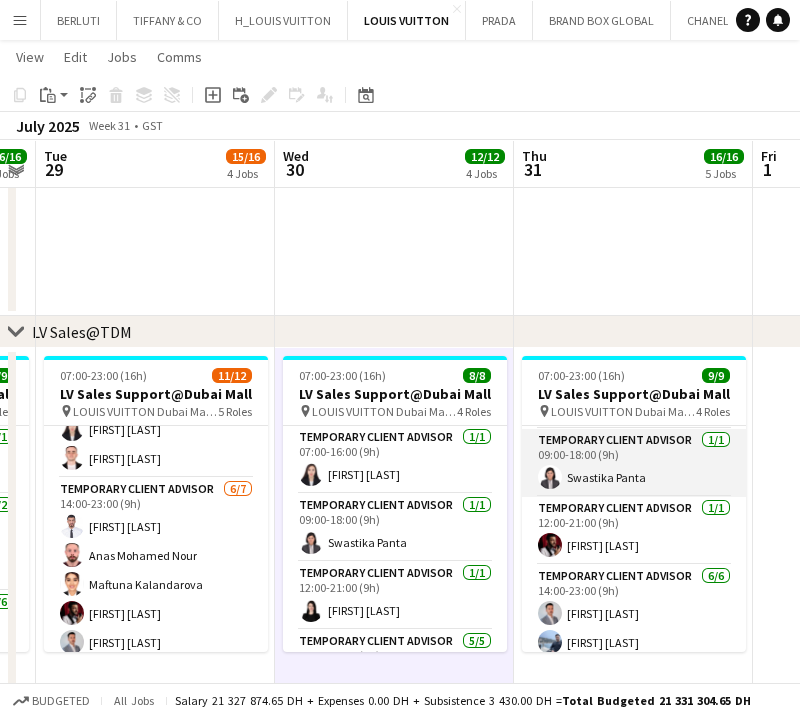 drag, startPoint x: 643, startPoint y: 544, endPoint x: 636, endPoint y: 437, distance: 107.22873 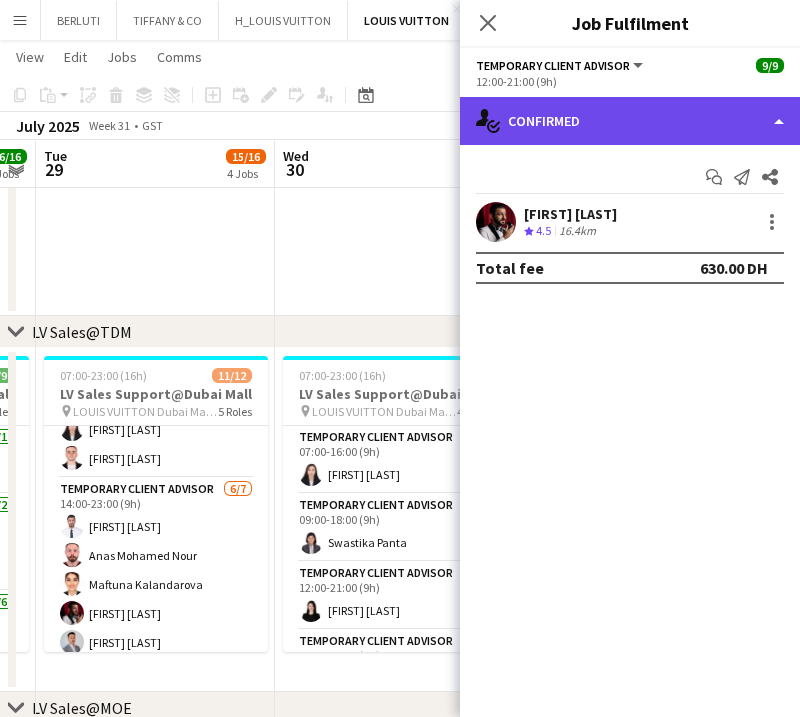 click on "single-neutral-actions-check-2
Confirmed" 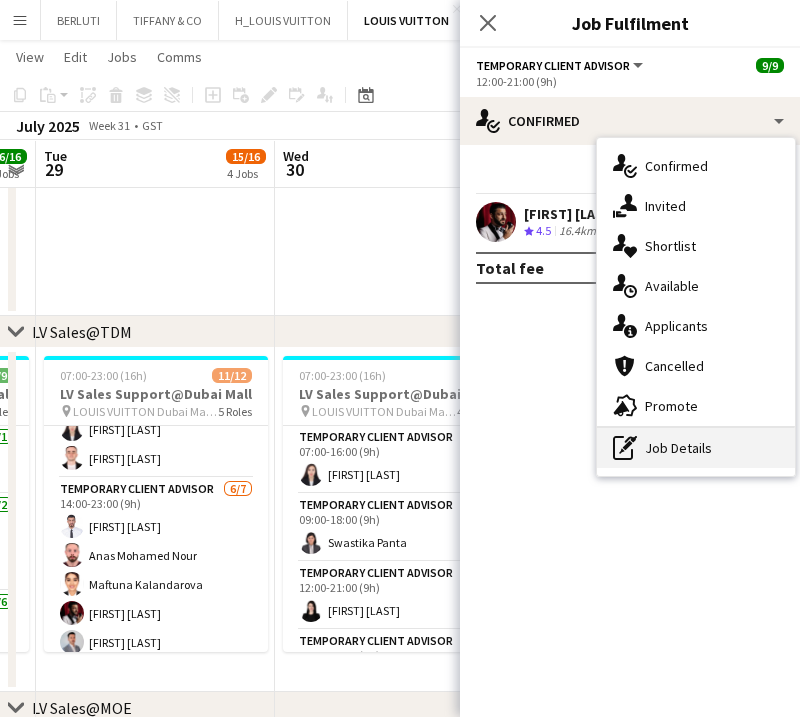 click on "pen-write
Job Details" at bounding box center [696, 448] 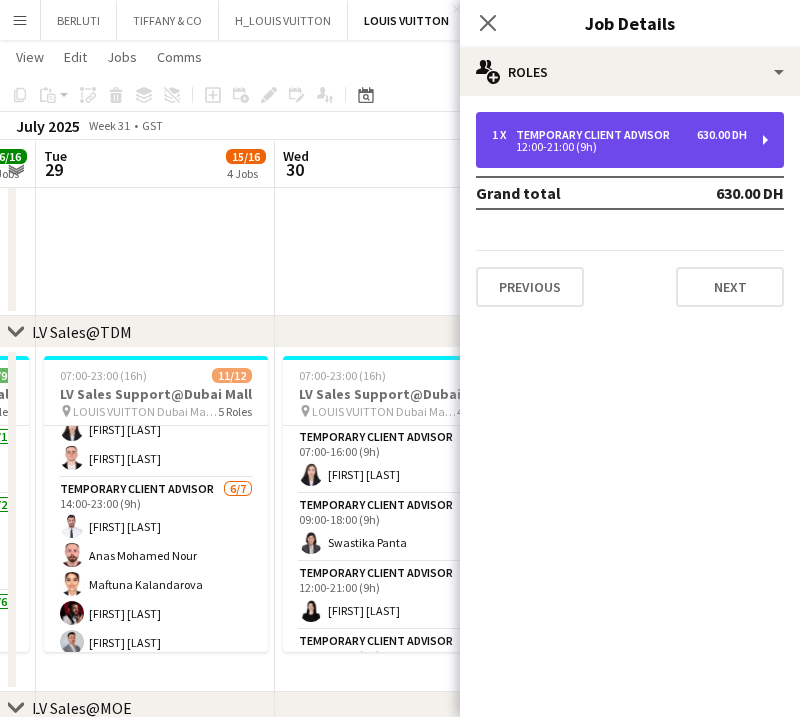click on "12:00-21:00 (9h)" at bounding box center [619, 147] 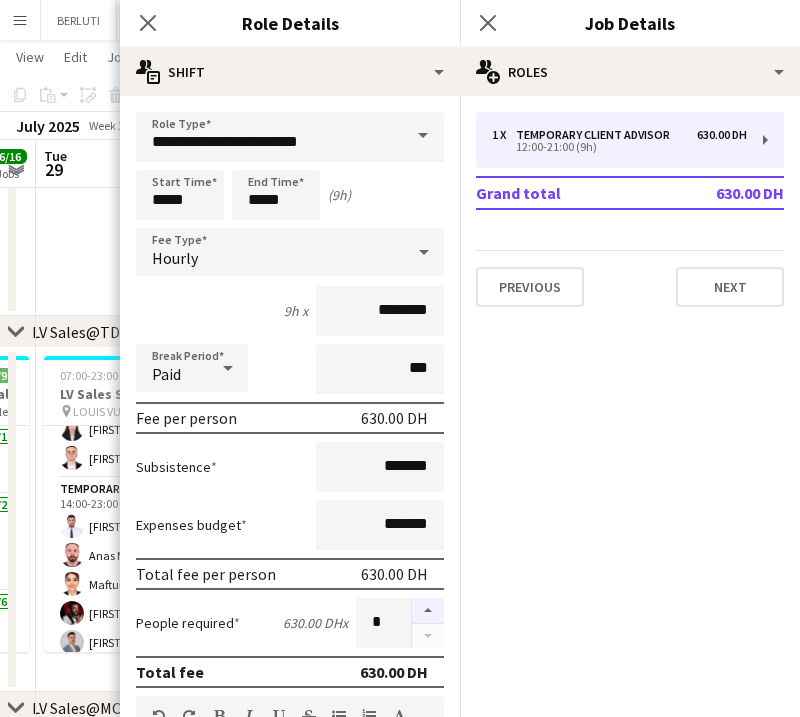 click at bounding box center [428, 611] 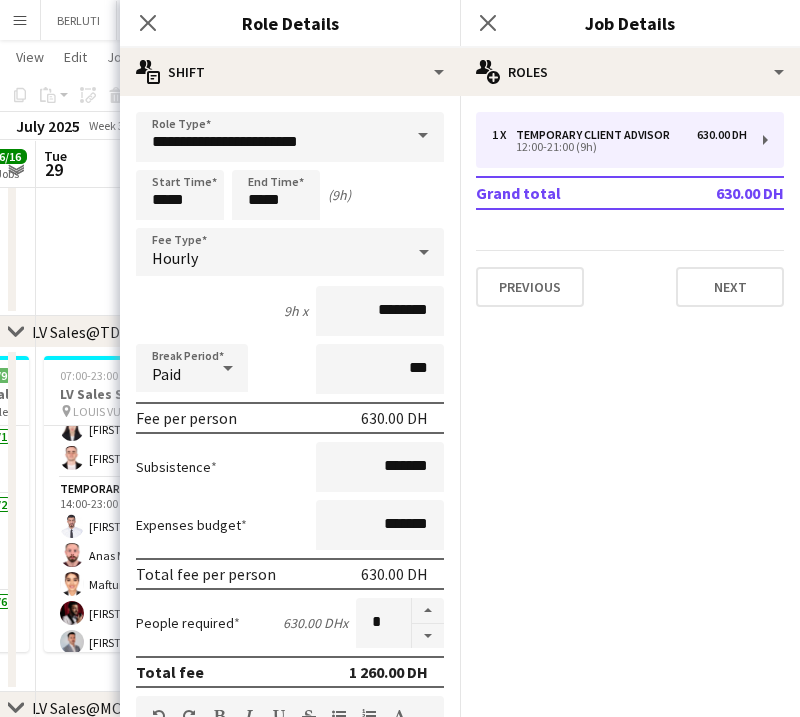 click at bounding box center (155, 214) 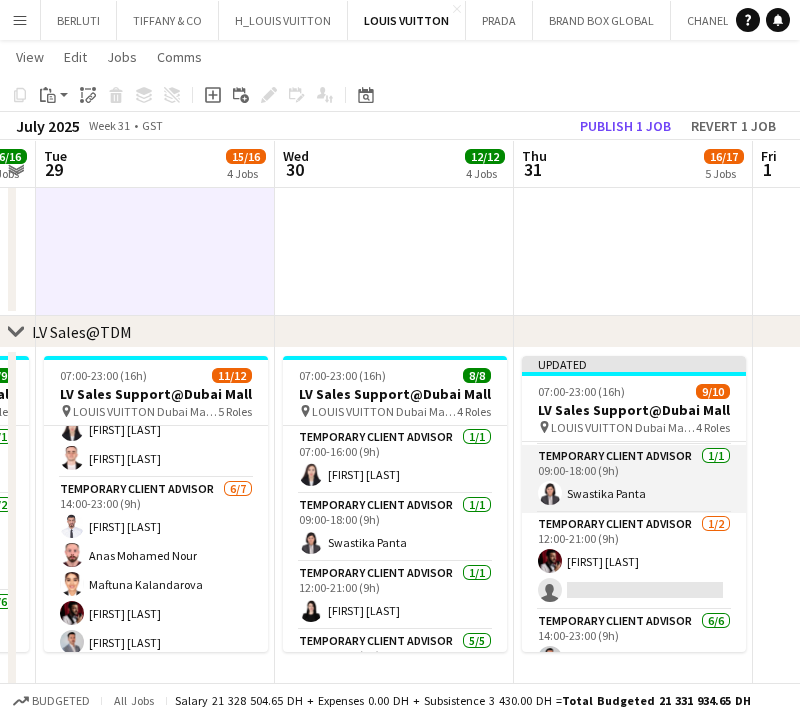 click on "Temporary Client Advisor   [COUNT]/[COUNT]   [TIME]-[TIME] ([DURATION])
[FIRST] [LAST]" at bounding box center [634, 479] 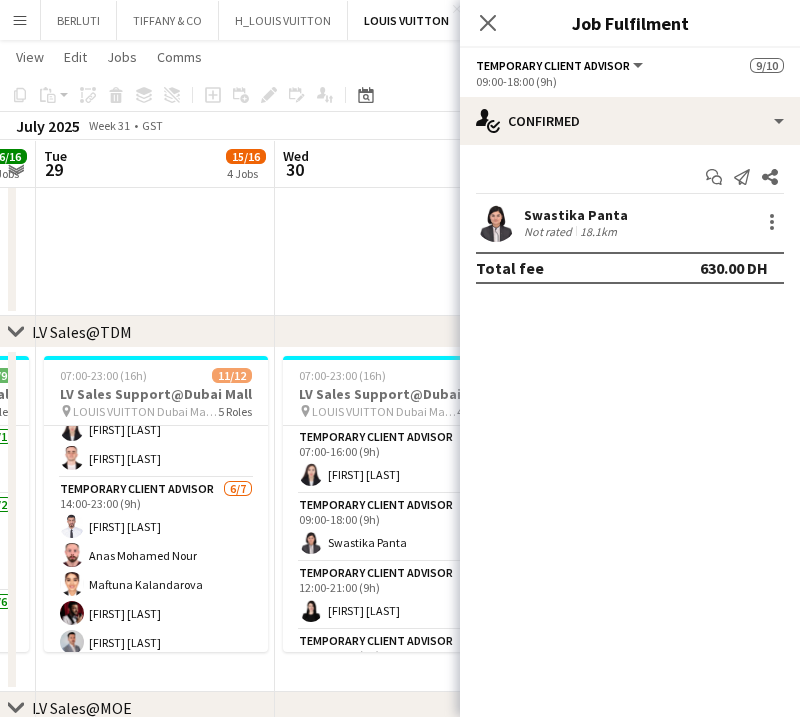 click on "[FIRST] [LAST]   Not rated   18.1km" at bounding box center (630, 222) 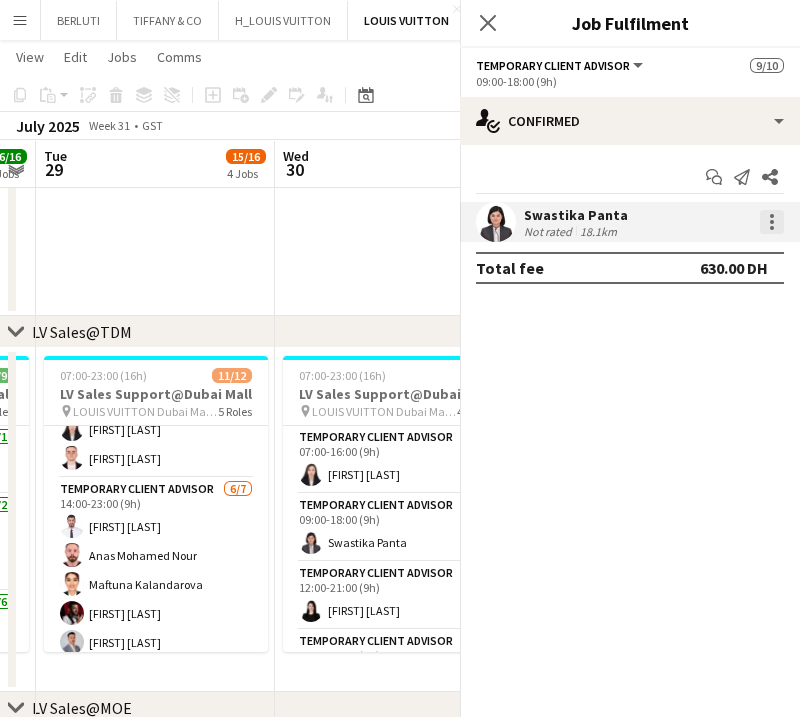 click at bounding box center (772, 222) 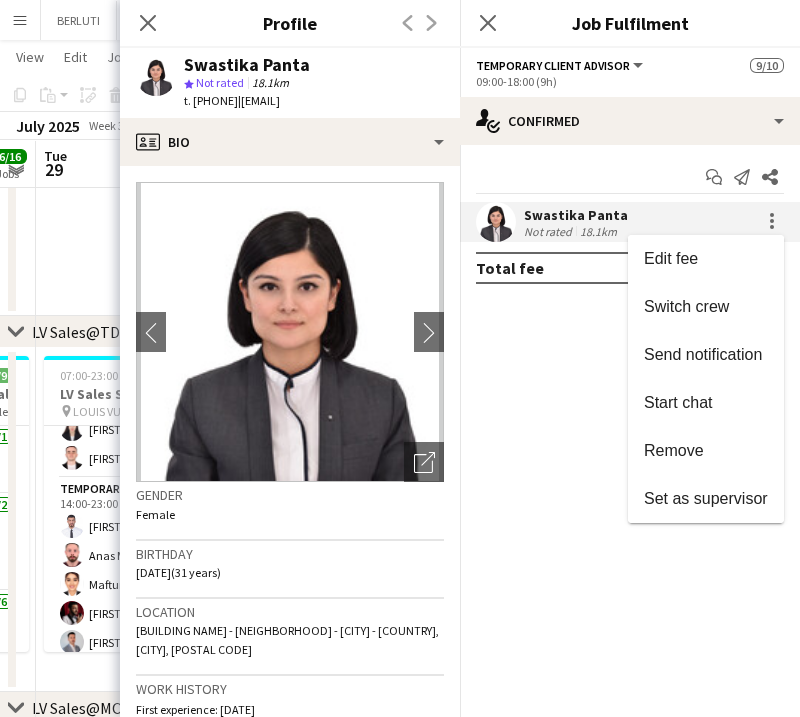 click on "Switch crew" at bounding box center [686, 306] 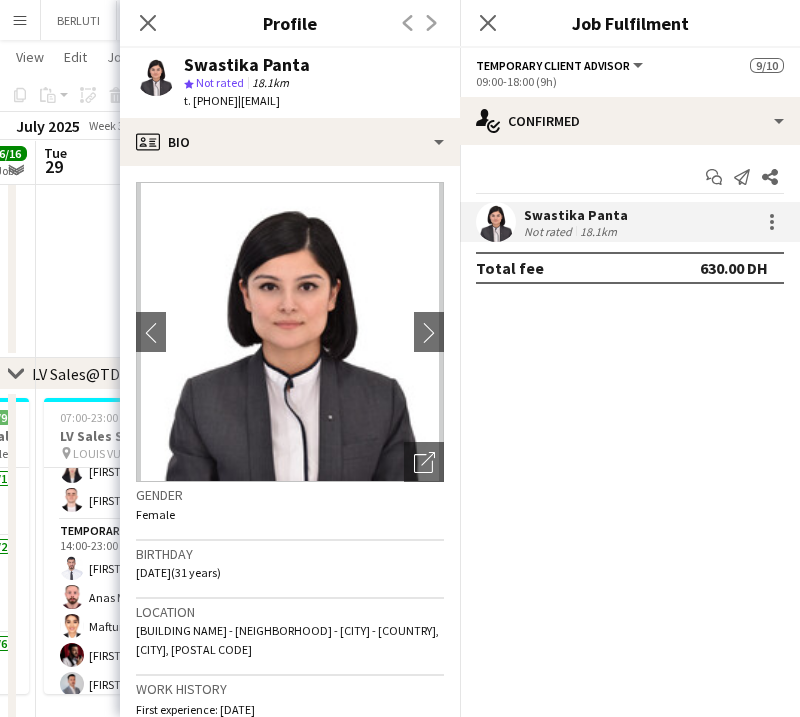 drag, startPoint x: 25, startPoint y: 251, endPoint x: 69, endPoint y: 278, distance: 51.62364 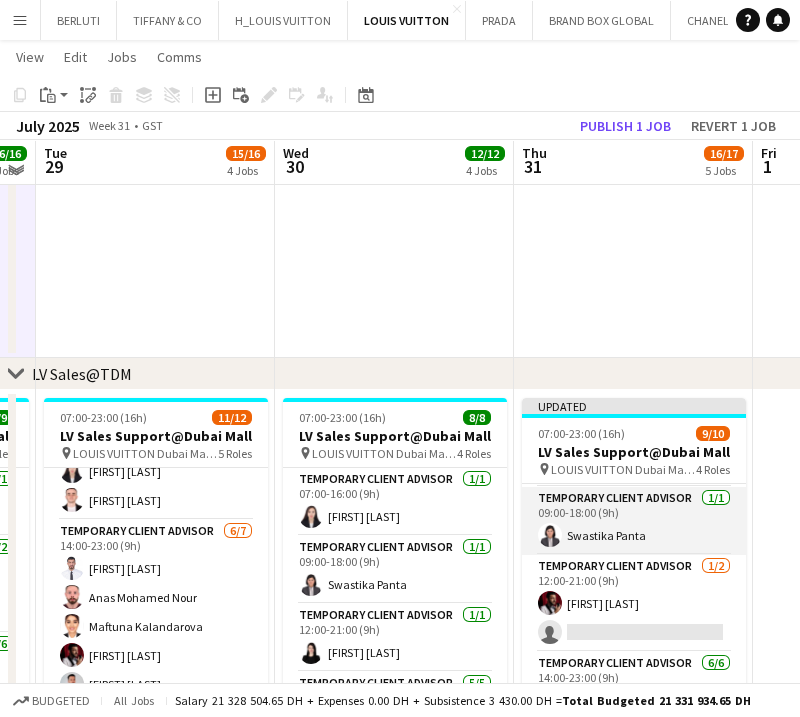 drag, startPoint x: 601, startPoint y: 614, endPoint x: 627, endPoint y: 505, distance: 112.05802 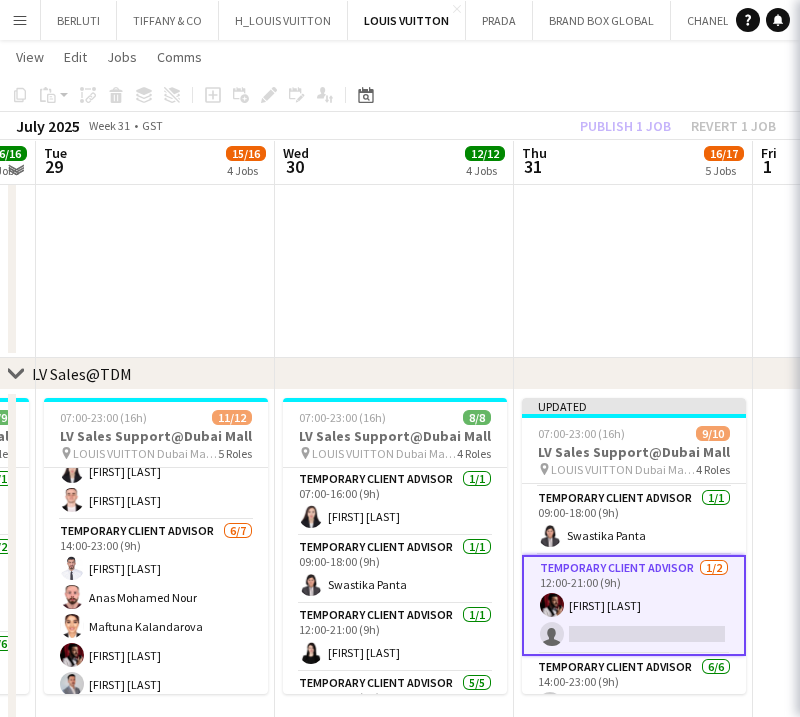 scroll, scrollTop: 0, scrollLeft: 440, axis: horizontal 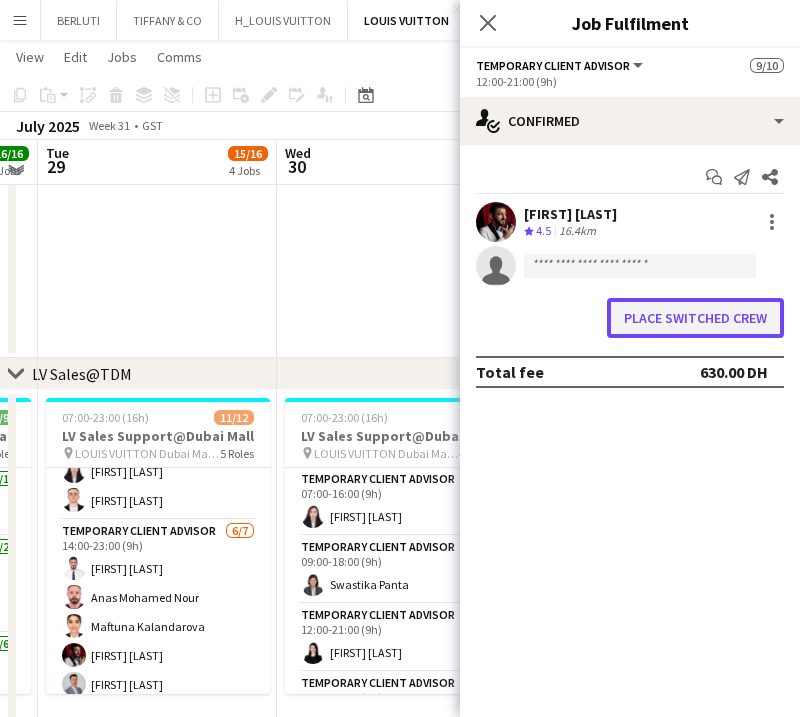 click on "Place switched crew" at bounding box center (695, 318) 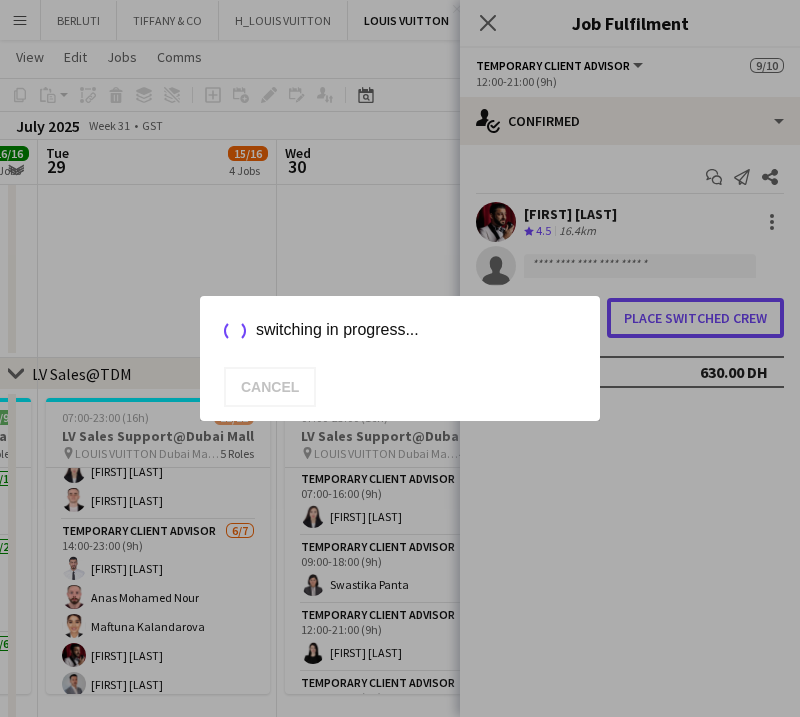 scroll, scrollTop: 0, scrollLeft: 0, axis: both 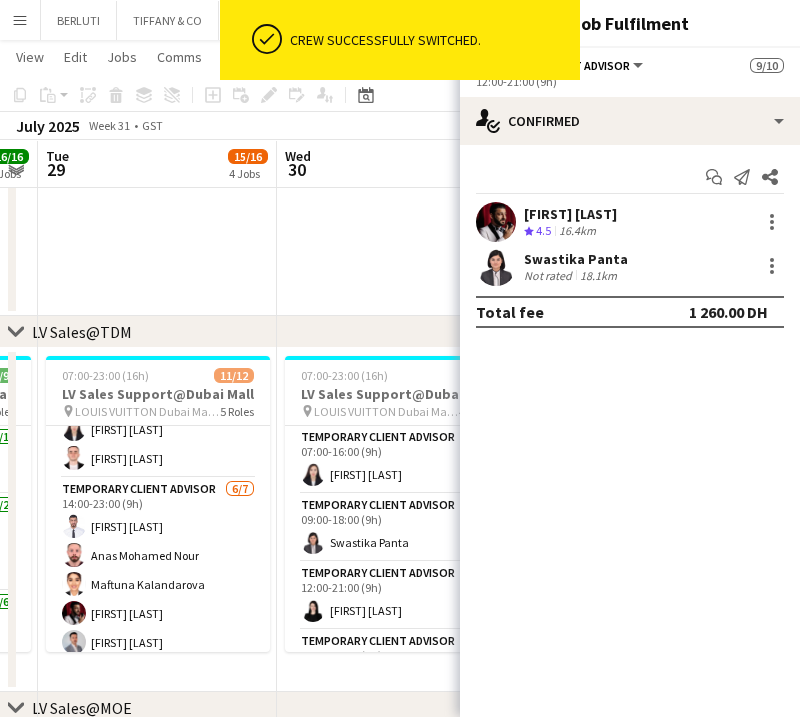 click on "30" at bounding box center [296, 169] 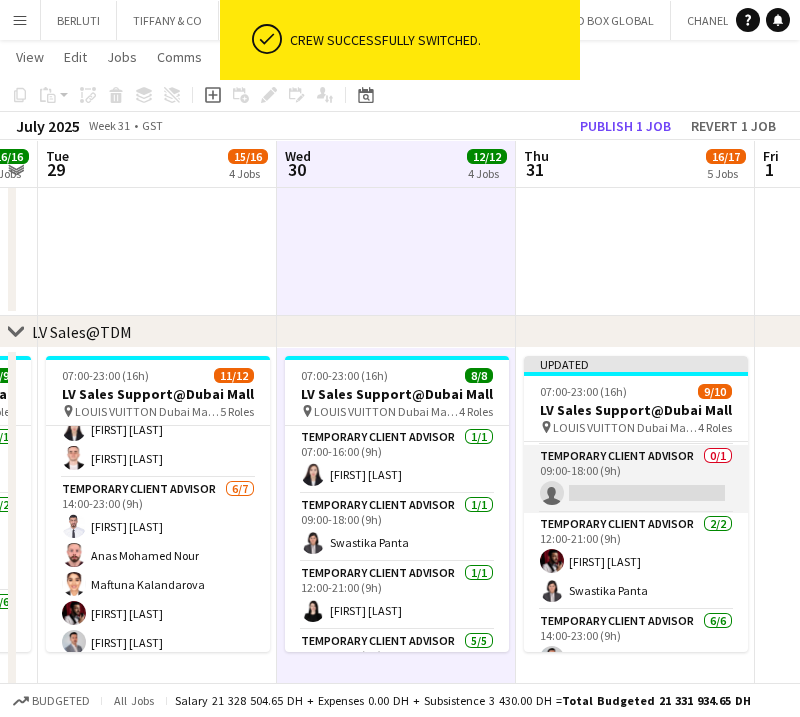 click on "Temporary Client Advisor   0/1   09:00-18:00 (9h)
single-neutral-actions" at bounding box center (636, 479) 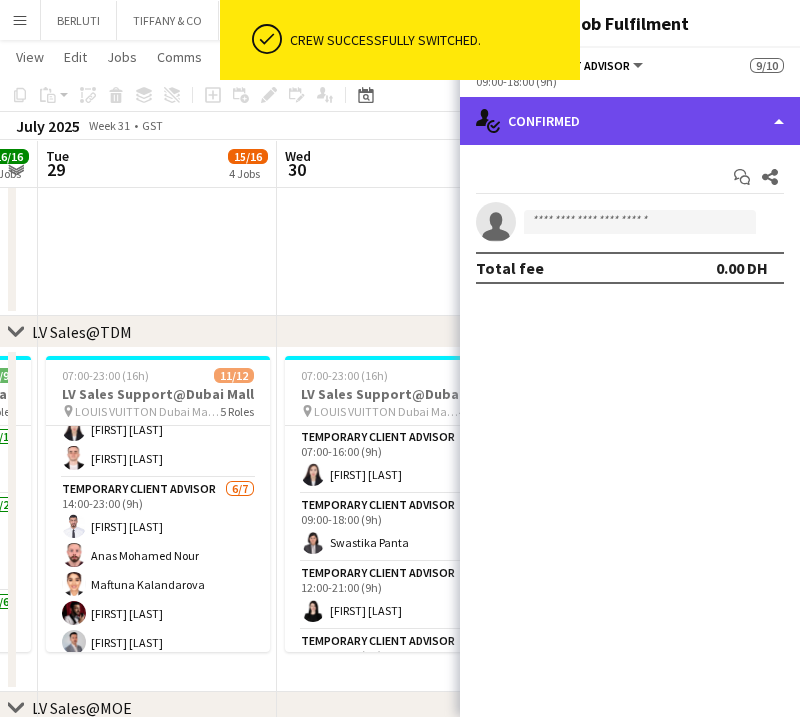 click on "single-neutral-actions-check-2
Confirmed" 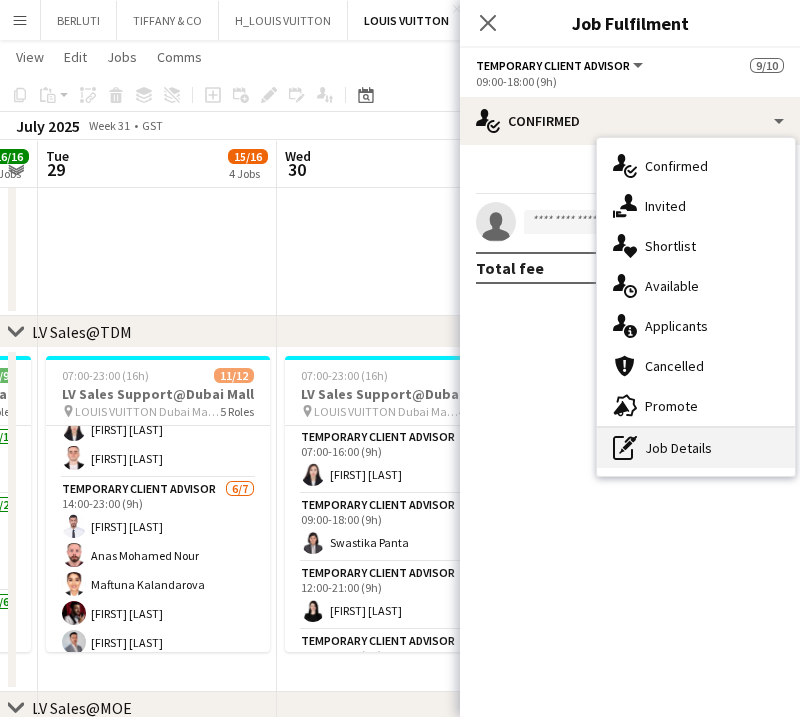 click on "pen-write
Job Details" at bounding box center (696, 448) 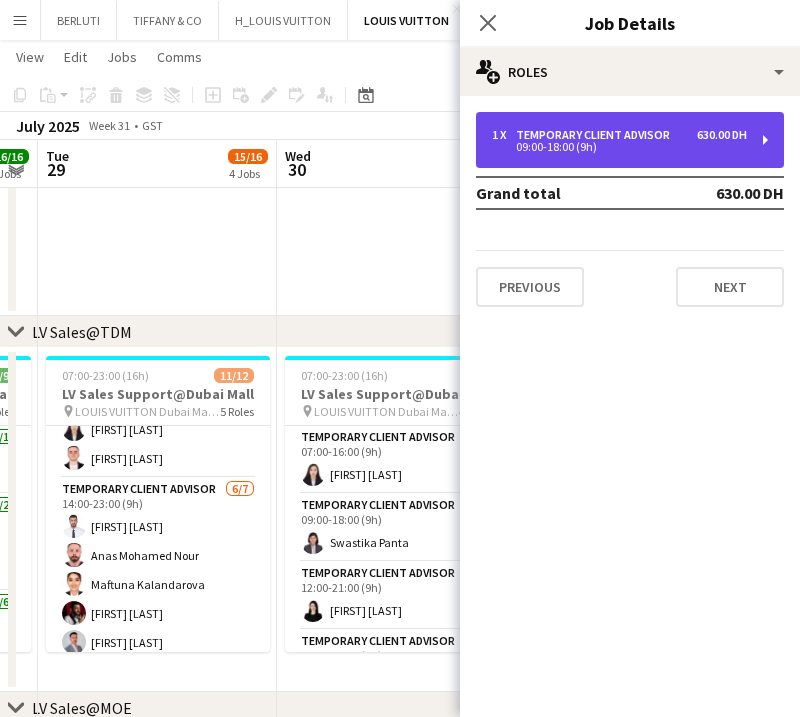 click on "Temporary Client Advisor" at bounding box center [597, 135] 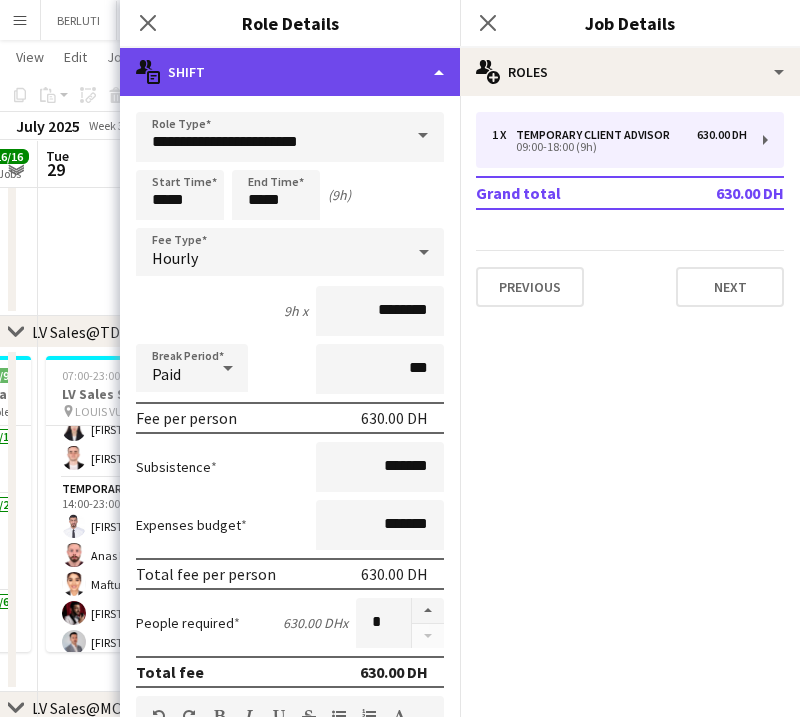 click on "multiple-actions-text
Shift" 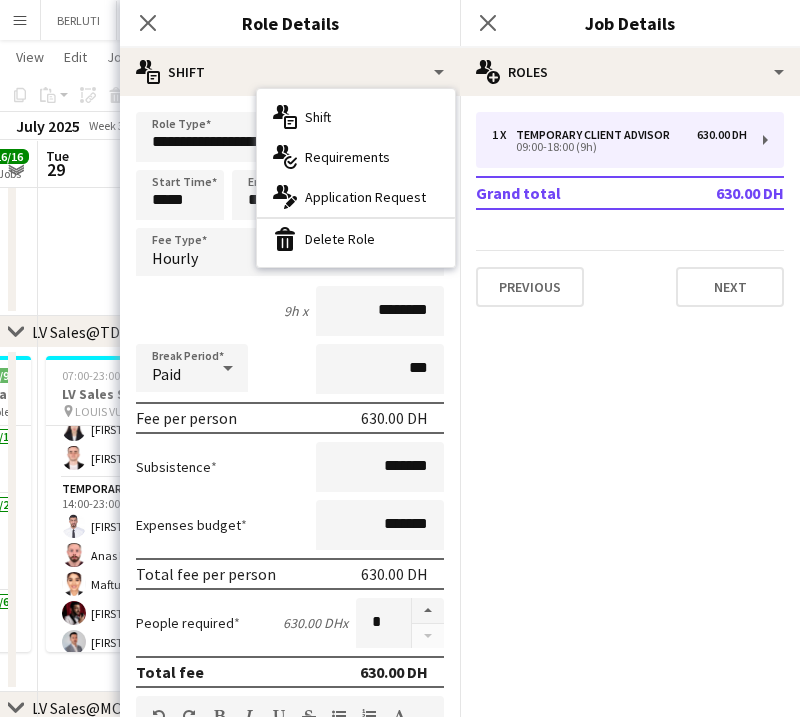 drag, startPoint x: 367, startPoint y: 235, endPoint x: 298, endPoint y: 227, distance: 69.46222 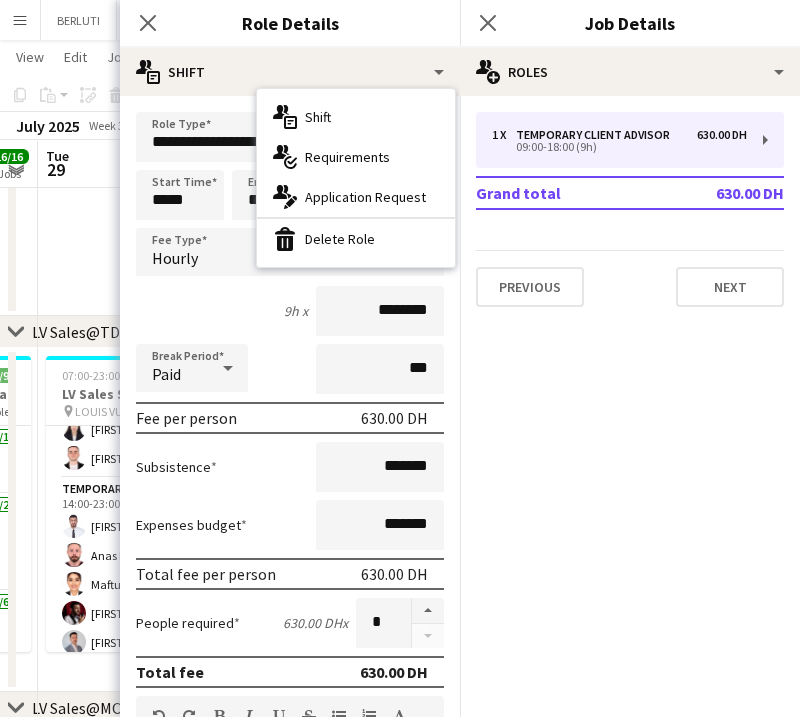 click on "bin-2
Delete Role" at bounding box center [356, 239] 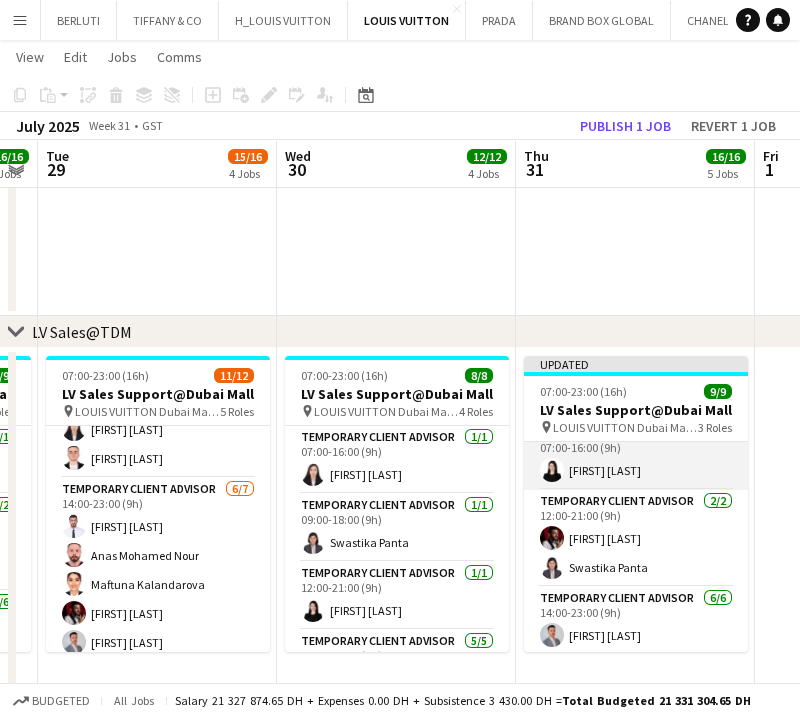scroll, scrollTop: 0, scrollLeft: 0, axis: both 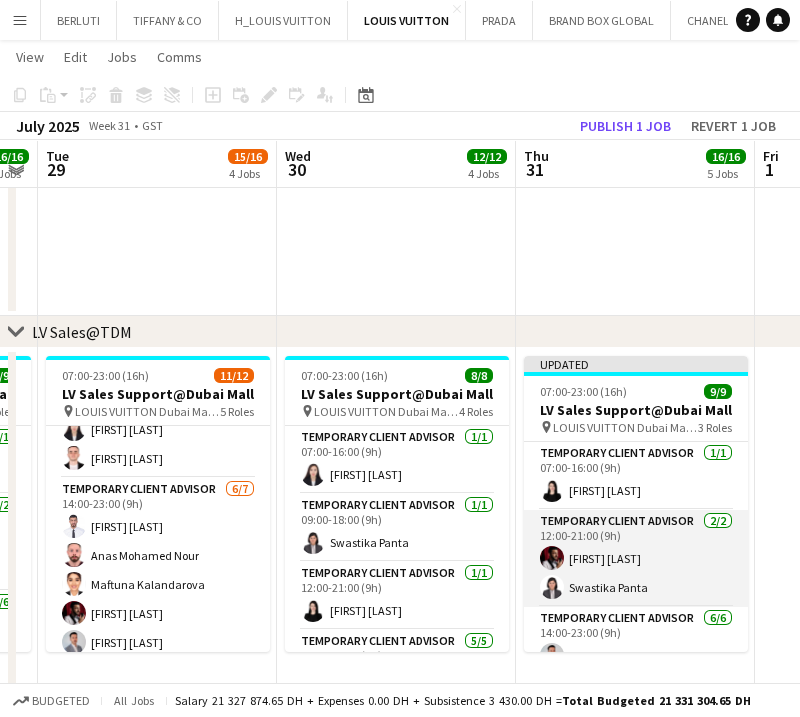 click on "Temporary Client Advisor   [COUNT]/[COUNT]   [TIME]-[TIME] ([DURATION])
[FIRST] [LAST] [FIRST] [LAST]" at bounding box center (636, 558) 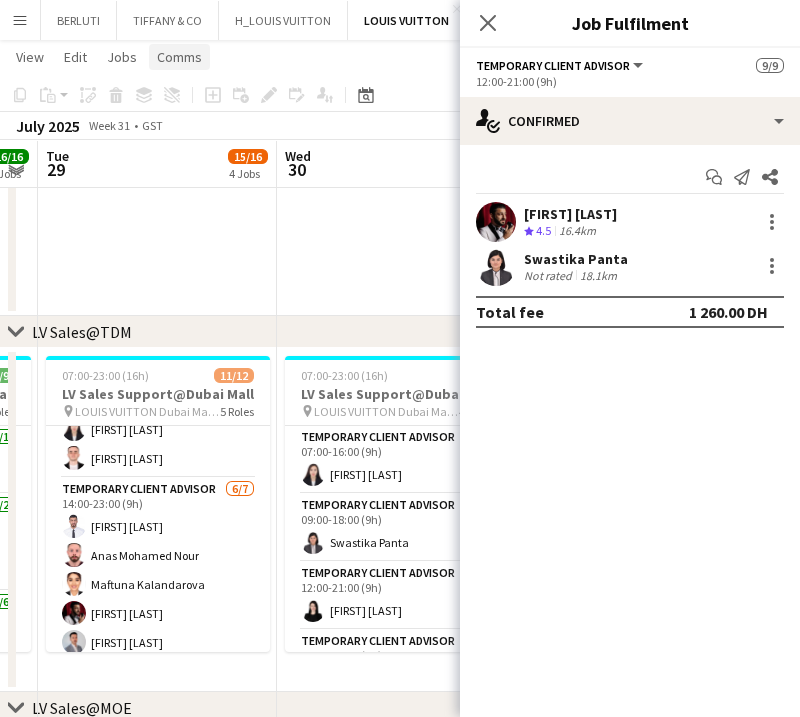 click on "Comms" 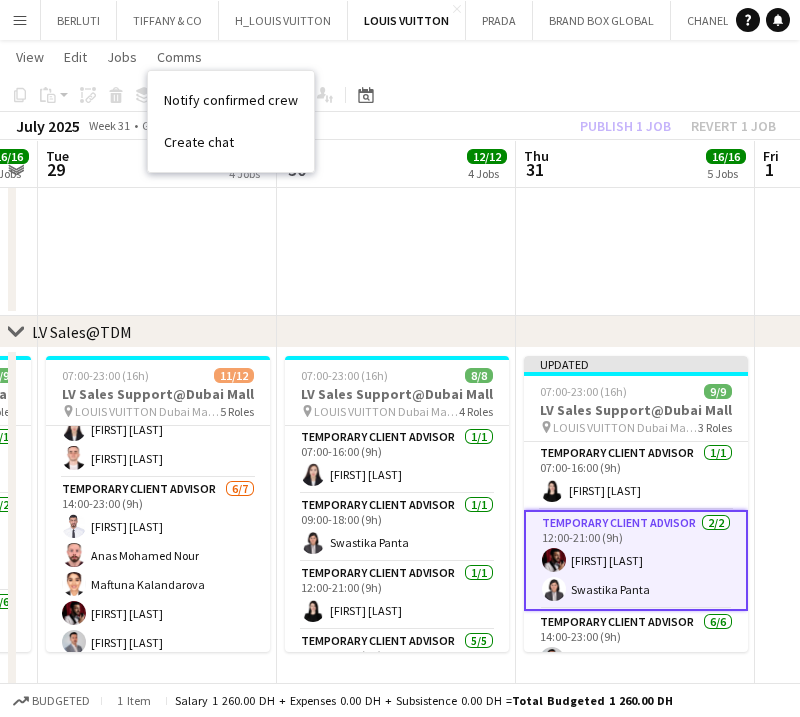 click at bounding box center [396, 214] 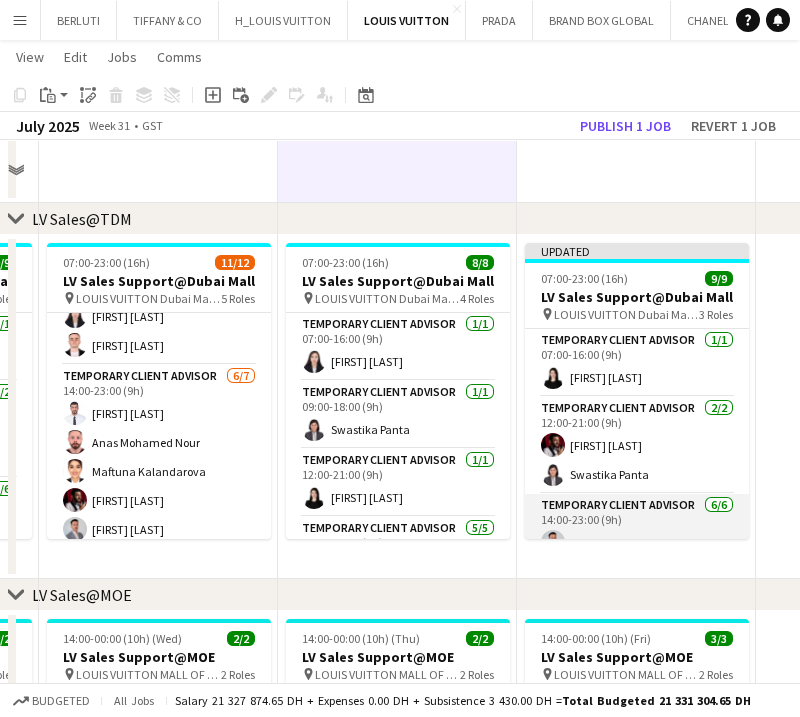 scroll, scrollTop: 563, scrollLeft: 0, axis: vertical 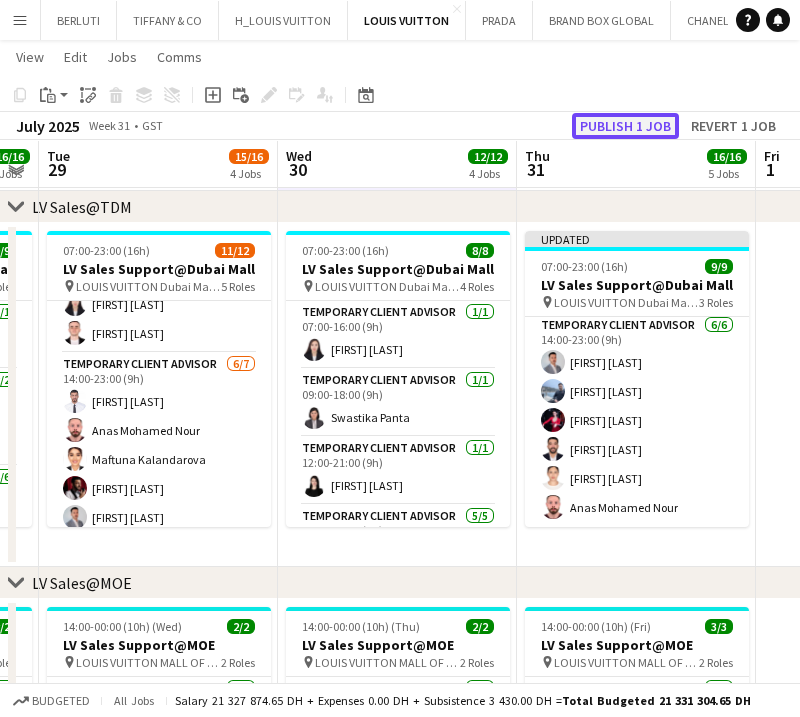 click on "Publish 1 job" 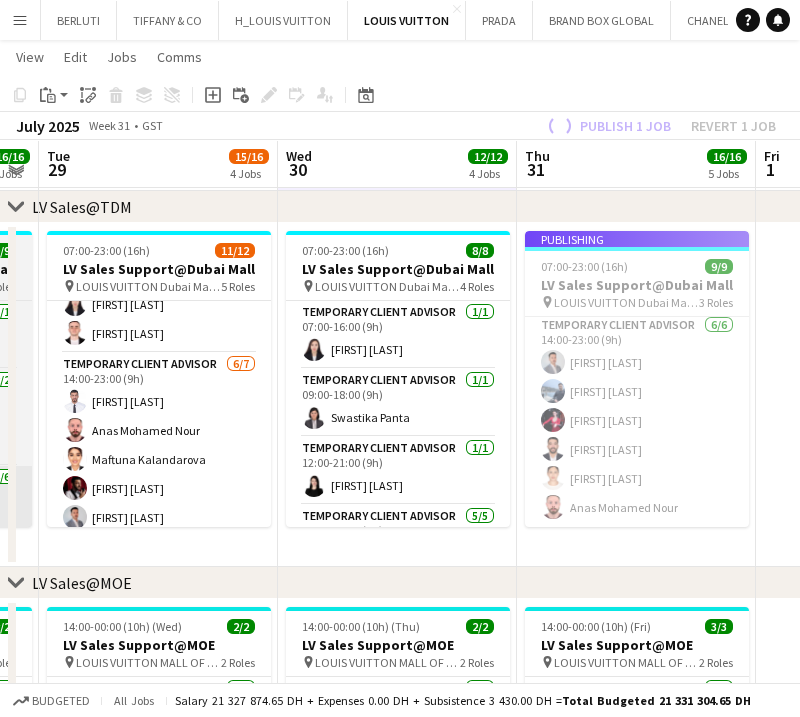 scroll, scrollTop: 152, scrollLeft: 0, axis: vertical 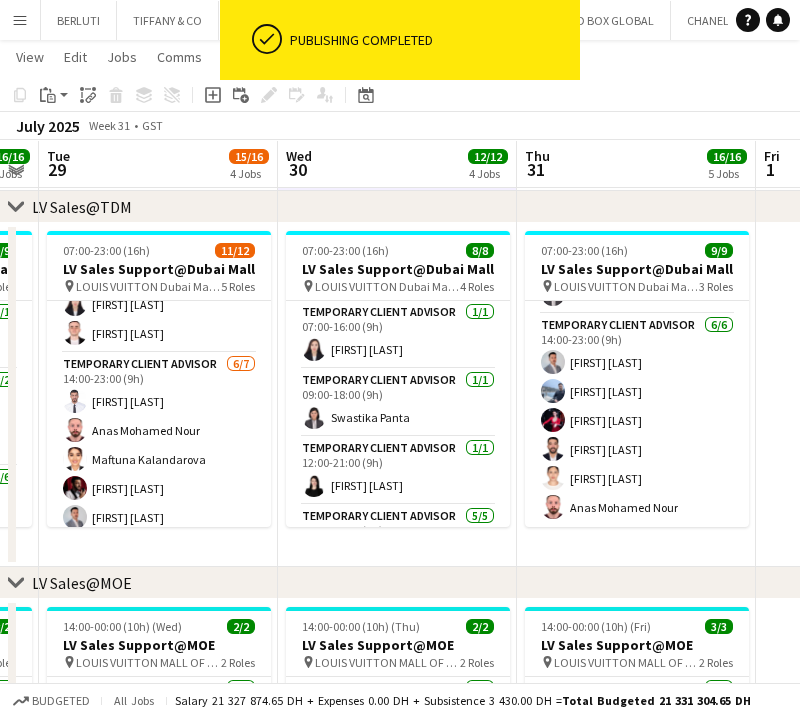 drag, startPoint x: 486, startPoint y: 490, endPoint x: 600, endPoint y: 499, distance: 114.35471 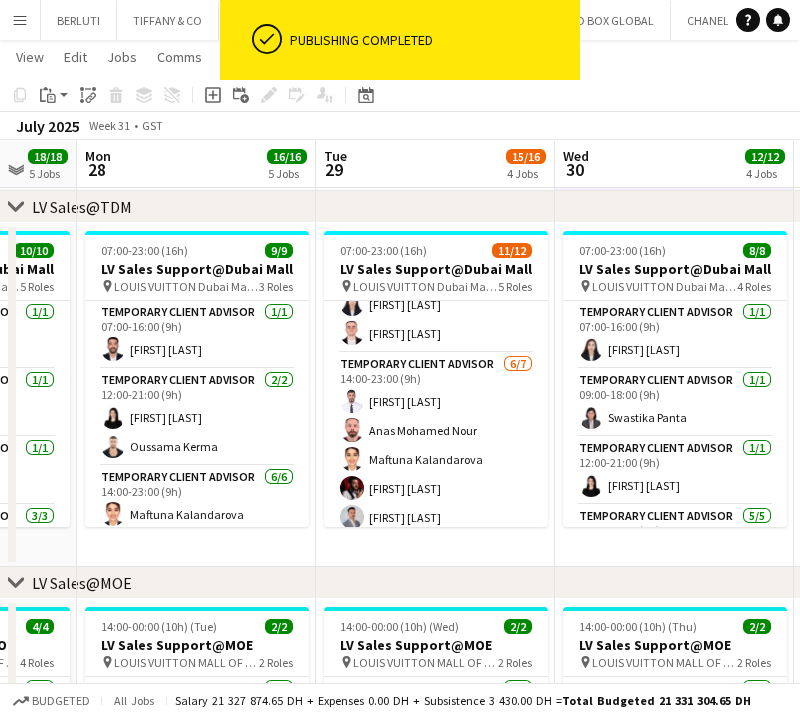 drag, startPoint x: 398, startPoint y: 472, endPoint x: 553, endPoint y: 479, distance: 155.15799 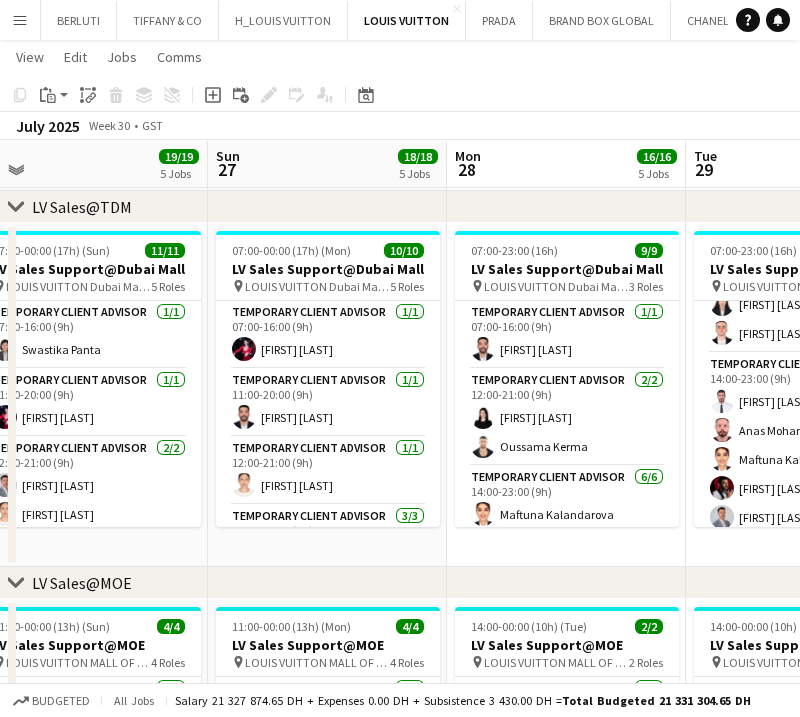 drag, startPoint x: 618, startPoint y: 487, endPoint x: 571, endPoint y: 472, distance: 49.335587 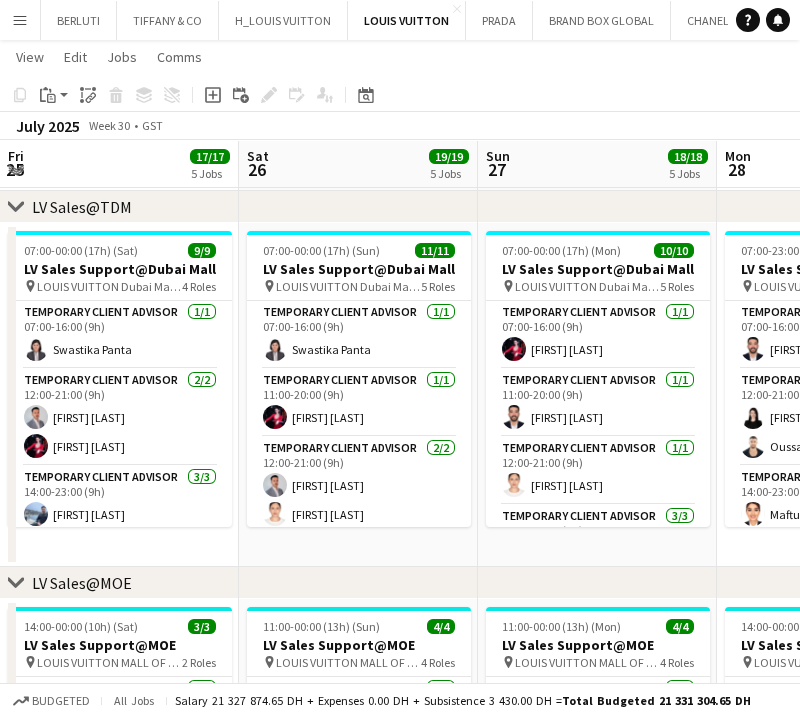 click on "Wed   23   13/13   5 Jobs   Thu   24   16/16   5 Jobs   Fri   25   17/17   5 Jobs   Sat   26   19/19   5 Jobs   Sun   27   18/18   5 Jobs   Mon   28   16/16   5 Jobs   Tue   29   15/16   4 Jobs   Wed   30   12/12   4 Jobs   Thu   31   16/16   5 Jobs      07:00-23:00 (16h)    8/8   LV Sales Support@Dubai Mall
pin
LOUIS VUITTON Dubai Mall - Fashion Avenue   3 Roles   Temporary Client Advisor   1/1   07:00-16:00 (9h)
[FIRST] [LAST]  Temporary Client Advisor   1/1   12:00-21:00 (9h)
[FIRST] [LAST]  Temporary Client Advisor   6/6   14:00-23:00 (9h)
[FIRST] [LAST] [FIRST] [LAST] [FIRST] [LAST] [FIRST] [LAST] [FIRST] [LAST]     07:00-23:00 (16h)    9/9   LV Sales Support@Dubai Mall
pin
LOUIS VUITTON Dubai Mall - Fashion Avenue   3 Roles   Temporary Client Advisor   1/1   07:00-16:00 (9h)
[FIRST] [LAST]  Temporary Client Advisor   2/2   12:00-21:00 (9h)
[FIRST] [LAST] [FIRST] [LAST]  Temporary Client Advisor   6/6  [FIRST] [LAST]" at bounding box center (400, 944) 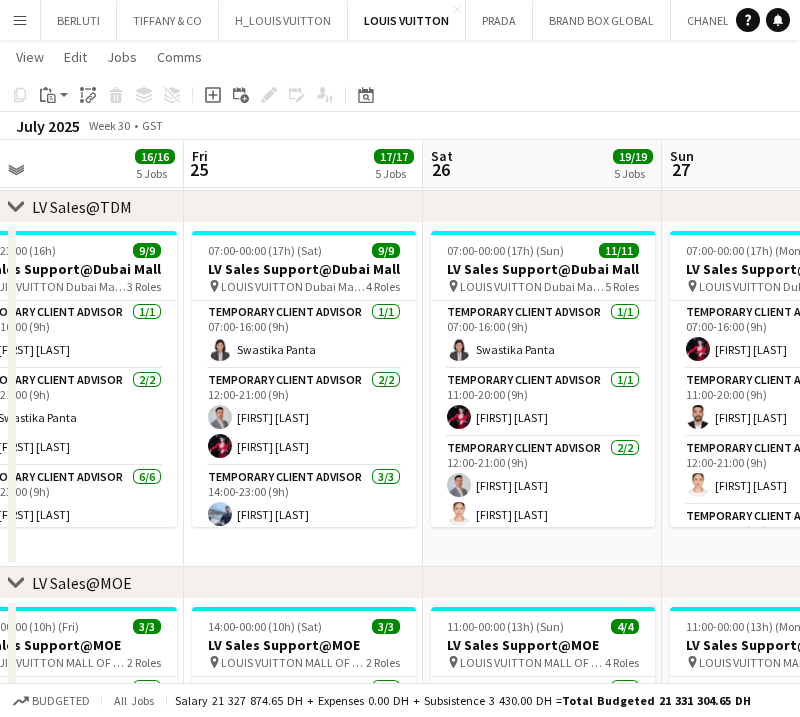 drag, startPoint x: 198, startPoint y: 449, endPoint x: 416, endPoint y: 471, distance: 219.10728 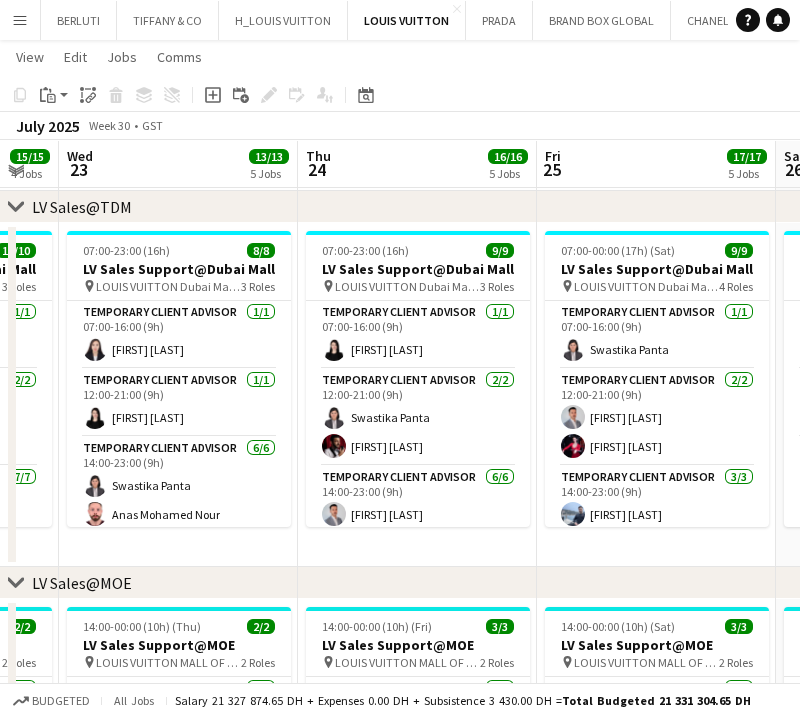 drag, startPoint x: 229, startPoint y: 497, endPoint x: 607, endPoint y: 489, distance: 378.08466 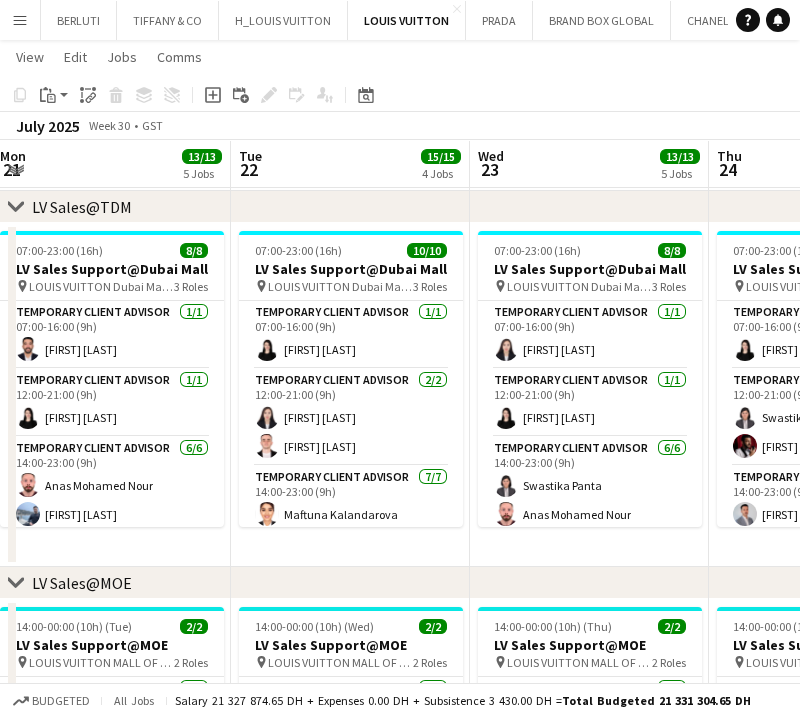 drag, startPoint x: 171, startPoint y: 444, endPoint x: 547, endPoint y: 440, distance: 376.02127 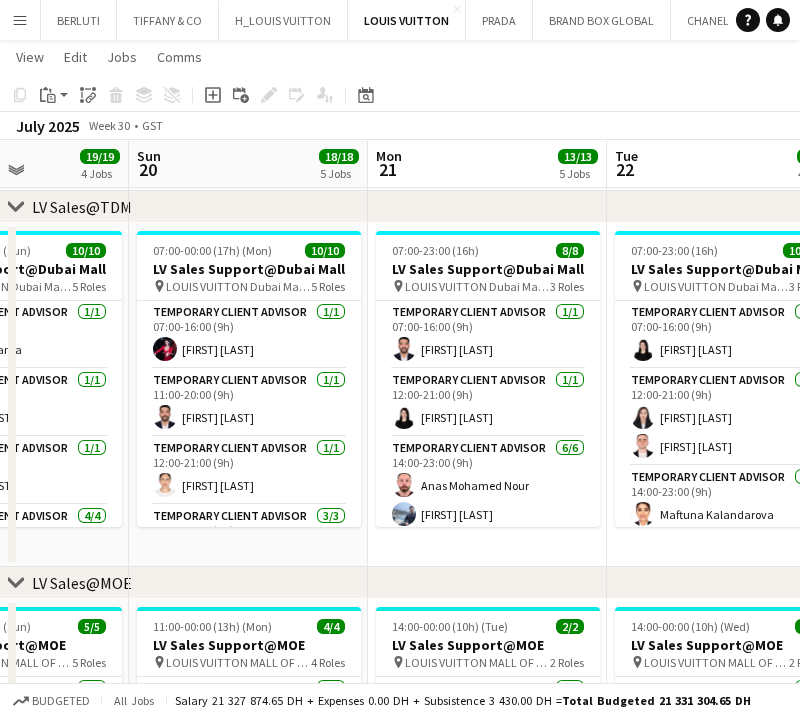 drag, startPoint x: 252, startPoint y: 437, endPoint x: 405, endPoint y: 439, distance: 153.01308 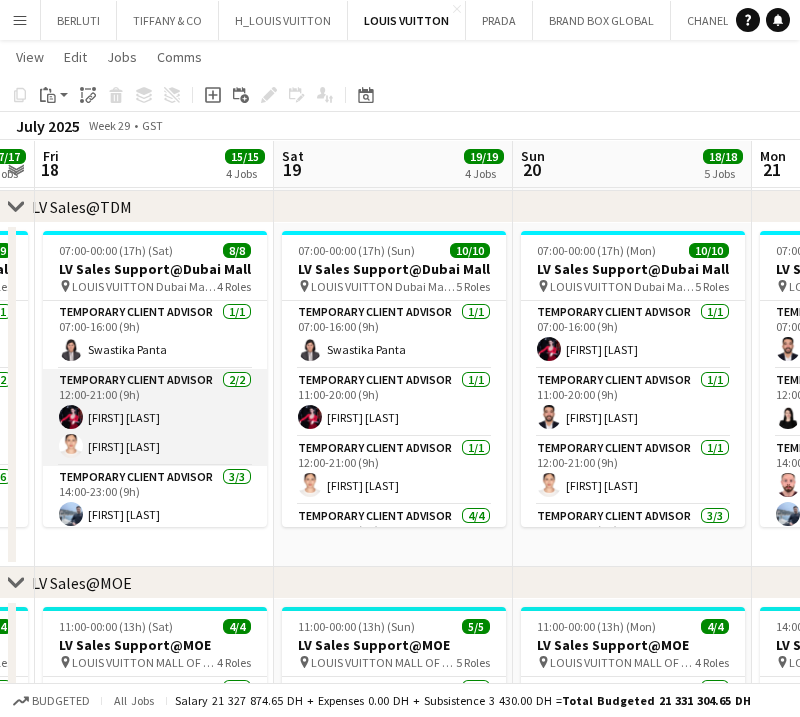drag, startPoint x: 190, startPoint y: 421, endPoint x: 475, endPoint y: 437, distance: 285.44876 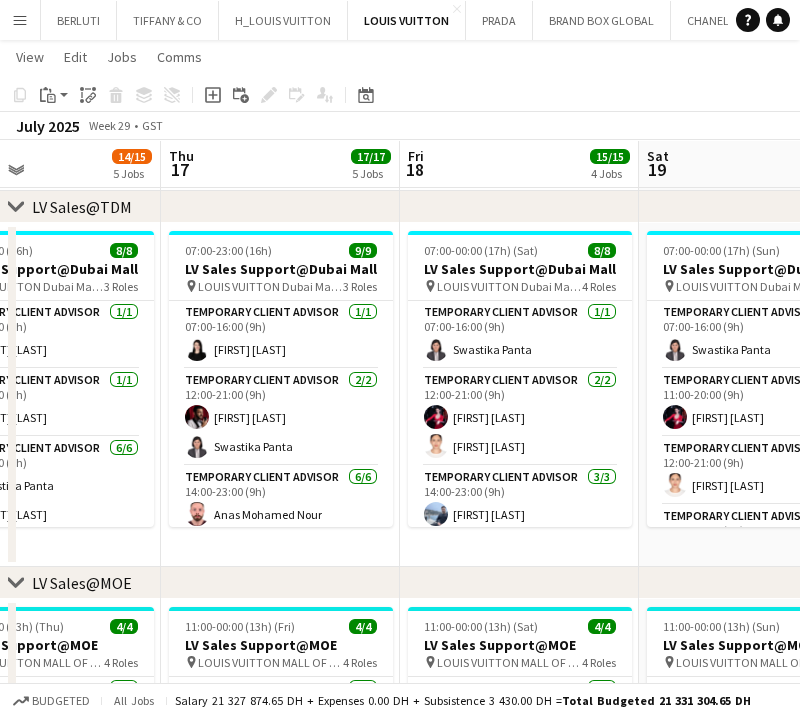 drag, startPoint x: 475, startPoint y: 438, endPoint x: 652, endPoint y: 444, distance: 177.10167 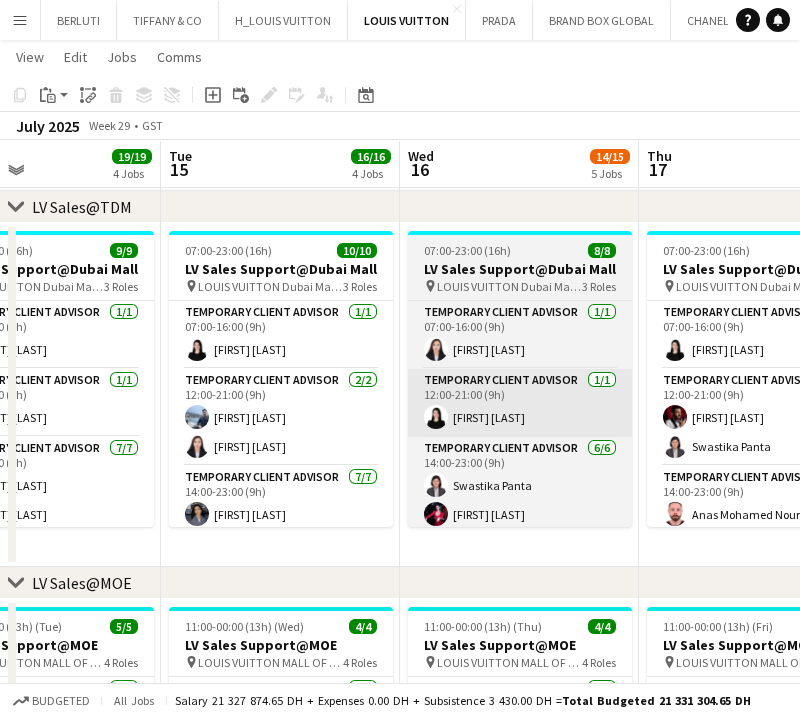 scroll, scrollTop: 0, scrollLeft: 602, axis: horizontal 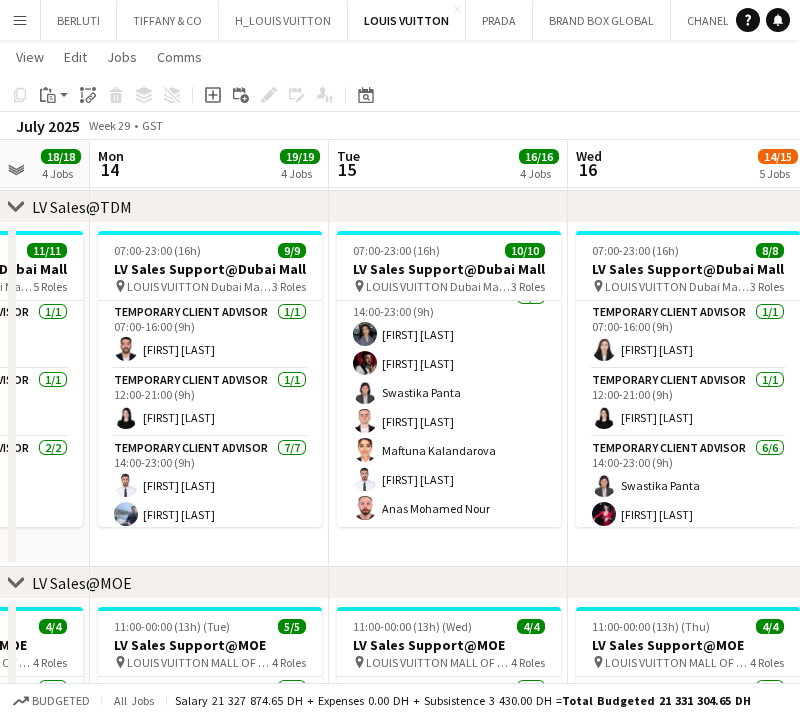drag, startPoint x: 460, startPoint y: 434, endPoint x: 502, endPoint y: 434, distance: 42 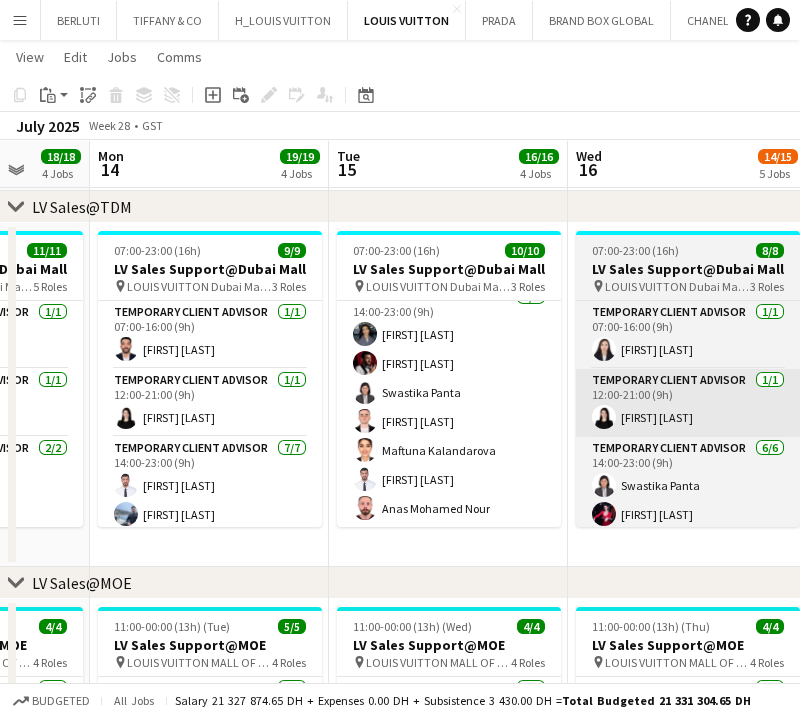 drag, startPoint x: 163, startPoint y: 432, endPoint x: 260, endPoint y: 431, distance: 97.00516 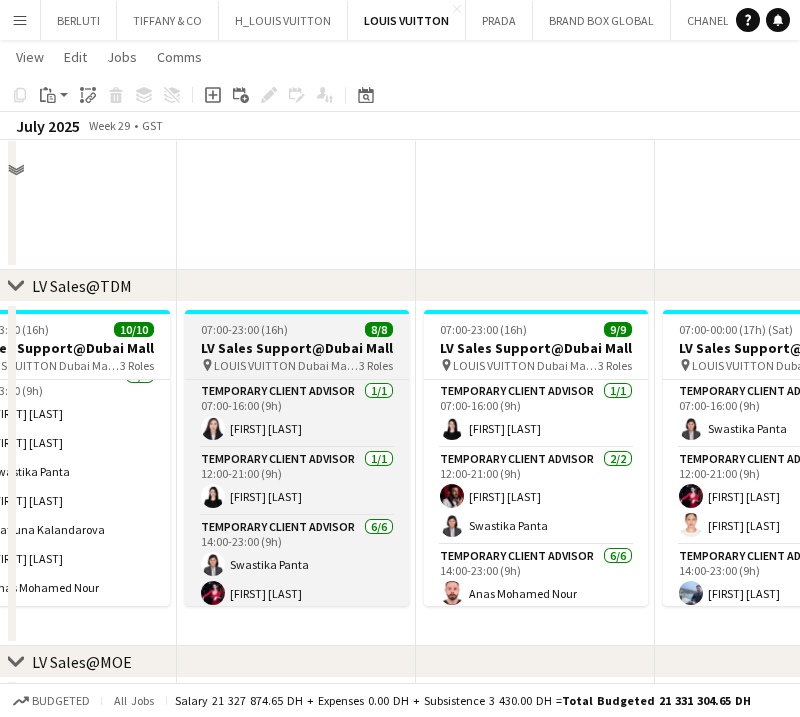 scroll, scrollTop: 563, scrollLeft: 0, axis: vertical 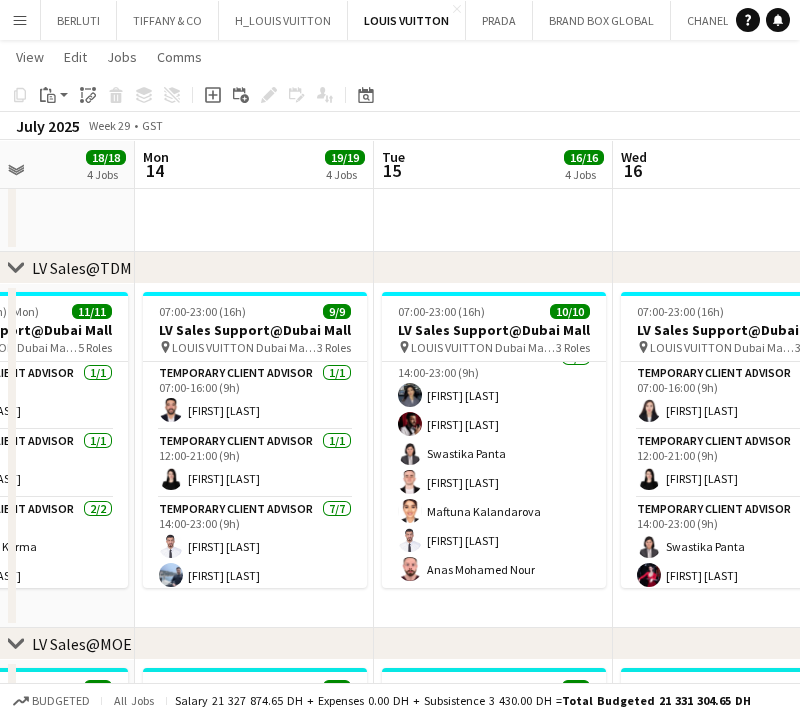 drag, startPoint x: 236, startPoint y: 412, endPoint x: 672, endPoint y: 427, distance: 436.25797 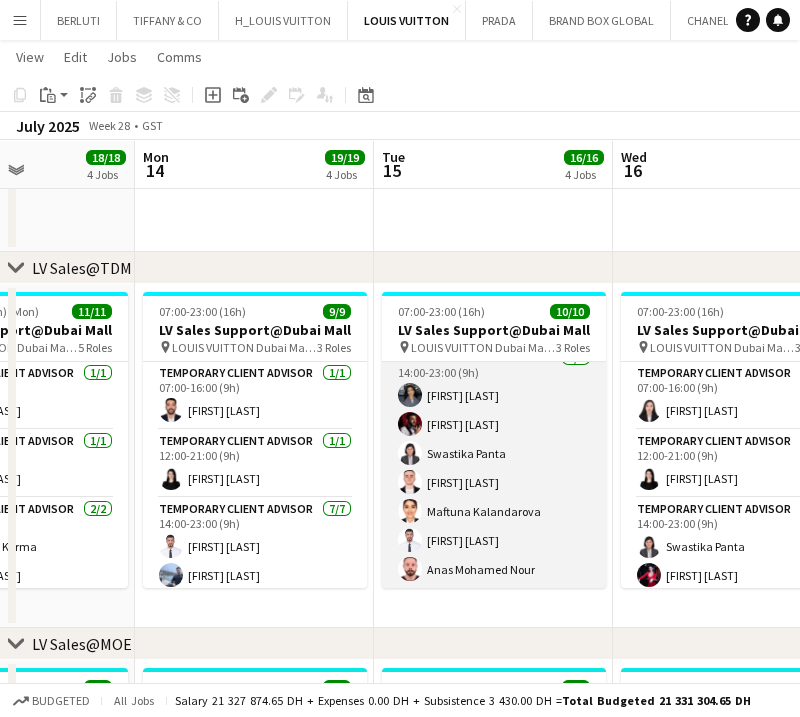scroll, scrollTop: 0, scrollLeft: 0, axis: both 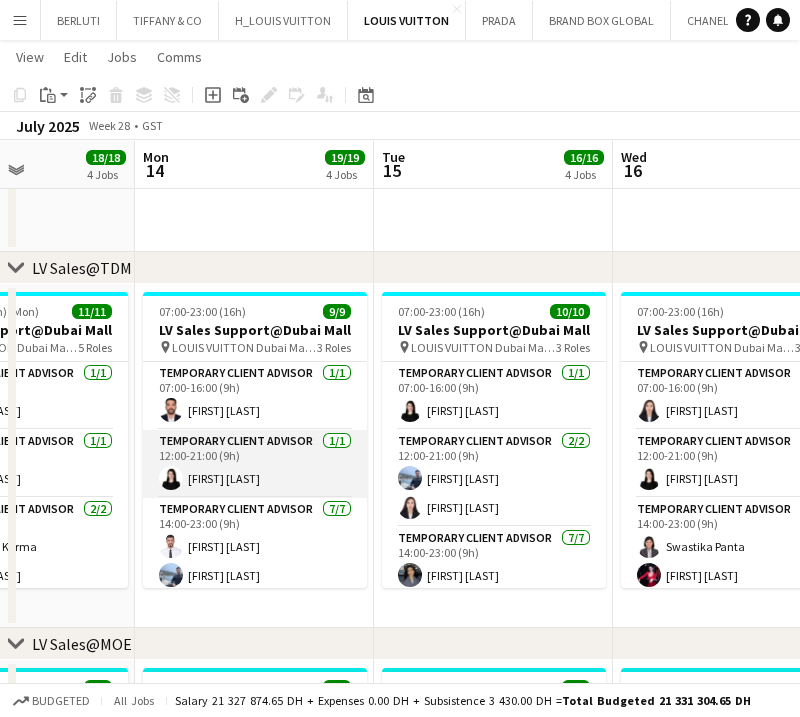 click on "Temporary Client Advisor   1/1   12:00-21:00 (9h)
[FIRST] [LAST]" at bounding box center (255, 464) 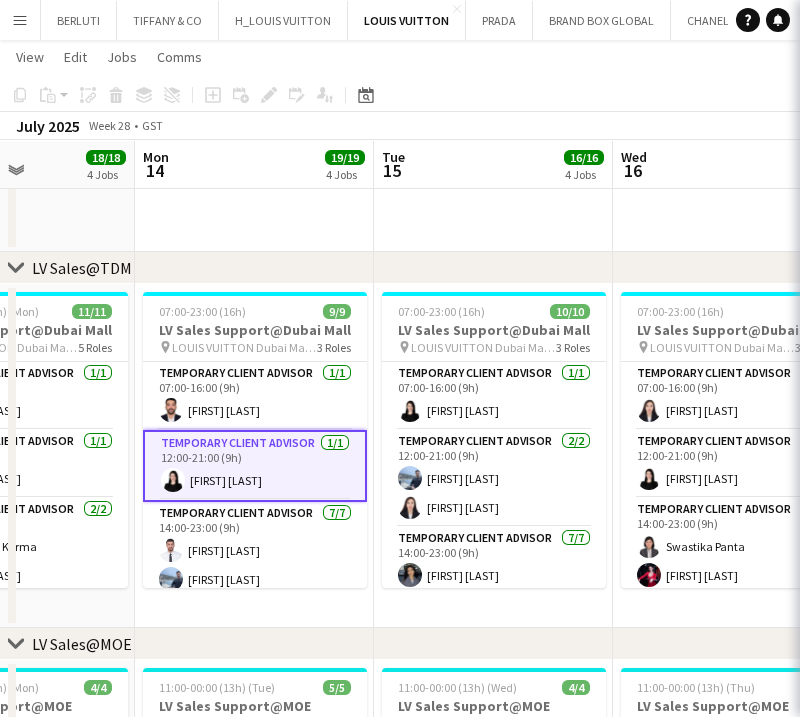 scroll, scrollTop: 0, scrollLeft: 577, axis: horizontal 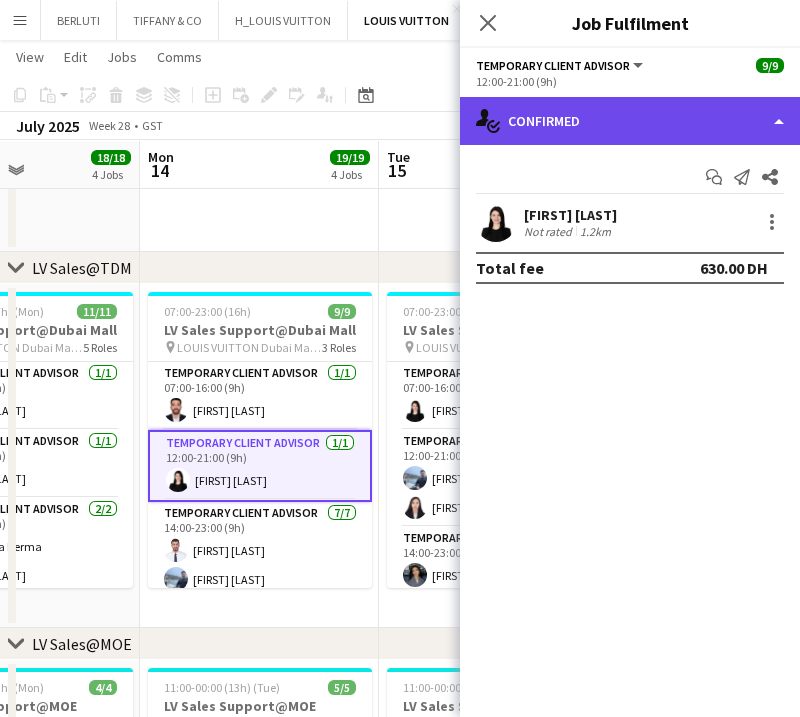 click on "single-neutral-actions-check-2
Confirmed" 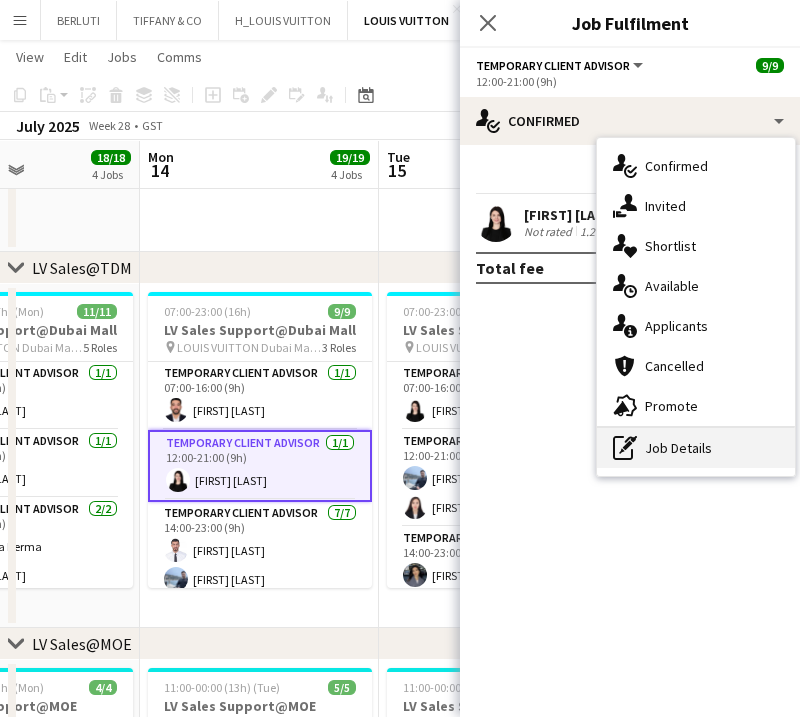 click on "pen-write
Job Details" at bounding box center (696, 448) 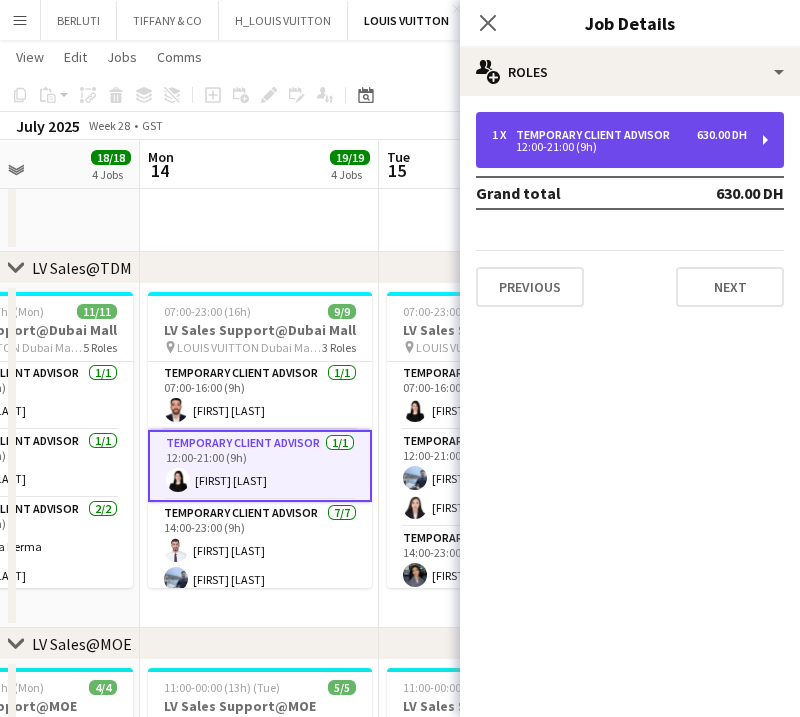 click on "Temporary Client Advisor" at bounding box center [597, 135] 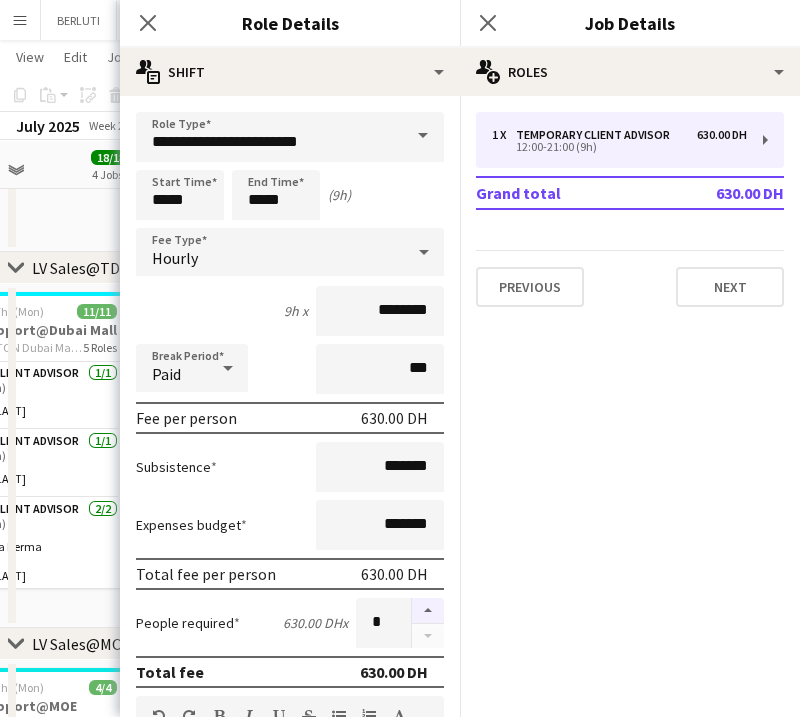 click at bounding box center [428, 611] 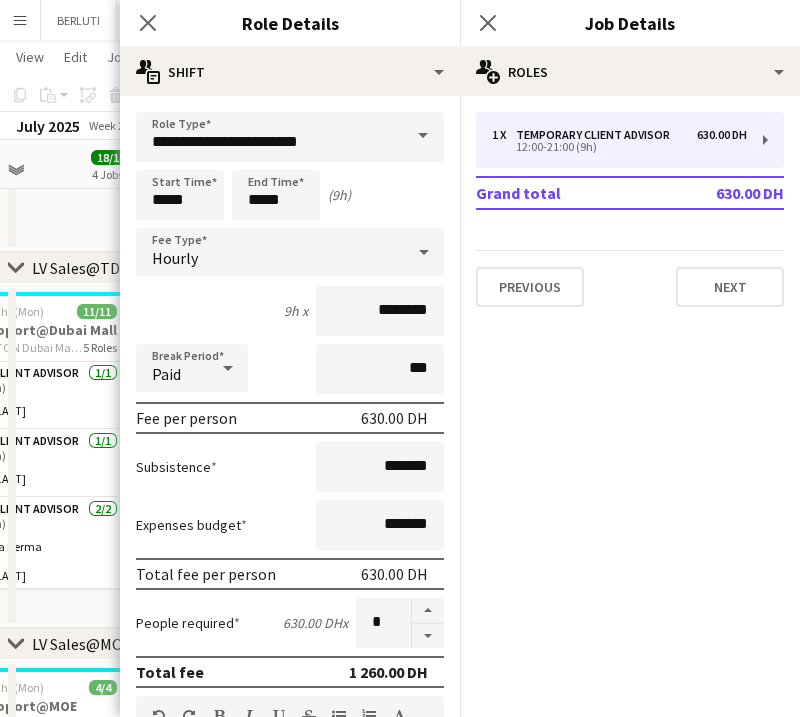drag, startPoint x: 108, startPoint y: 194, endPoint x: 142, endPoint y: 298, distance: 109.41663 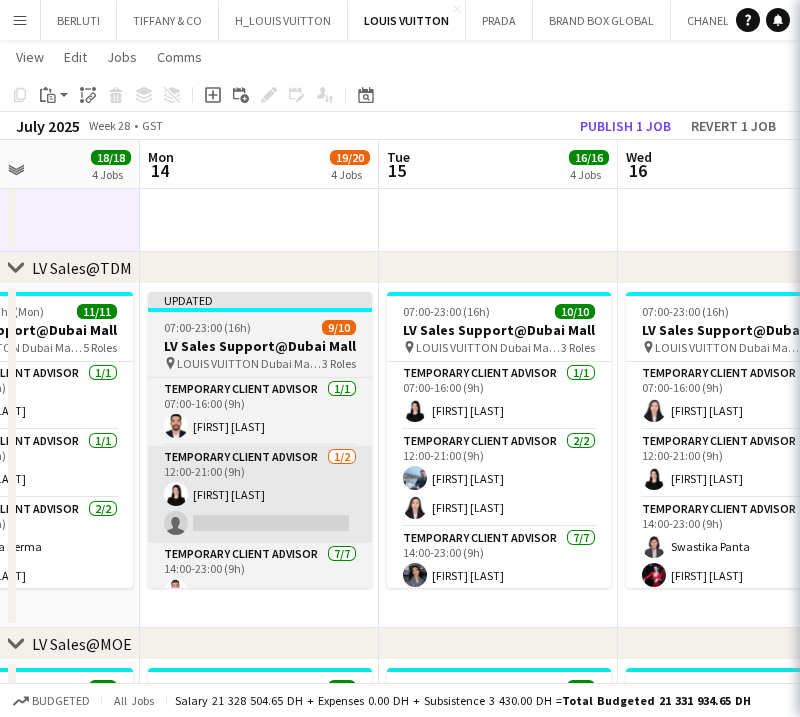 scroll, scrollTop: 0, scrollLeft: 576, axis: horizontal 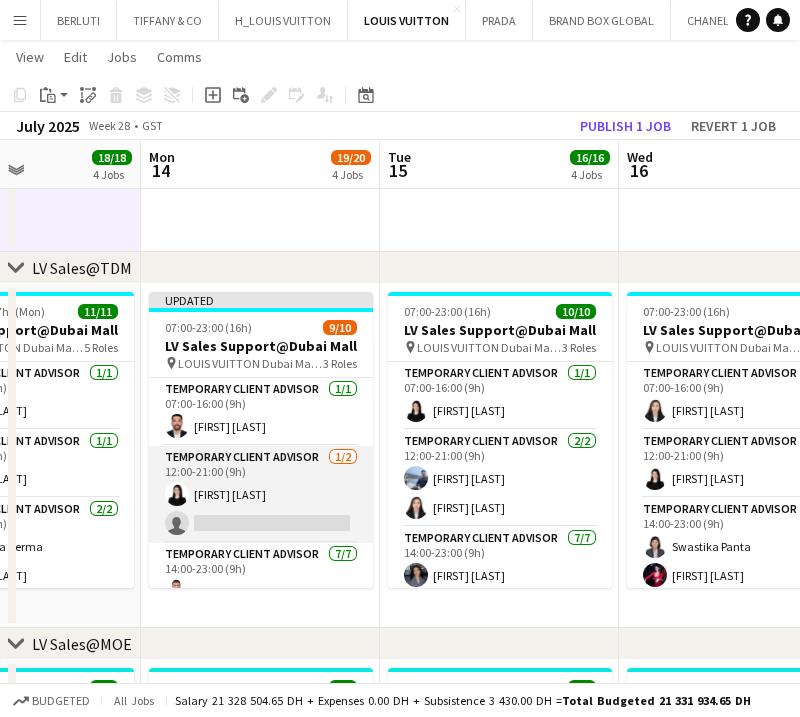 click on "Temporary Client Advisor   1/2   12:00-21:00 (9h)
Maria Leicovici
single-neutral-actions" at bounding box center (261, 494) 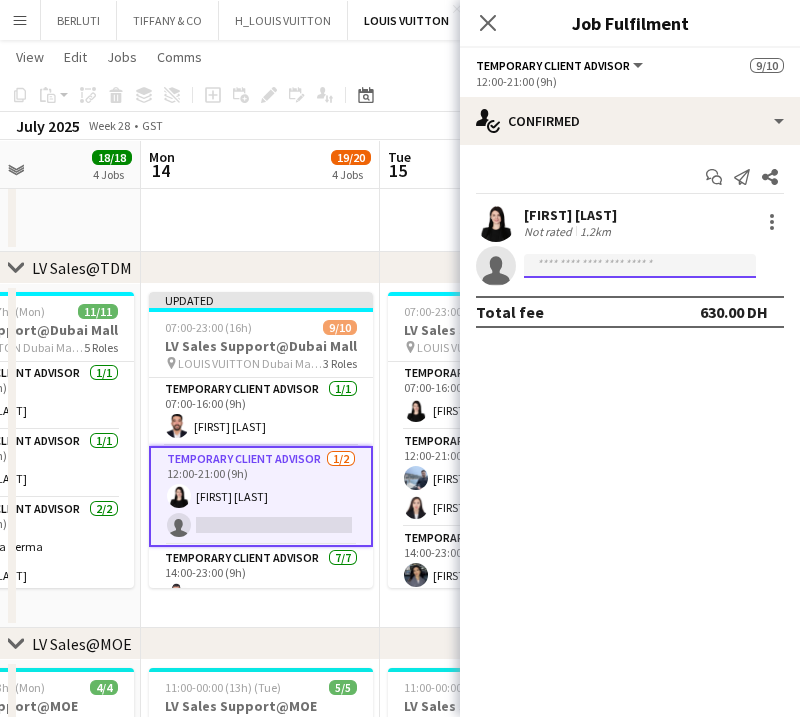 click 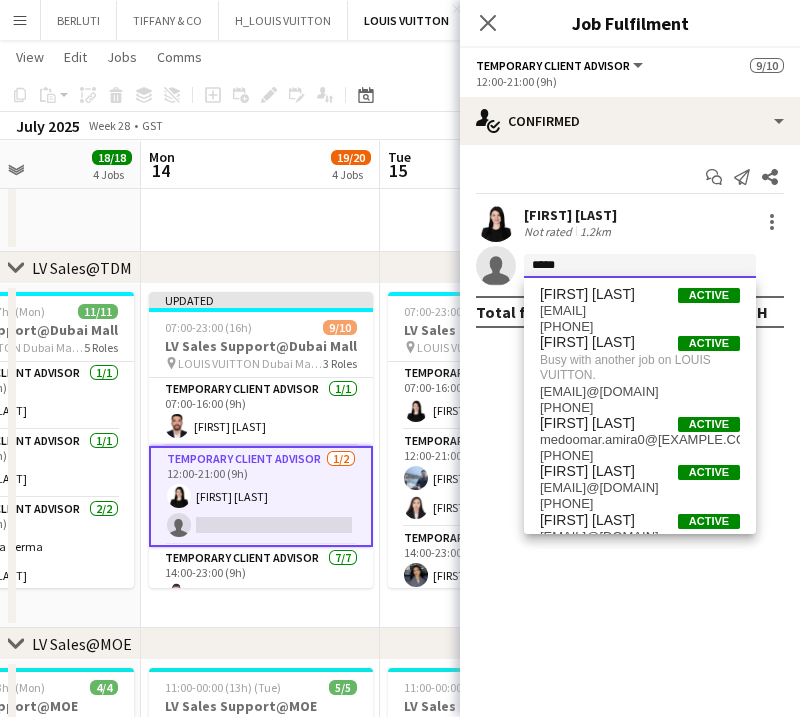 type on "*****" 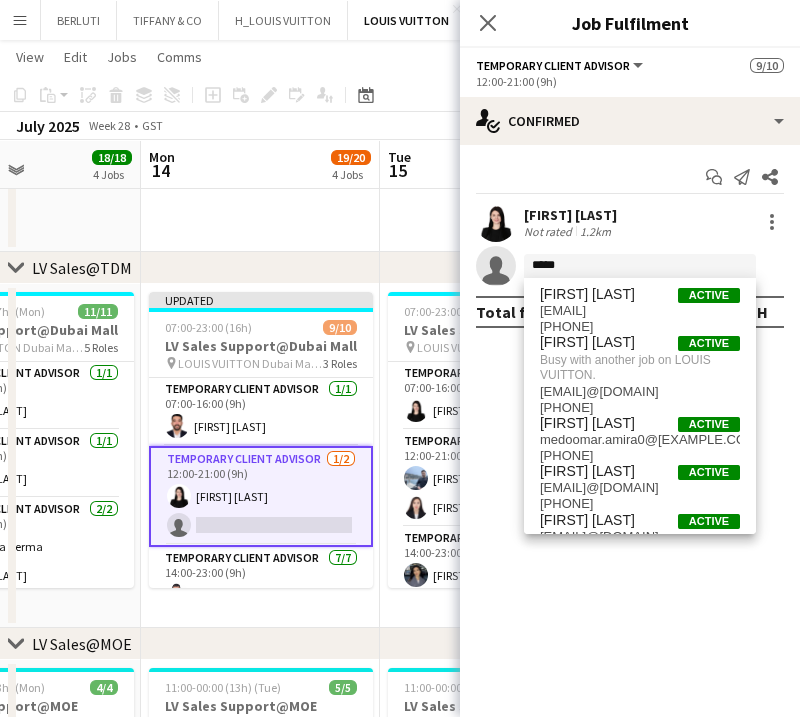 click on "Updated   07:00-23:00 (16h)    9/10   LV Sales Support@Dubai Mall
pin
LOUIS VUITTON Dubai Mall - Fashion Avenue   3 Roles   Temporary Client Advisor   1/1   07:00-16:00 (9h)
[FIRST] [LAST]  Temporary Client Advisor   1/2   12:00-21:00 (9h)
[FIRST] [LAST]
single-neutral-actions
Temporary Client Advisor   7/7   14:00-23:00 (9h)
[FIRST] [LAST] [FIRST] [LAST] [FIRST] [LAST] [FIRST] [LAST] [FIRST] [LAST]" at bounding box center [260, 456] 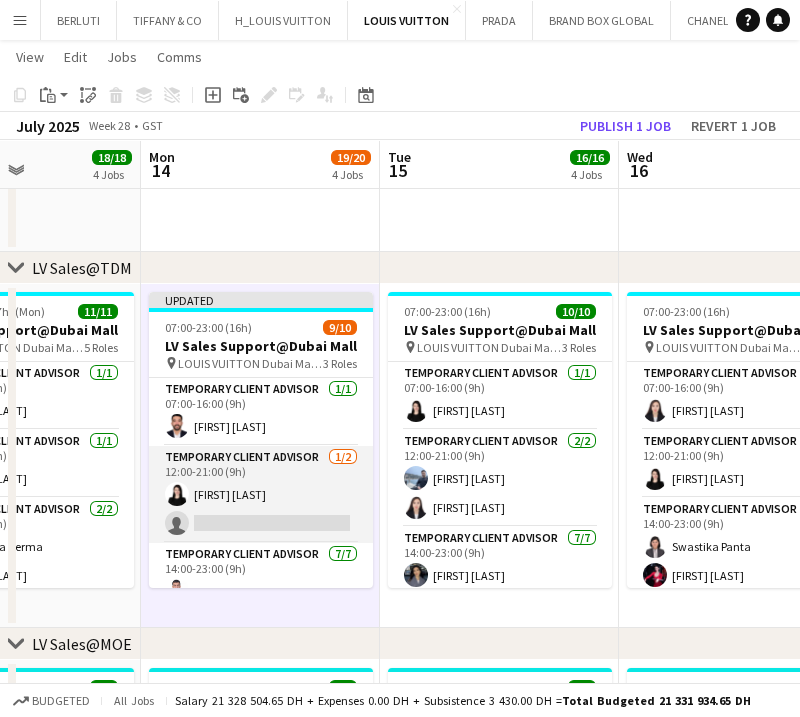 scroll, scrollTop: 196, scrollLeft: 0, axis: vertical 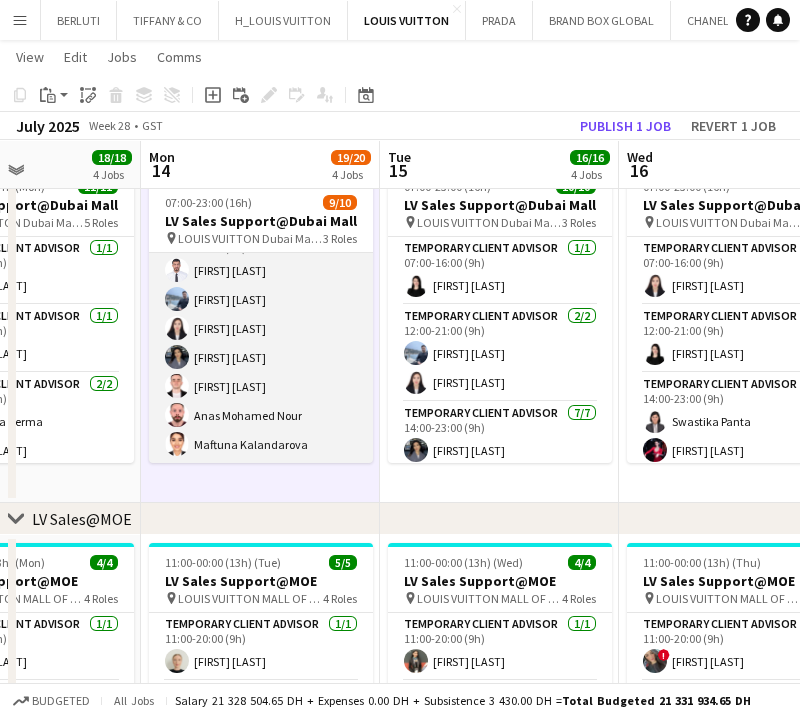 click on "Temporary Client Advisor   7/7   14:00-23:00 (9h)
[FIRST] [LAST] [FIRST] [LAST] [FIRST] [LAST] [FIRST] [LAST] [FIRST] [LAST]" at bounding box center [261, 343] 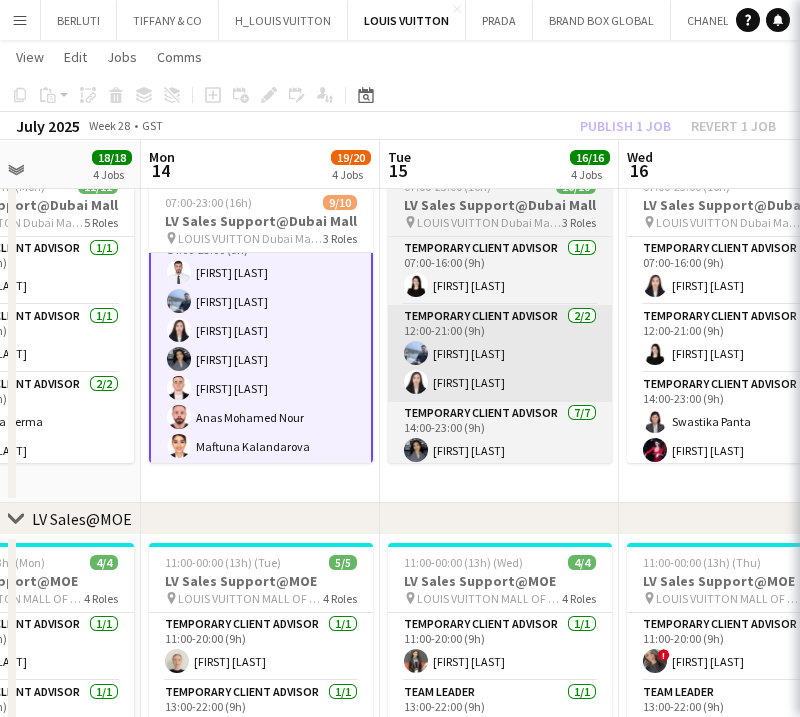 scroll, scrollTop: 198, scrollLeft: 0, axis: vertical 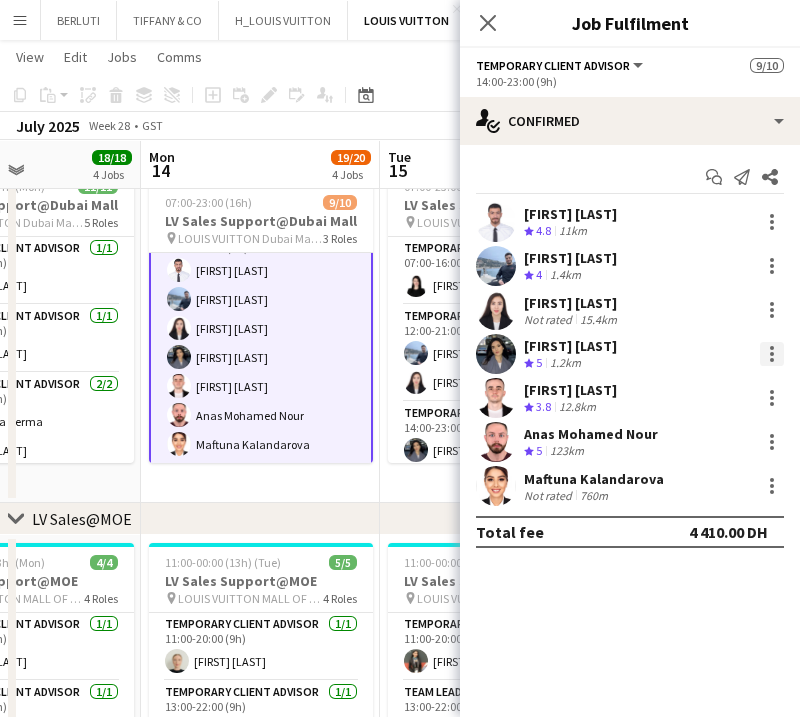 click at bounding box center [772, 354] 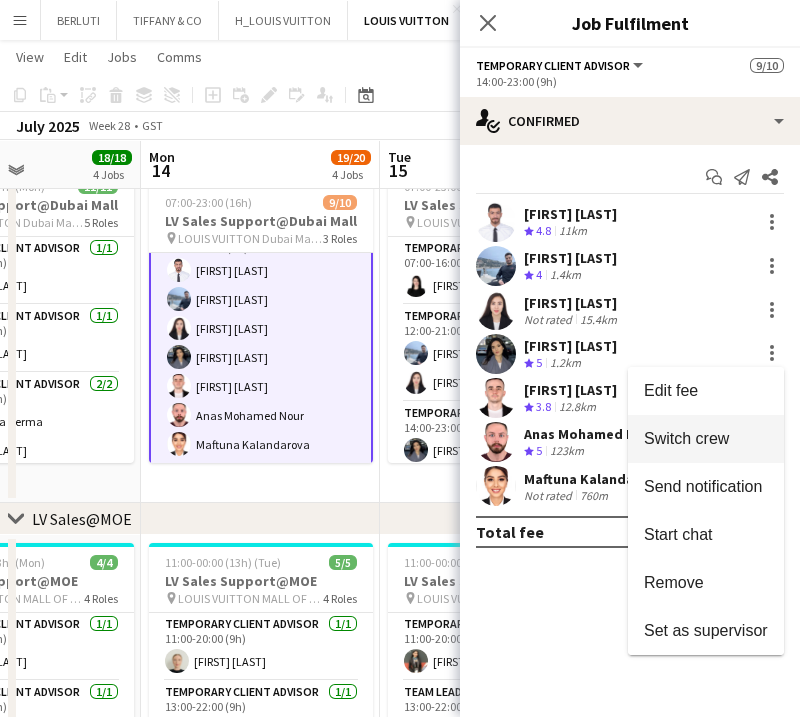 click on "Switch crew" at bounding box center [686, 438] 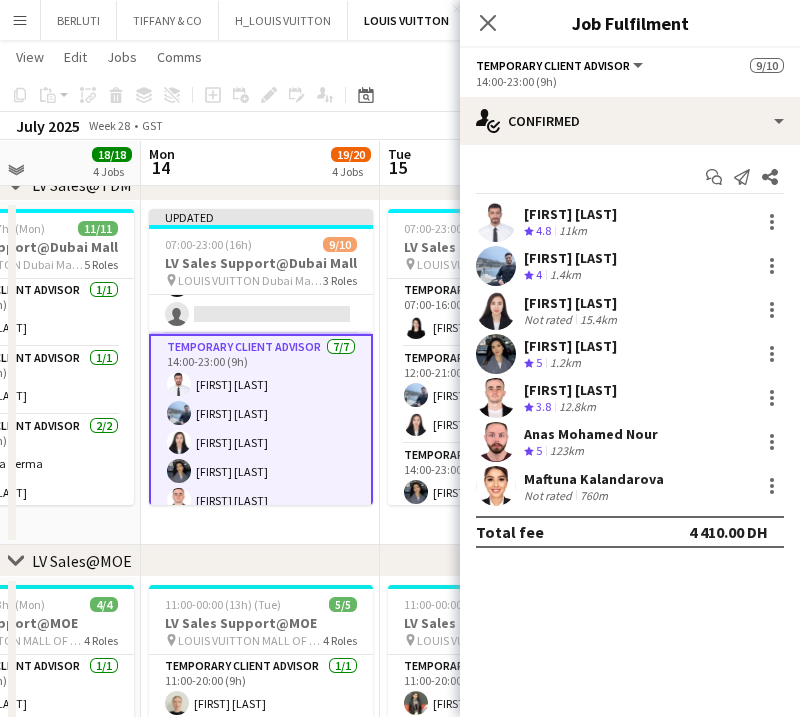 scroll, scrollTop: 73, scrollLeft: 0, axis: vertical 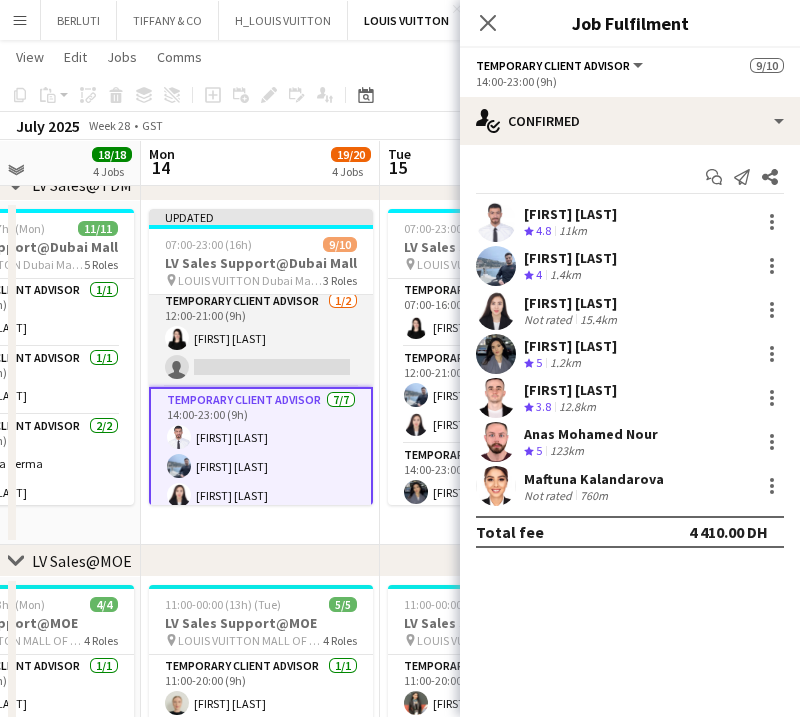 click on "Temporary Client Advisor   1/2   12:00-21:00 (9h)
Maria Leicovici
single-neutral-actions" at bounding box center (261, 338) 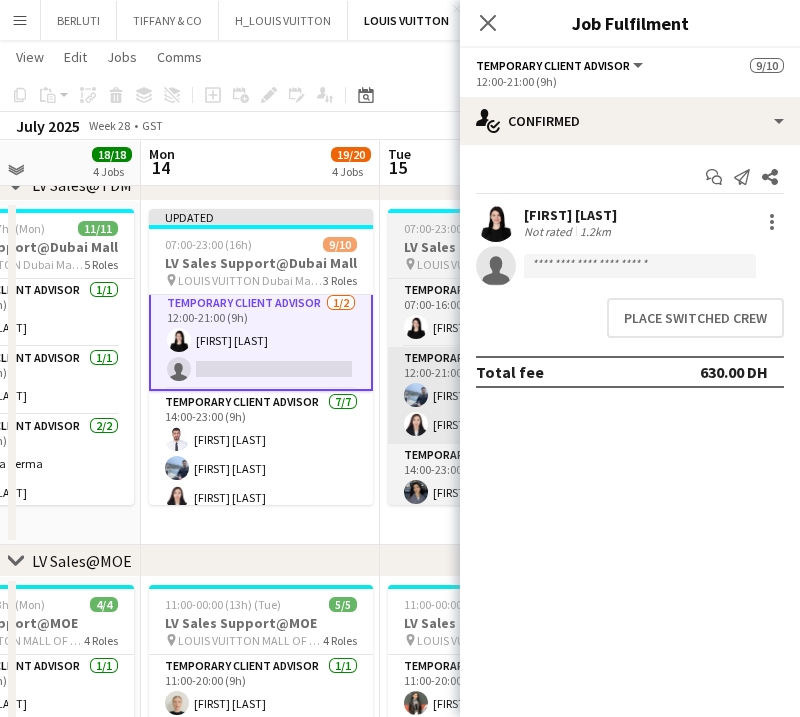 scroll, scrollTop: 0, scrollLeft: 575, axis: horizontal 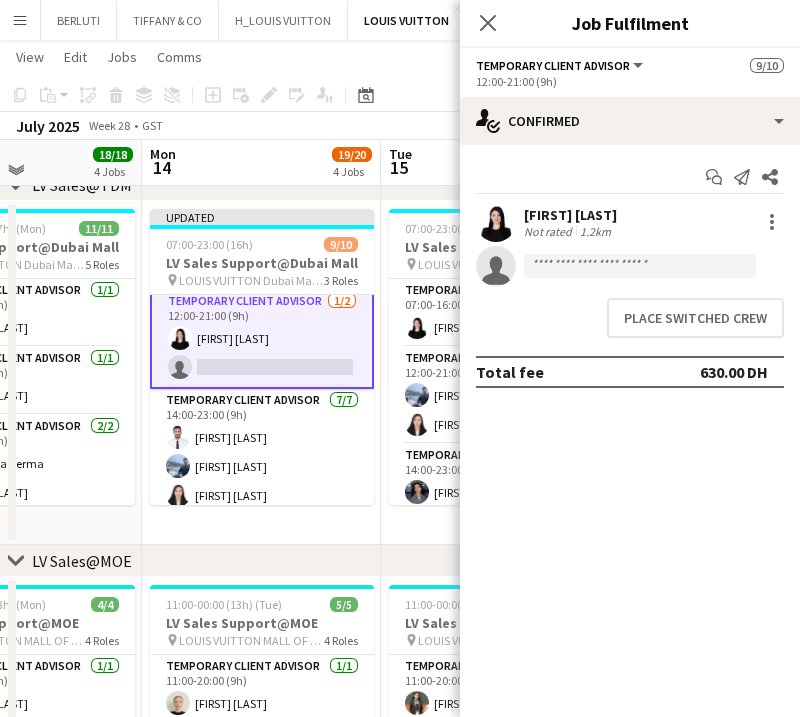 click on "Place switched crew" at bounding box center [630, 318] 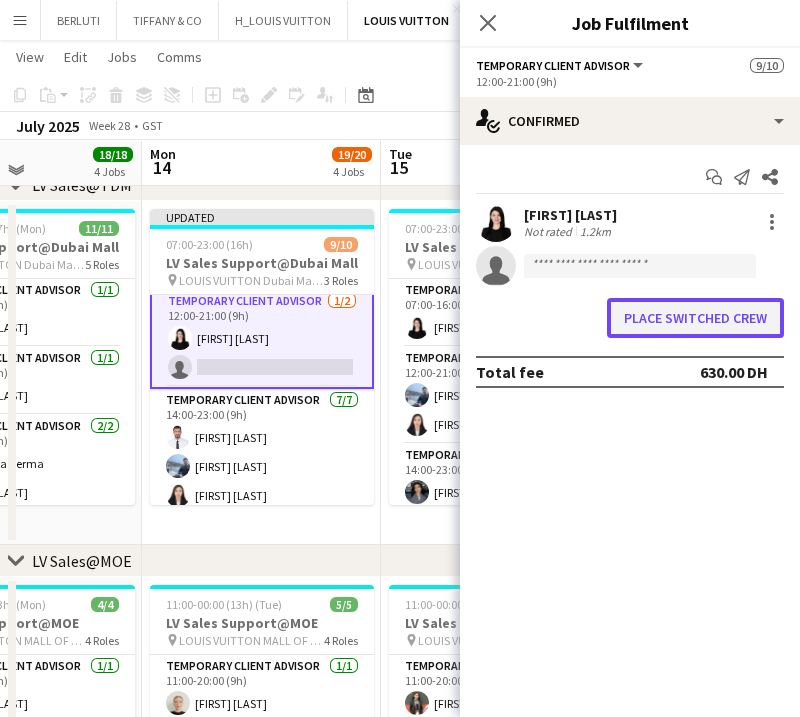 click on "Place switched crew" at bounding box center (695, 318) 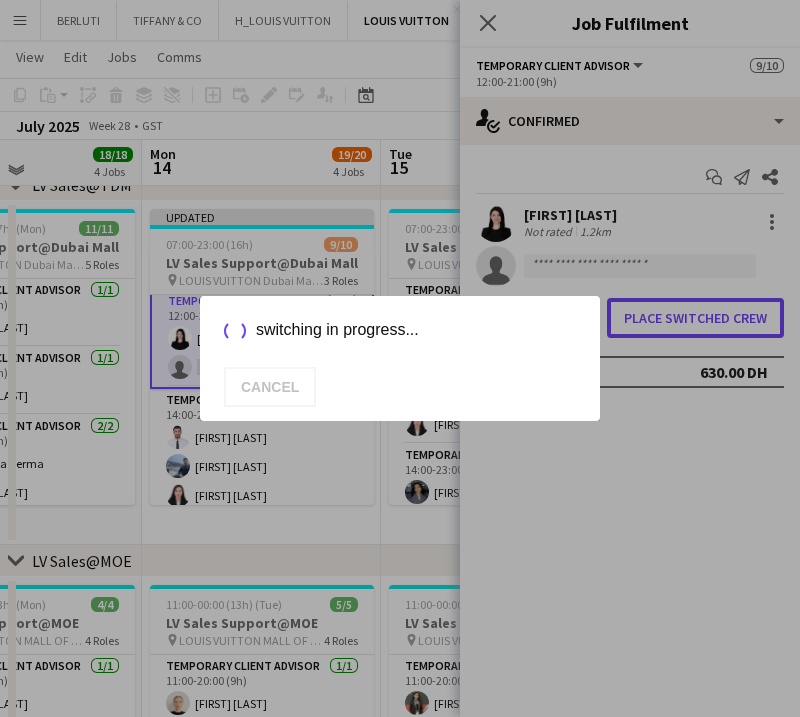 scroll, scrollTop: 0, scrollLeft: 0, axis: both 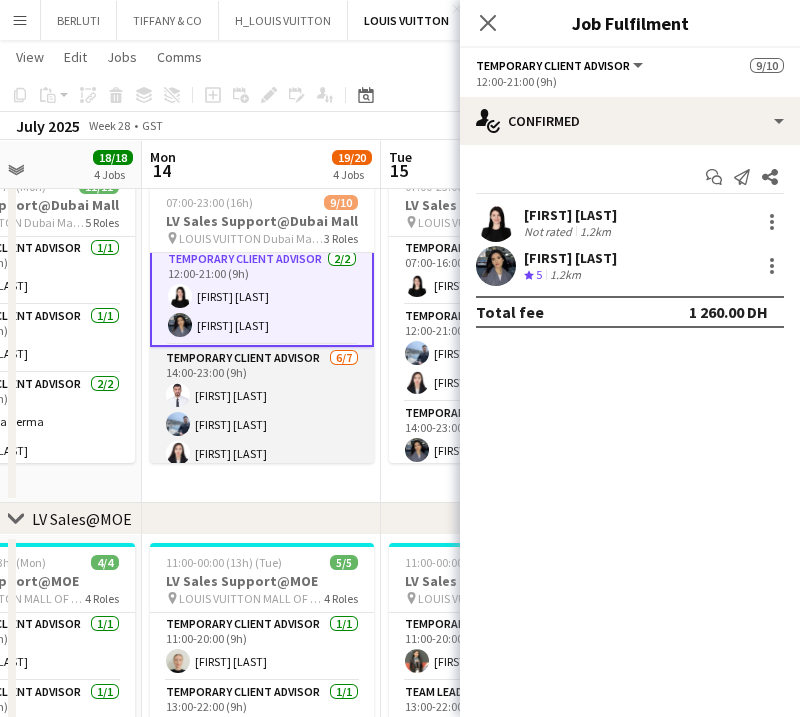 click on "Temporary Client Advisor   [COUNT]/[COUNT]   [TIME]-[TIME] ([DURATION])
[FIRST] [LAST] [FIRST] [LAST] [FIRST] [LAST] [FIRST] [LAST] [FIRST] [LAST] [FIRST] [LAST]
single-neutral-actions" at bounding box center (262, 468) 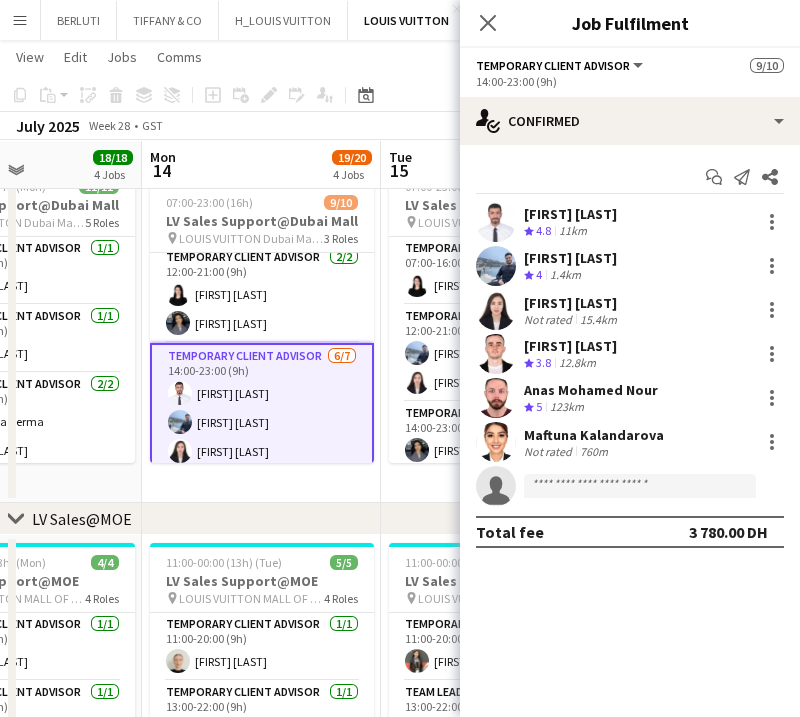 scroll, scrollTop: 73, scrollLeft: 0, axis: vertical 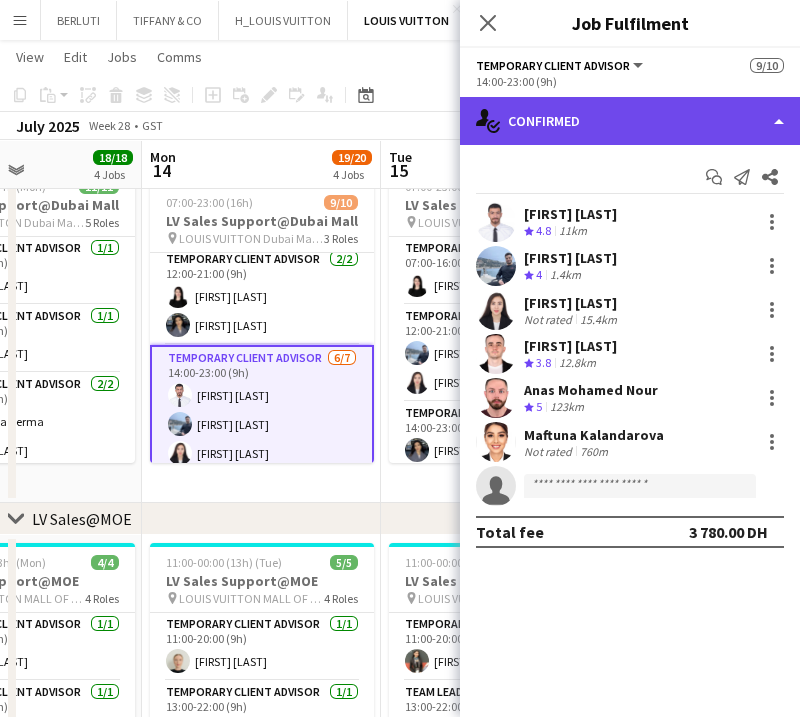 click on "single-neutral-actions-check-2
Confirmed" 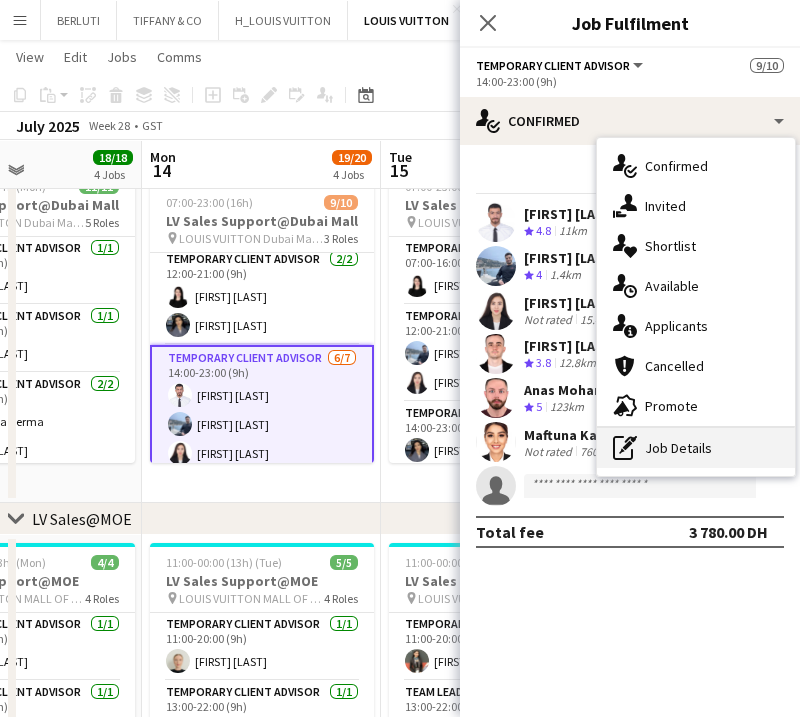 click on "pen-write
Job Details" at bounding box center [696, 448] 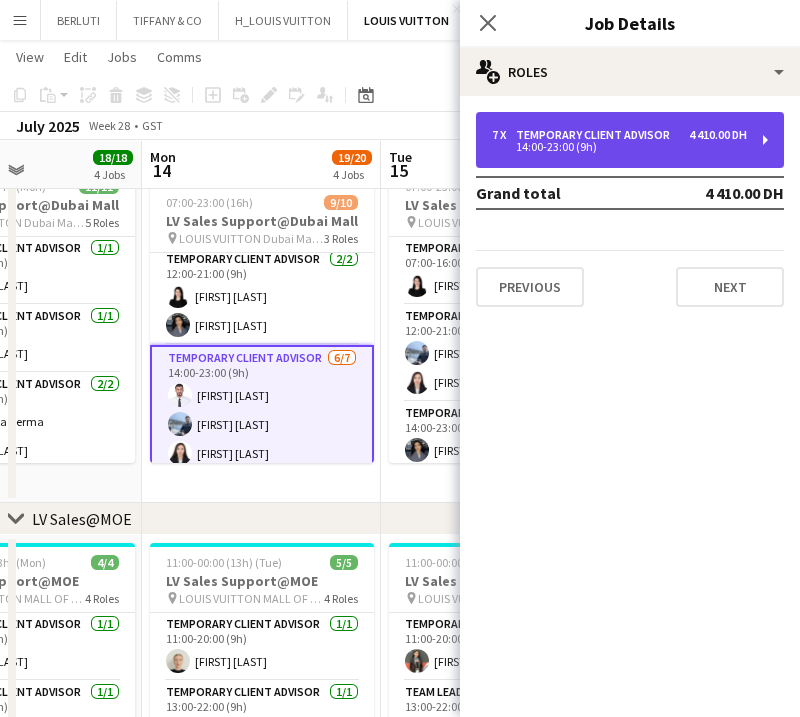 click on "Temporary Client Advisor" at bounding box center [597, 135] 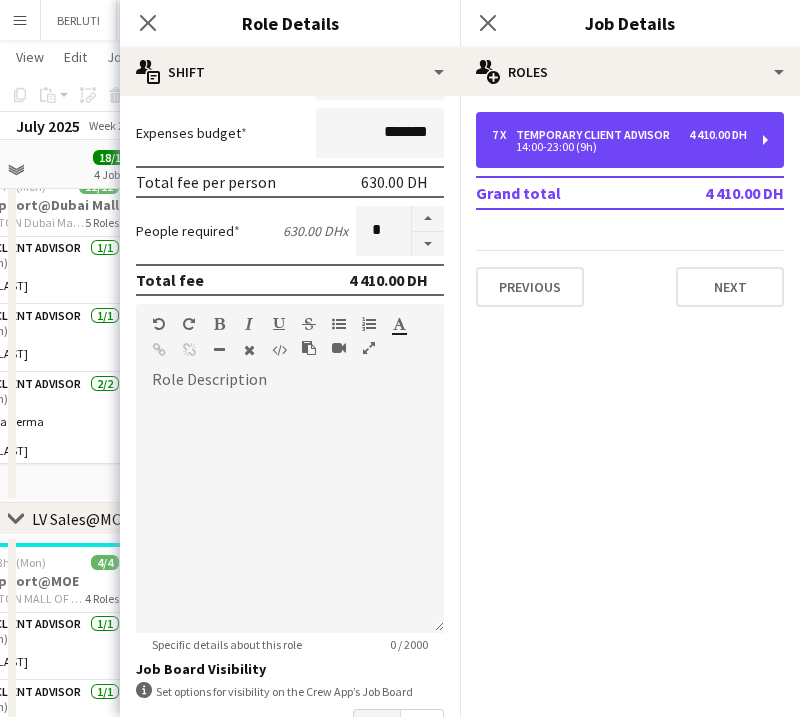scroll, scrollTop: 280, scrollLeft: 0, axis: vertical 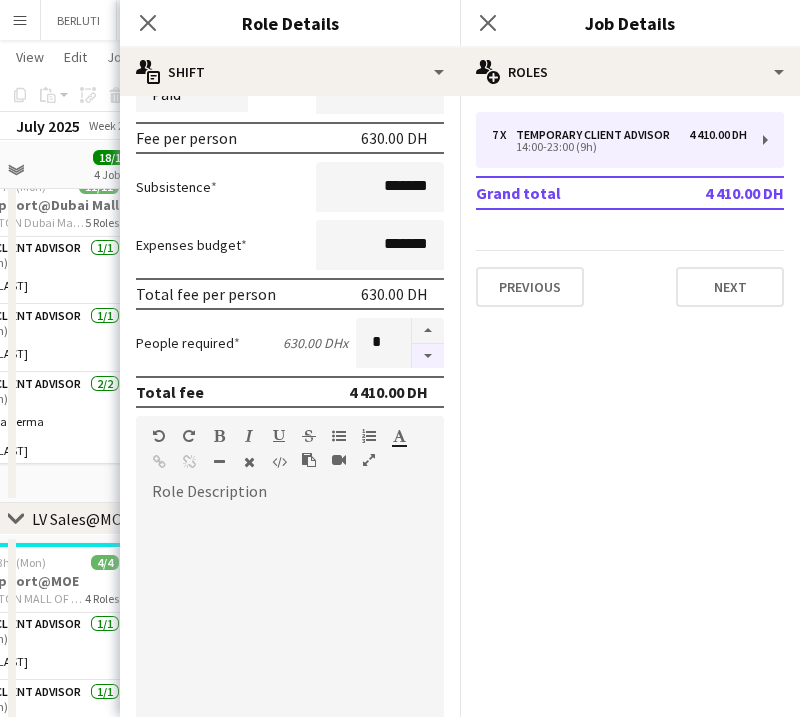 click at bounding box center (428, 356) 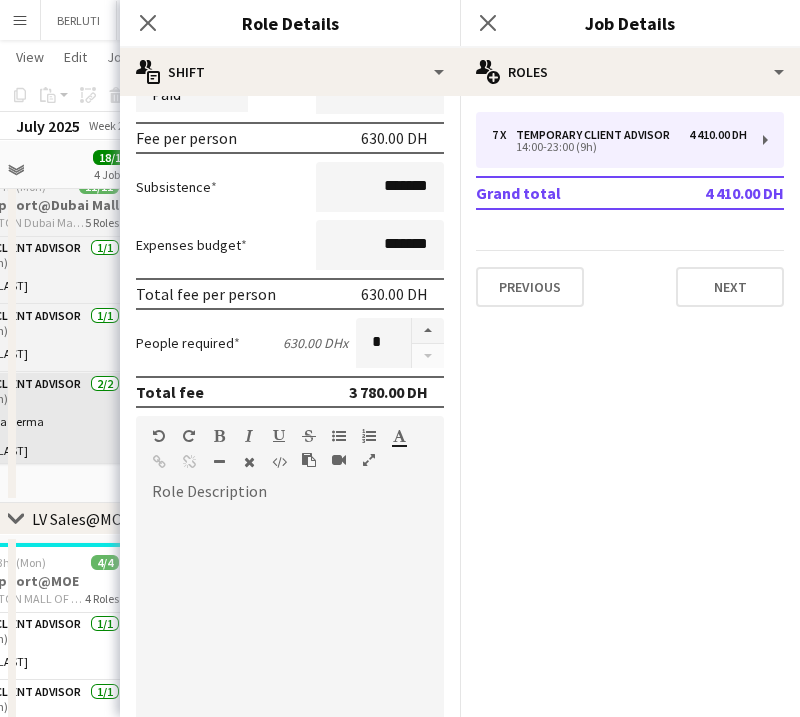 drag, startPoint x: 95, startPoint y: 476, endPoint x: 109, endPoint y: 460, distance: 21.260292 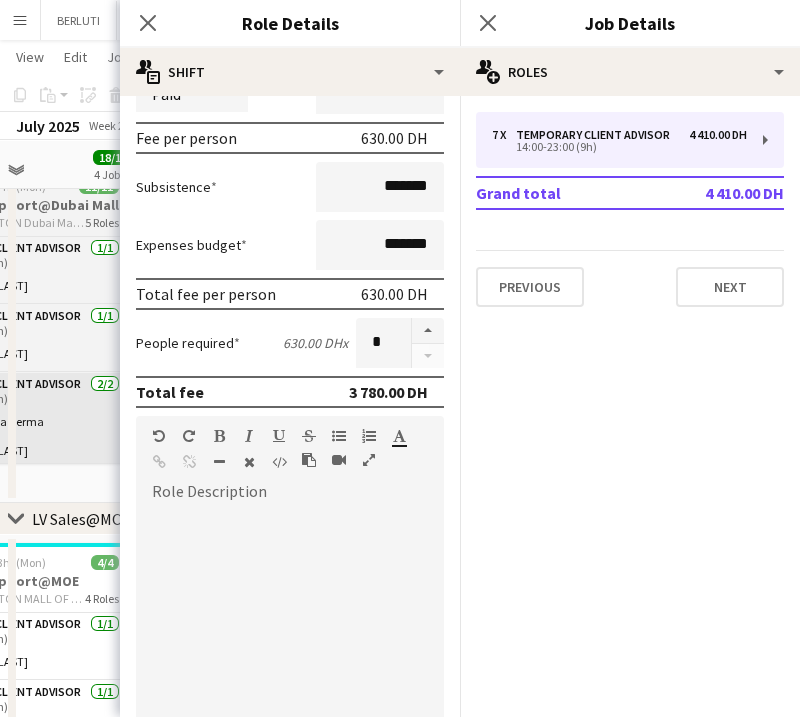 click on "[TIME]-[TIME] ([DURATION]) ([DAY])   [COUNT]/[COUNT]   LV Sales Support@Dubai Mall
pin
LOUIS VUITTON Dubai Mall - Fashion Avenue   [COUNT] Roles   Temporary Client Advisor   [COUNT]/[COUNT]   [TIME]-[TIME] ([DURATION])
[FIRST] [LAST]  Temporary Client Advisor   [COUNT]/[COUNT]   [TIME]-[TIME] ([DURATION])
[FIRST] [LAST]  Temporary Client Advisor   [COUNT]/[COUNT]   [TIME]-[TIME] ([DURATION])
[FIRST] [LAST] [FIRST] [LAST]  Temporary Client Advisor   [COUNT]/[COUNT]   [TIME]-[TIME] ([DURATION])
[FIRST] [LAST] [FIRST] [LAST]  Temporary Client Advisor   [COUNT]/[COUNT]   [TIME]-[TIME] ([DURATION])
[FIRST] [LAST] [FIRST] [LAST] [FIRST] [LAST] [FIRST] [LAST] [FIRST] [LAST]" at bounding box center [22, 331] 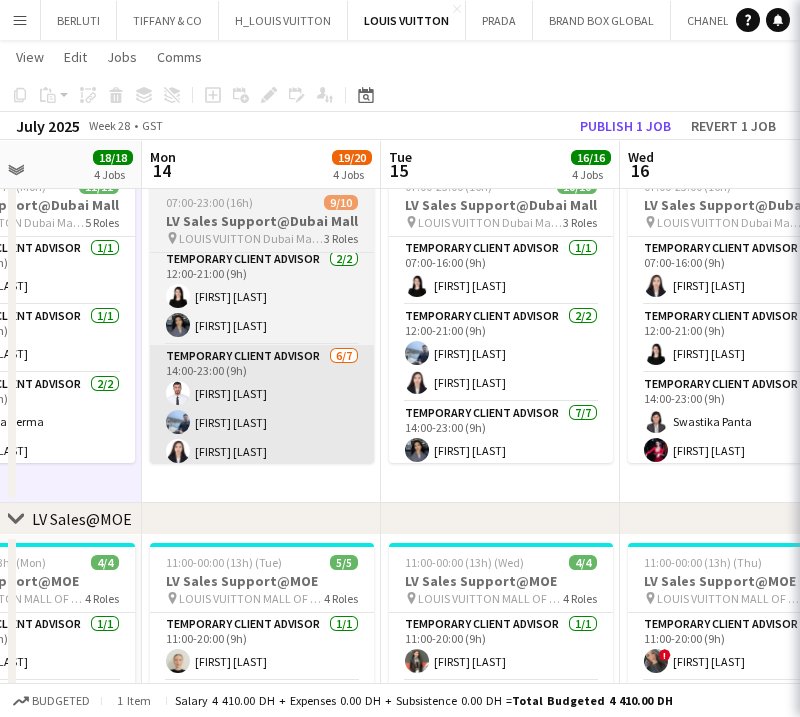 scroll, scrollTop: 0, scrollLeft: 573, axis: horizontal 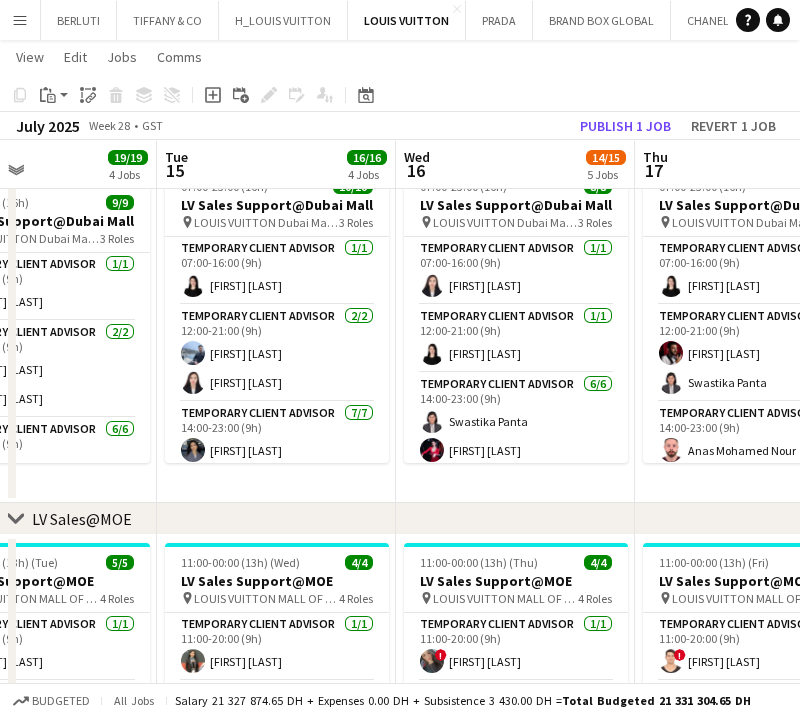 drag, startPoint x: 181, startPoint y: 378, endPoint x: 8, endPoint y: 379, distance: 173.00288 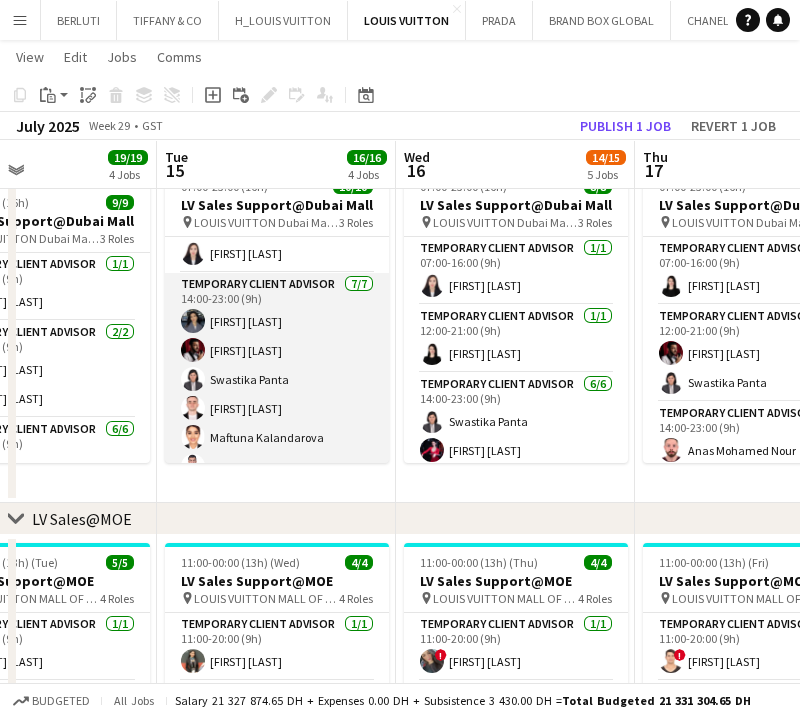 scroll, scrollTop: 180, scrollLeft: 0, axis: vertical 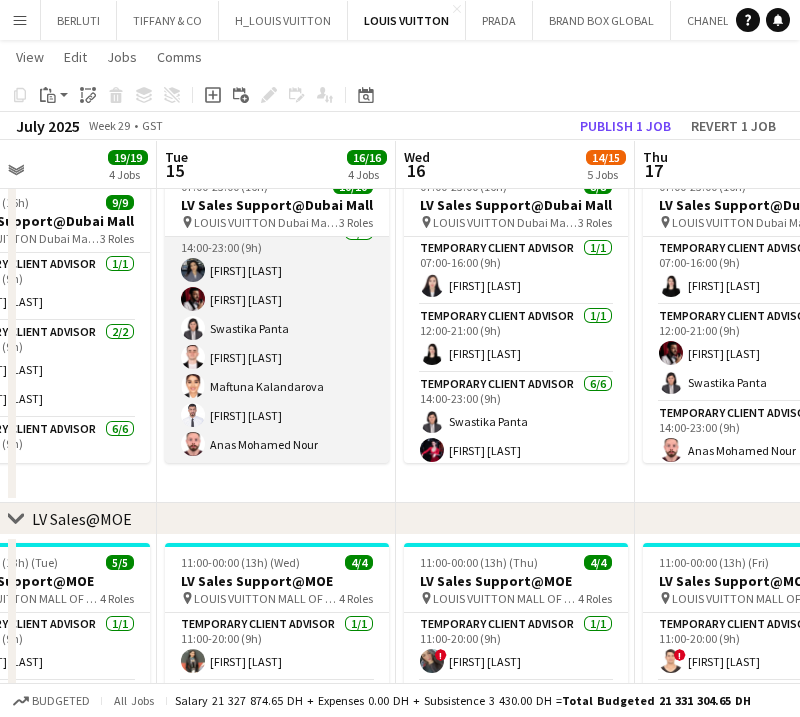click on "Temporary Client Advisor   [COUNT]/[COUNT]   [TIME]-[TIME] ([DURATION])
[FIRST] [LAST] [FIRST] [LAST] [FIRST] [LAST] [FIRST] [LAST] [FIRST] [LAST] [FIRST] [LAST] [FIRST] [LAST]" at bounding box center (277, 343) 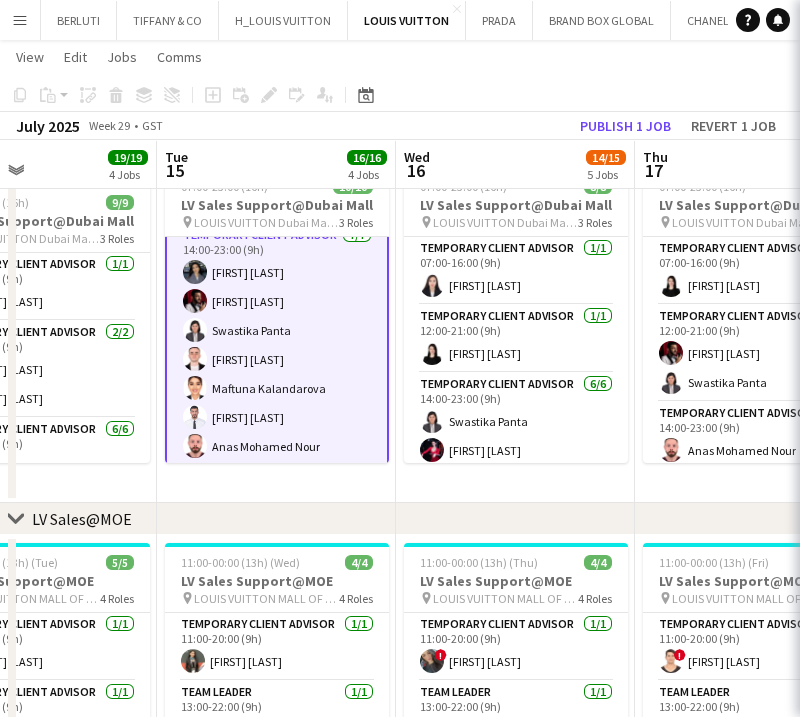 scroll, scrollTop: 182, scrollLeft: 0, axis: vertical 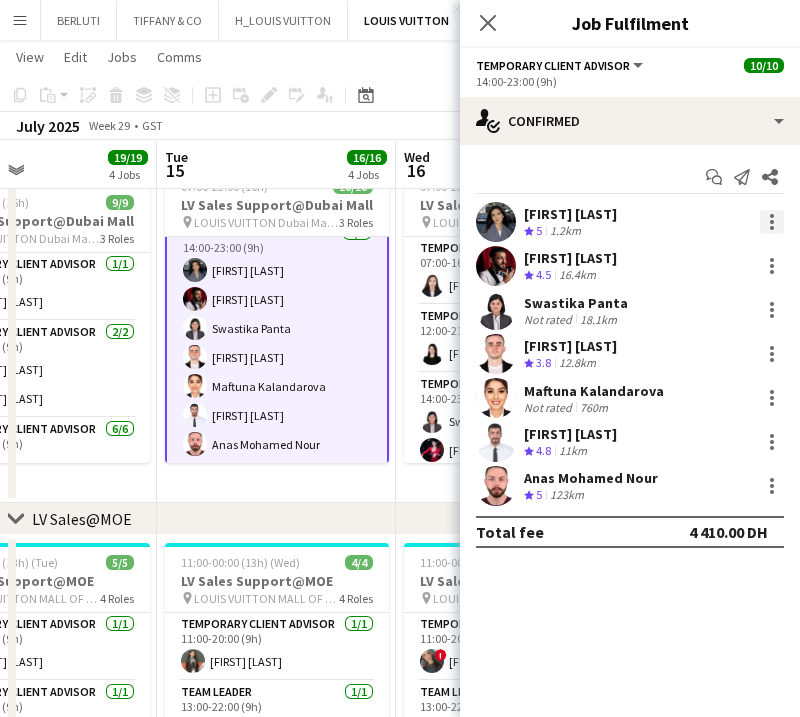 click at bounding box center [772, 222] 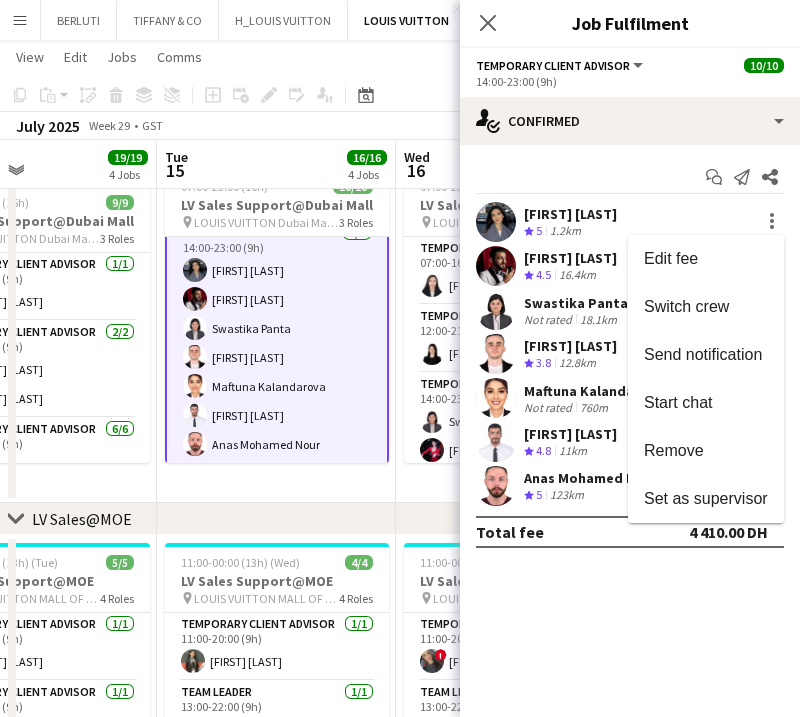 click on "Remove" at bounding box center [706, 451] 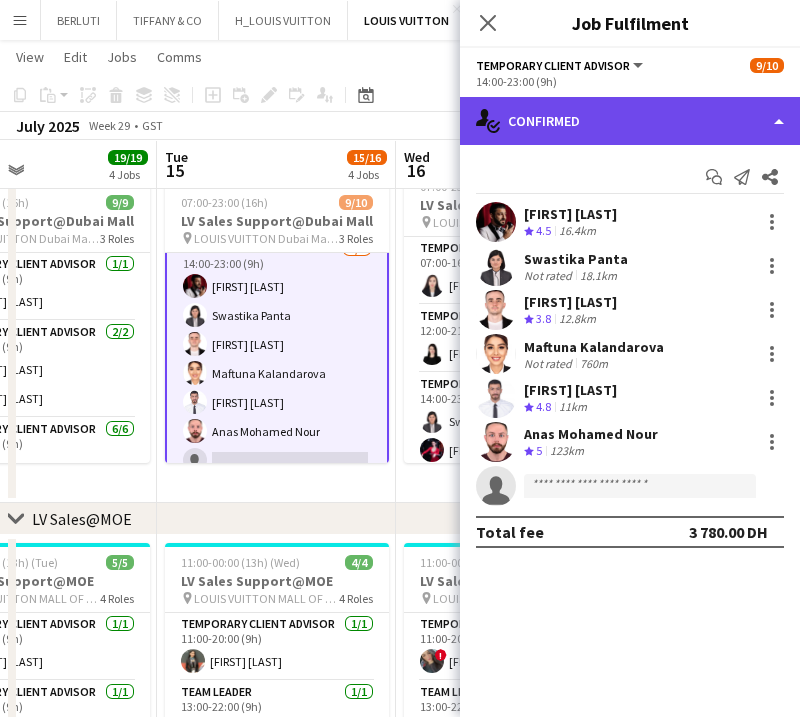 click on "single-neutral-actions-check-2
Confirmed" 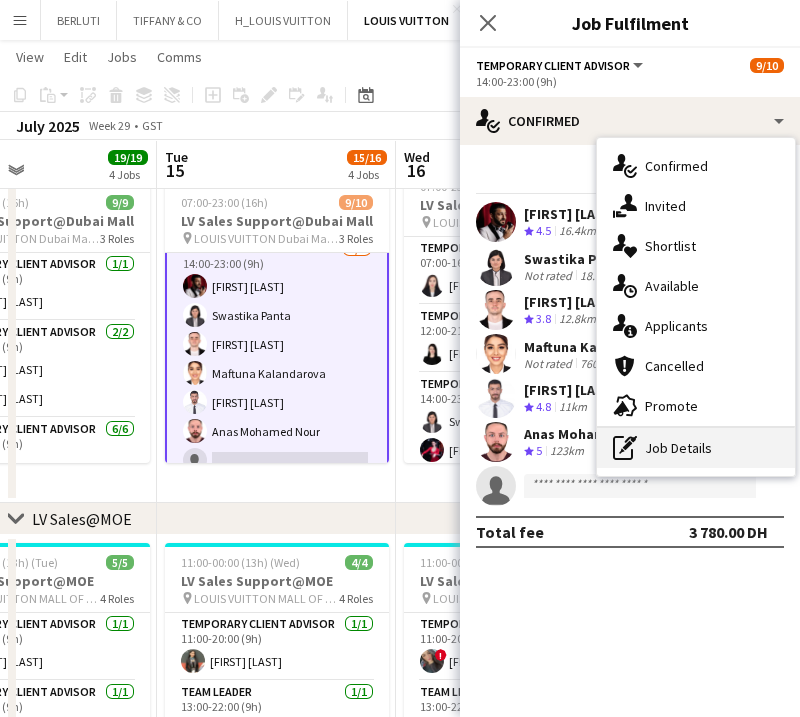 click on "pen-write
Job Details" at bounding box center (696, 448) 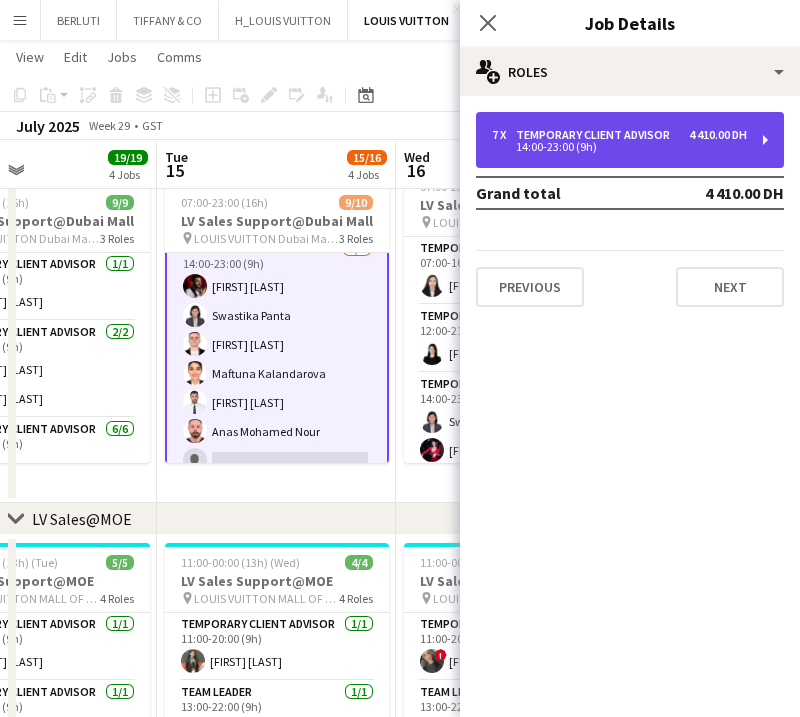 click on "4 410.00 DH" at bounding box center (718, 135) 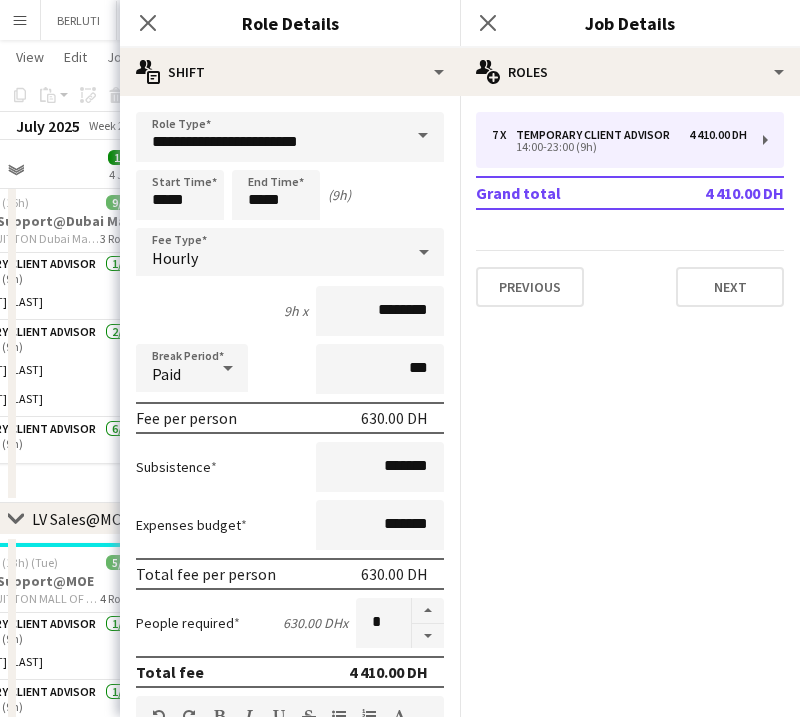 click at bounding box center (428, 636) 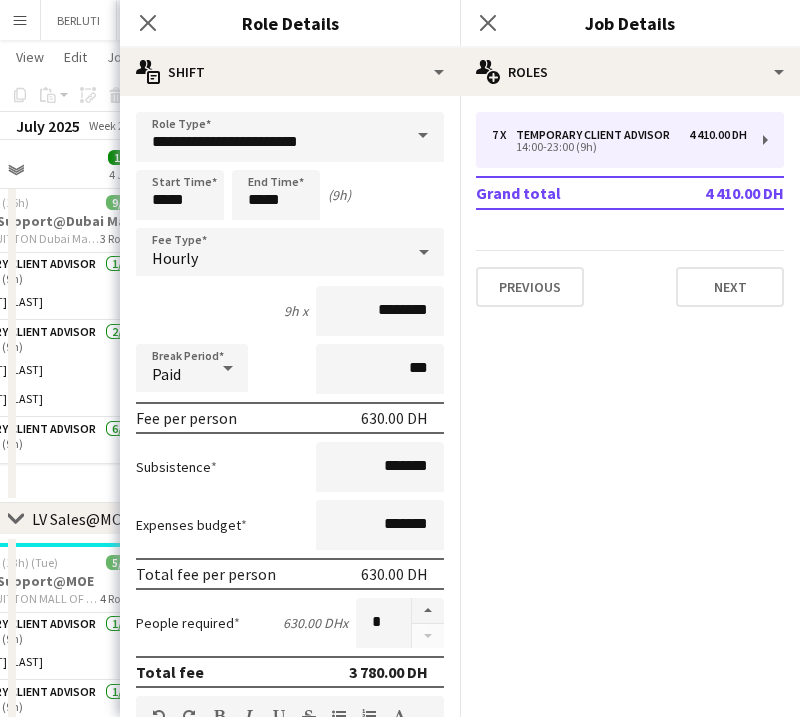 click on "Updated   07:00-23:00 (16h)    9/9   LV Sales Support@[CITY]
pin
LOUIS VUITTON [CITY] - Fashion Avenue   3 Roles   Temporary Client Advisor   1/1   07:00-16:00 (9h)
[FIRST] [LAST]  Temporary Client Advisor   2/2   12:00-21:00 (9h)
[FIRST] [LAST] [FIRST] [LAST]  Temporary Client Advisor   6/6   14:00-23:00 (9h)
[FIRST] [LAST] [FIRST] [LAST] [FIRST] [LAST] [FIRST] [LAST] [FIRST] [LAST]" at bounding box center [37, 331] 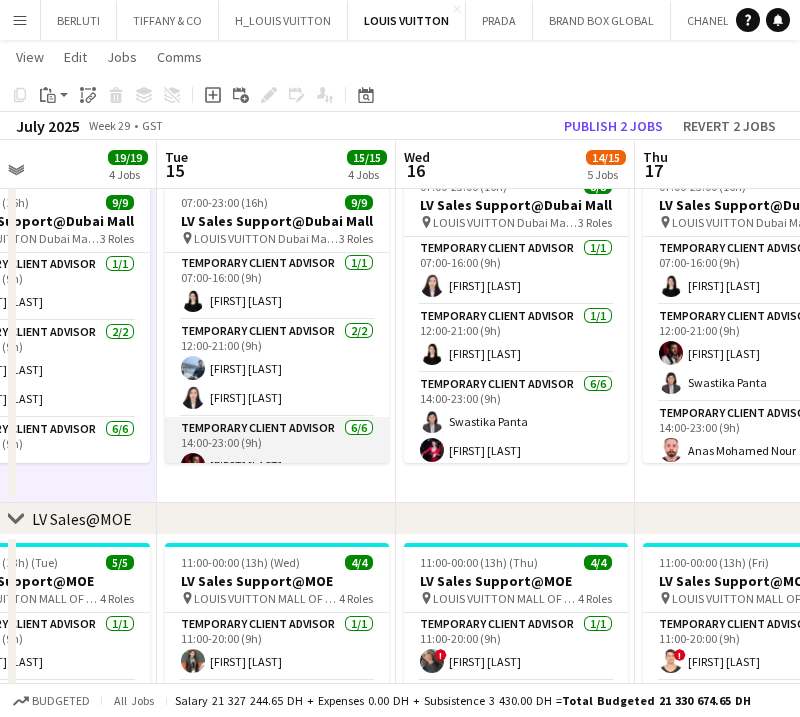 scroll, scrollTop: 0, scrollLeft: 0, axis: both 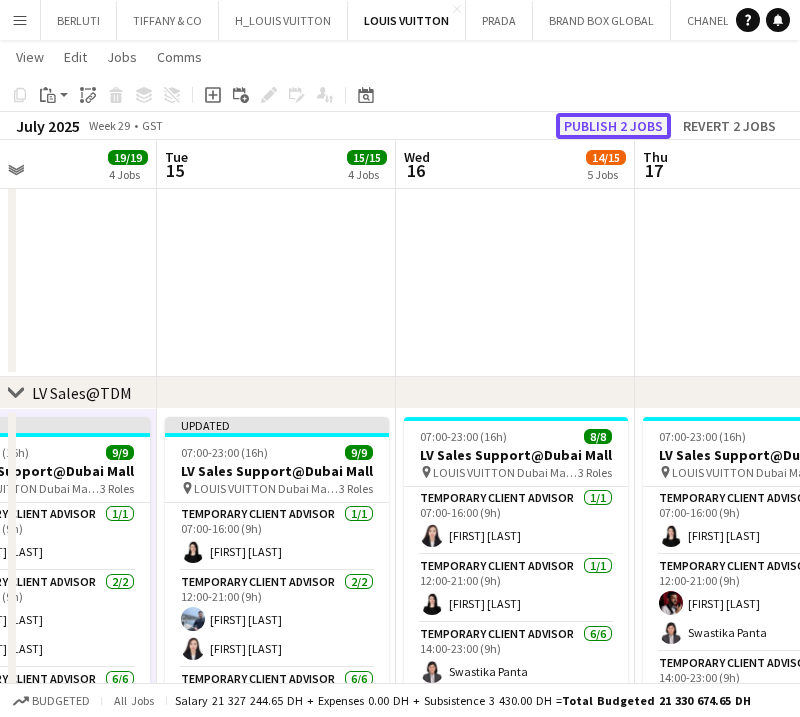 click on "Publish 2 jobs" 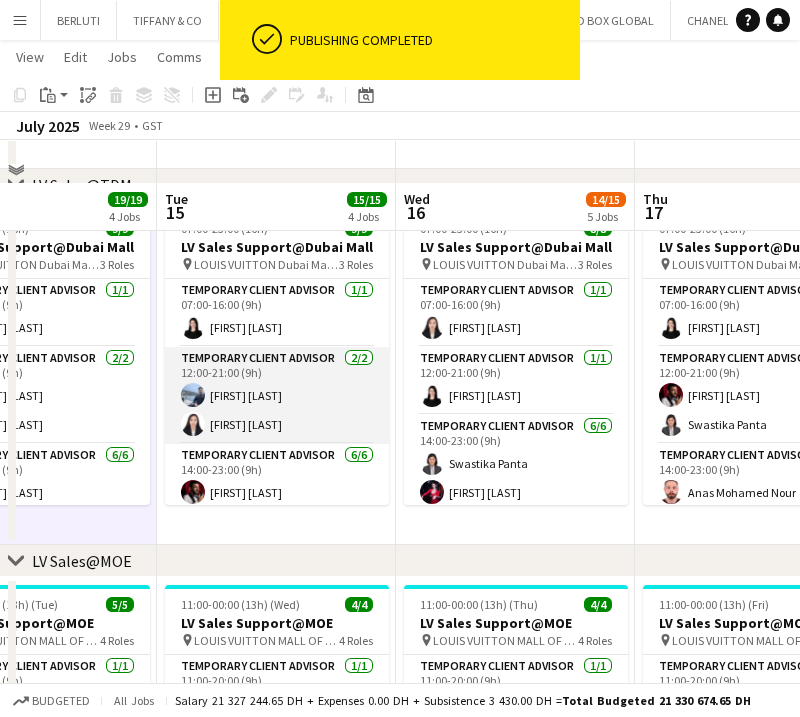 scroll, scrollTop: 627, scrollLeft: 0, axis: vertical 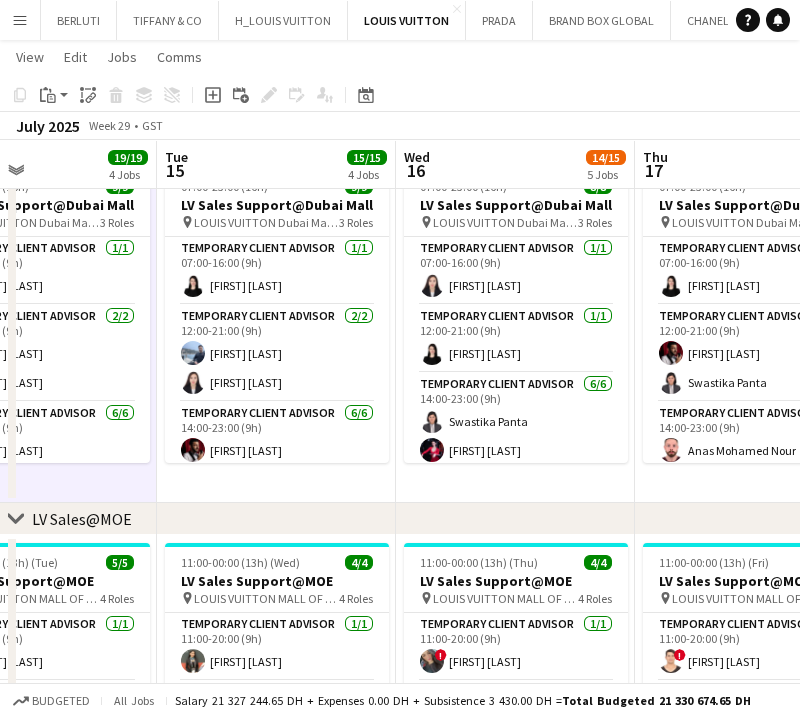 click on "Fri   11   13/14   4 Jobs   Sat   12   16/17   3 Jobs   Sun   13   18/18   4 Jobs   Mon   14   19/19   4 Jobs   Tue   15   15/15   4 Jobs   Wed   16   14/15   5 Jobs   Thu   17   17/17   5 Jobs   Fri   18   15/15   4 Jobs   Sat   19   19/19   4 Jobs      17:00-19:00 (2h)    4/4   INTREVIEW LV Sales Support@ Dubai Mall
pin
LV - Fashion Avenue TDM   1 Role   Team Leader   4/4   17:00-19:00 (2h)
[FIRST] [LAST] [FIRST] [LAST] [FIRST] [LAST] [FIRST] [LAST]     15:00-00:00 (9h) (Thu)   0/1   LV Sales Support@ Dubai Mall
pin
LV - Fashion Avenue TDM   1 Role   Team Leader   72A   0/1   15:00-00:00 (9h)
single-neutral-actions
07:00-00:00 (17h) (Sat)   7/8   LV Sales Support@Dubai Mall
pin
LOUIS VUITTON Dubai Mall - Fashion Avenue   4 Roles   Temporary Client Advisor   1/1   07:00-16:00 (9h)
[FIRST] [LAST]  Temporary Client Advisor   2/2   12:00-21:00 (9h)" at bounding box center (400, 880) 